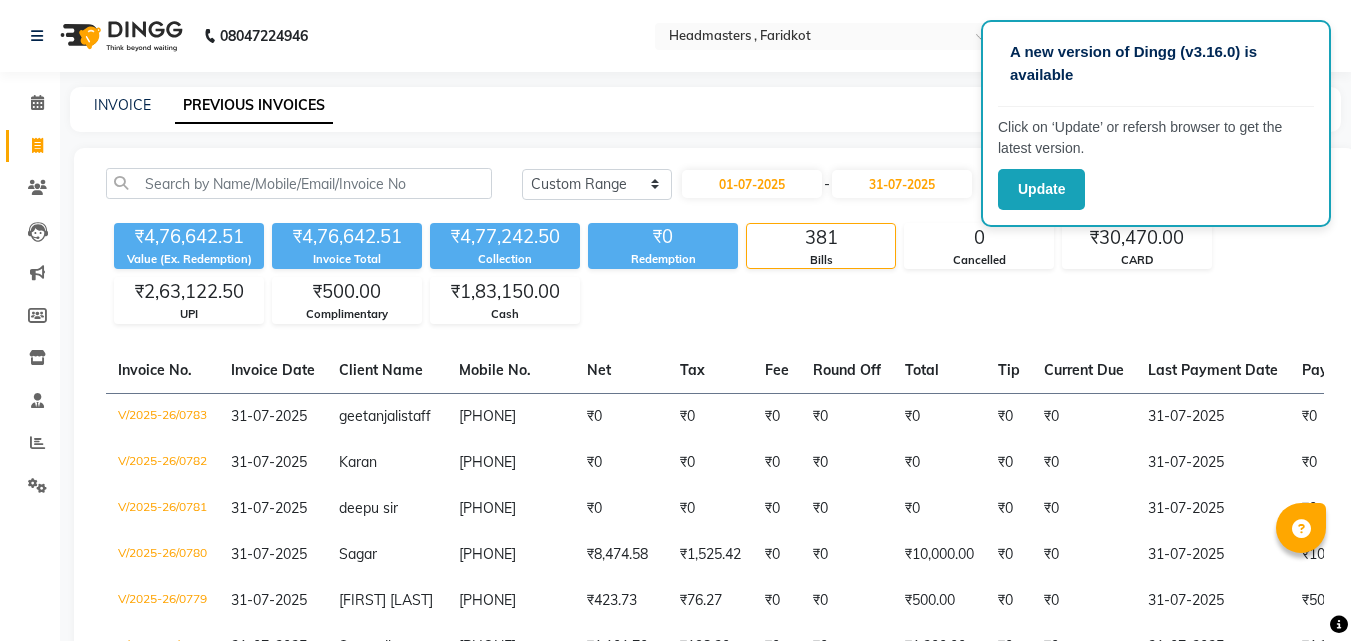 select on "range" 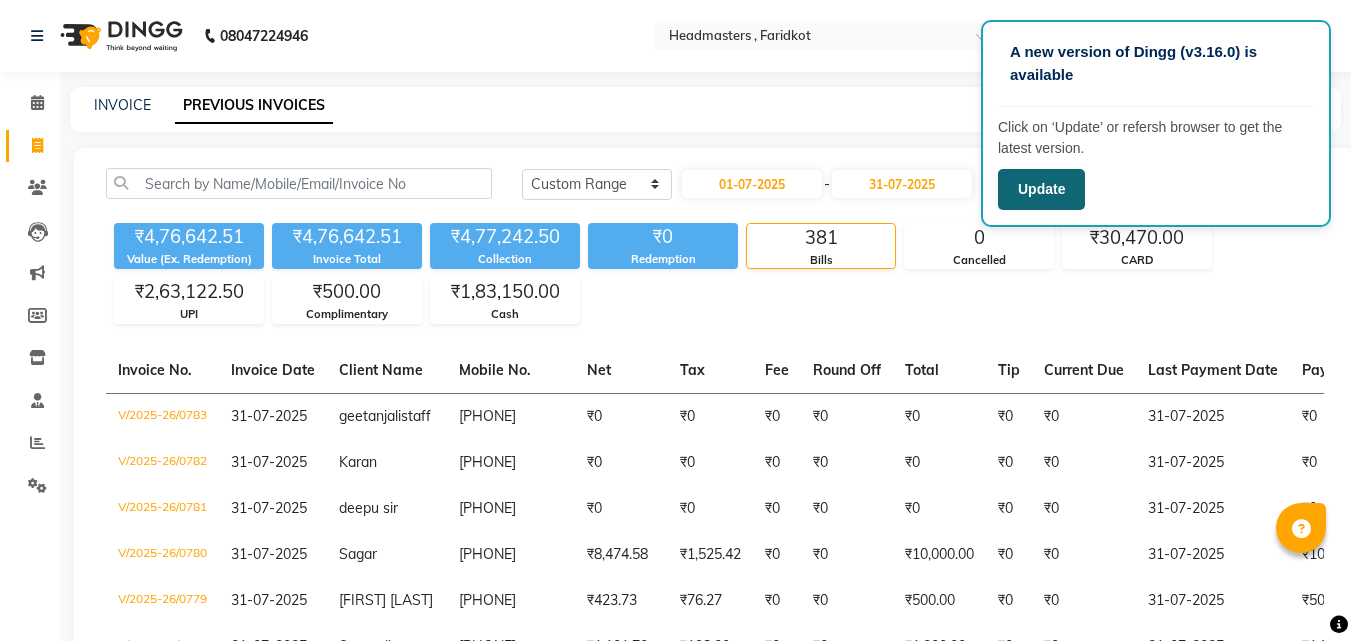 scroll, scrollTop: 0, scrollLeft: 0, axis: both 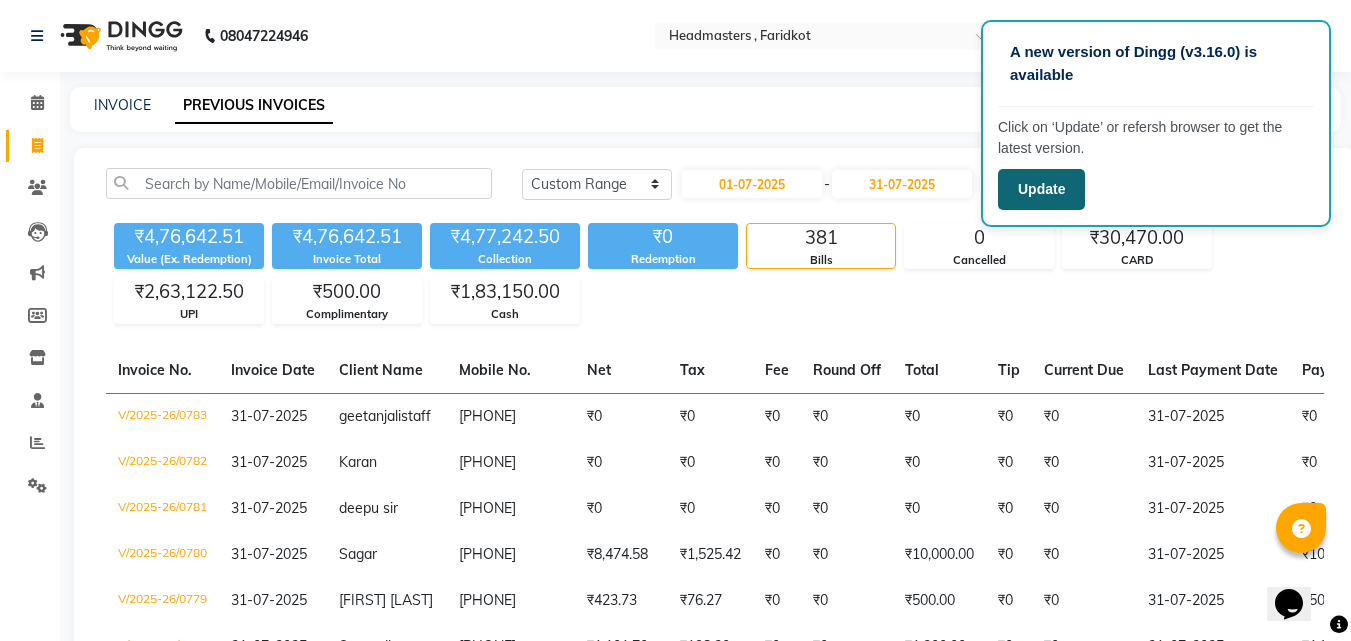 click on "Update" 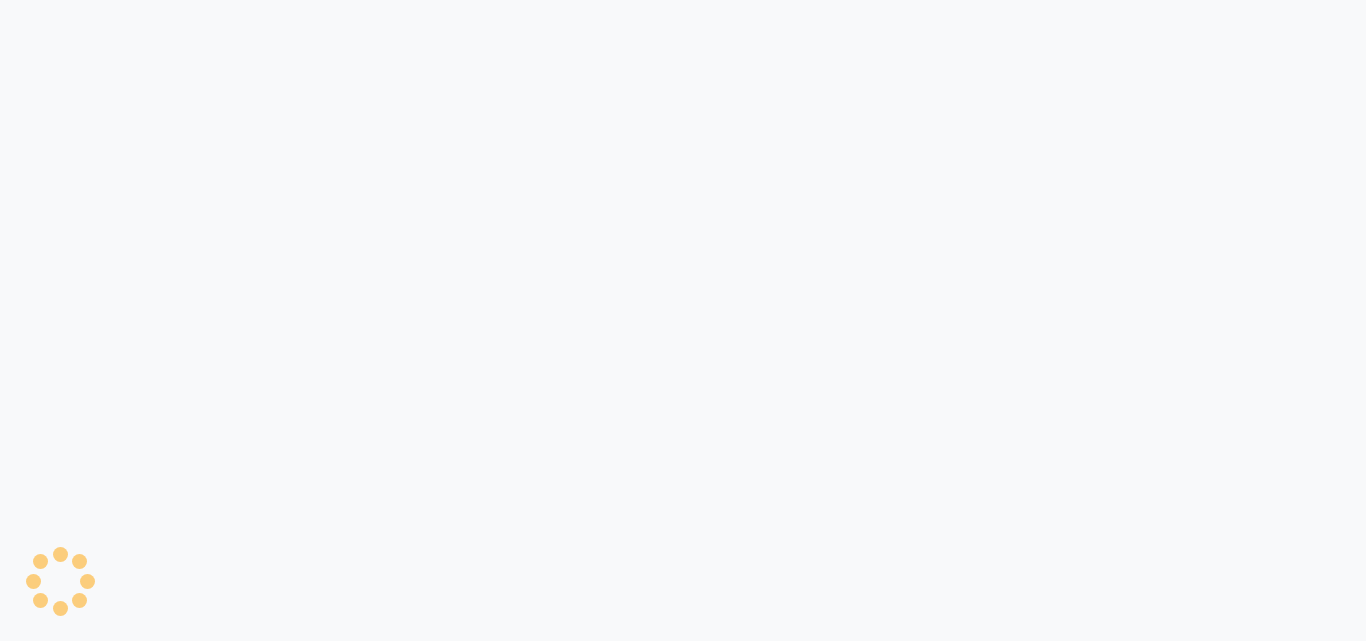 scroll, scrollTop: 0, scrollLeft: 0, axis: both 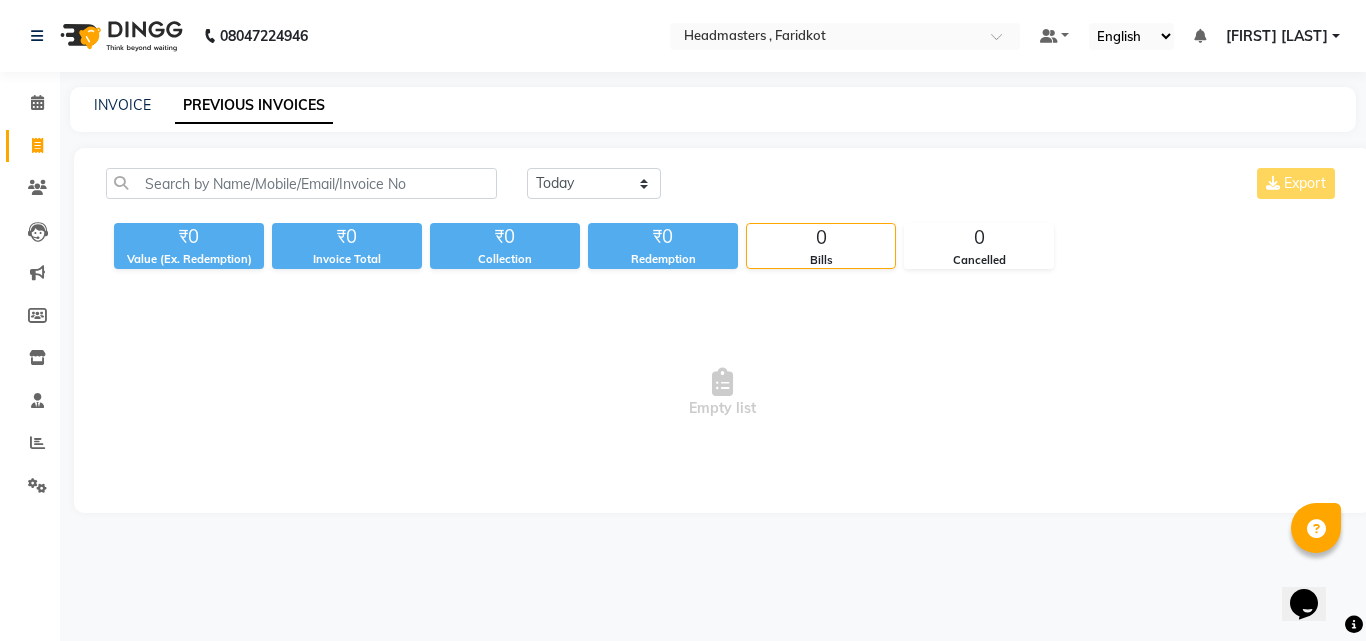 drag, startPoint x: 0, startPoint y: 19, endPoint x: 600, endPoint y: 43, distance: 600.4798 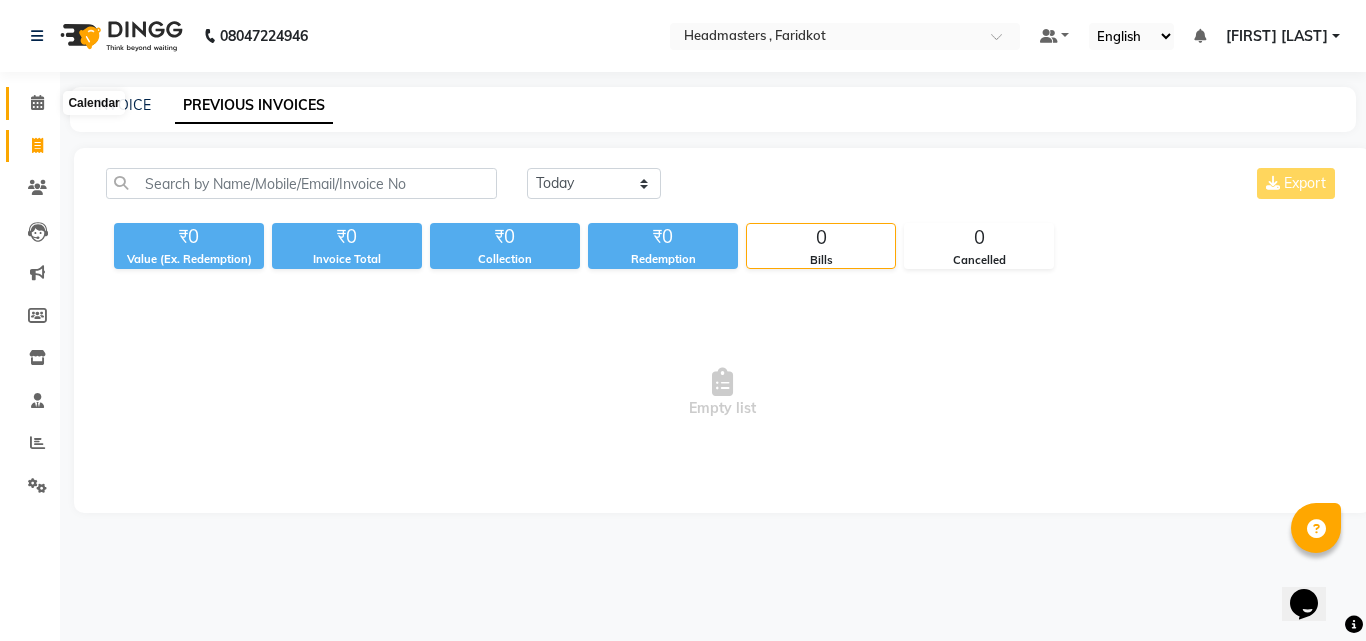 click 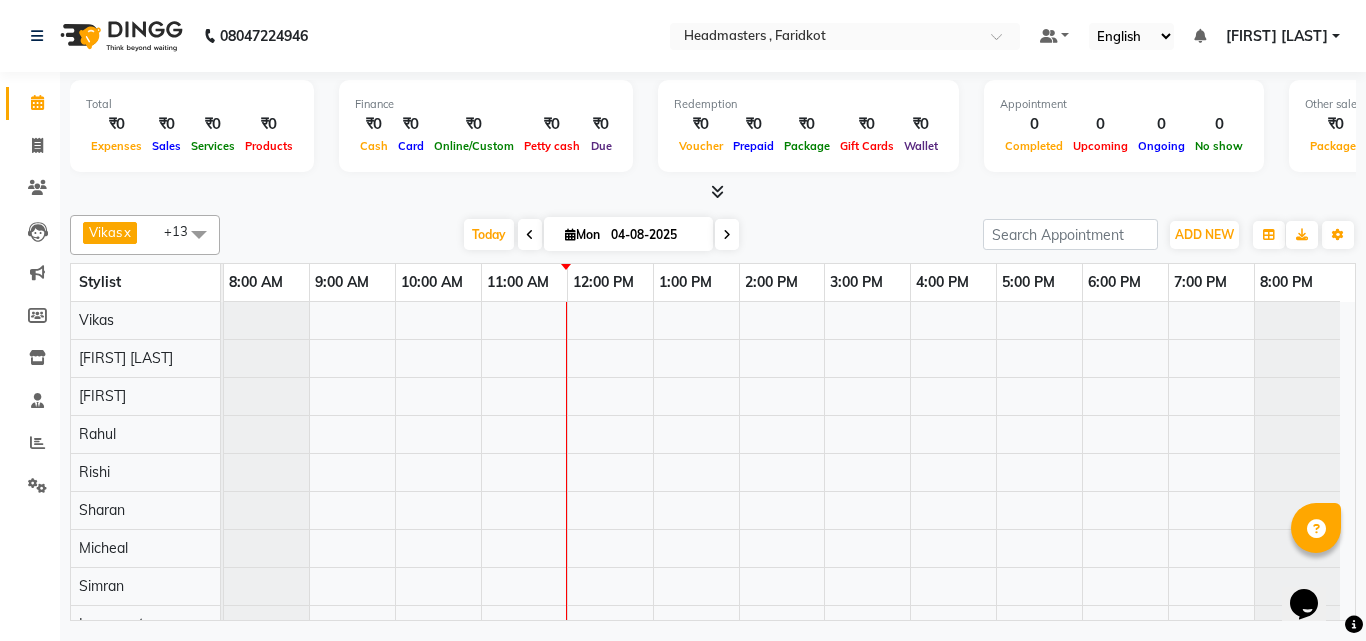 scroll, scrollTop: 100, scrollLeft: 0, axis: vertical 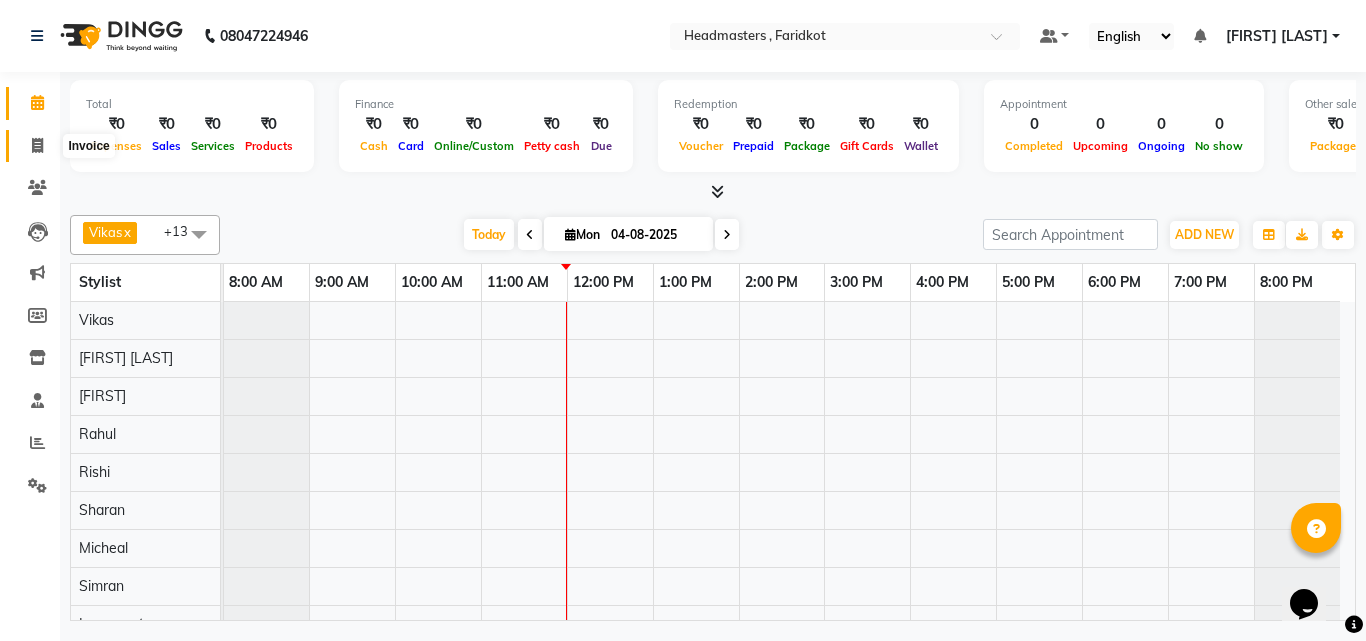 click 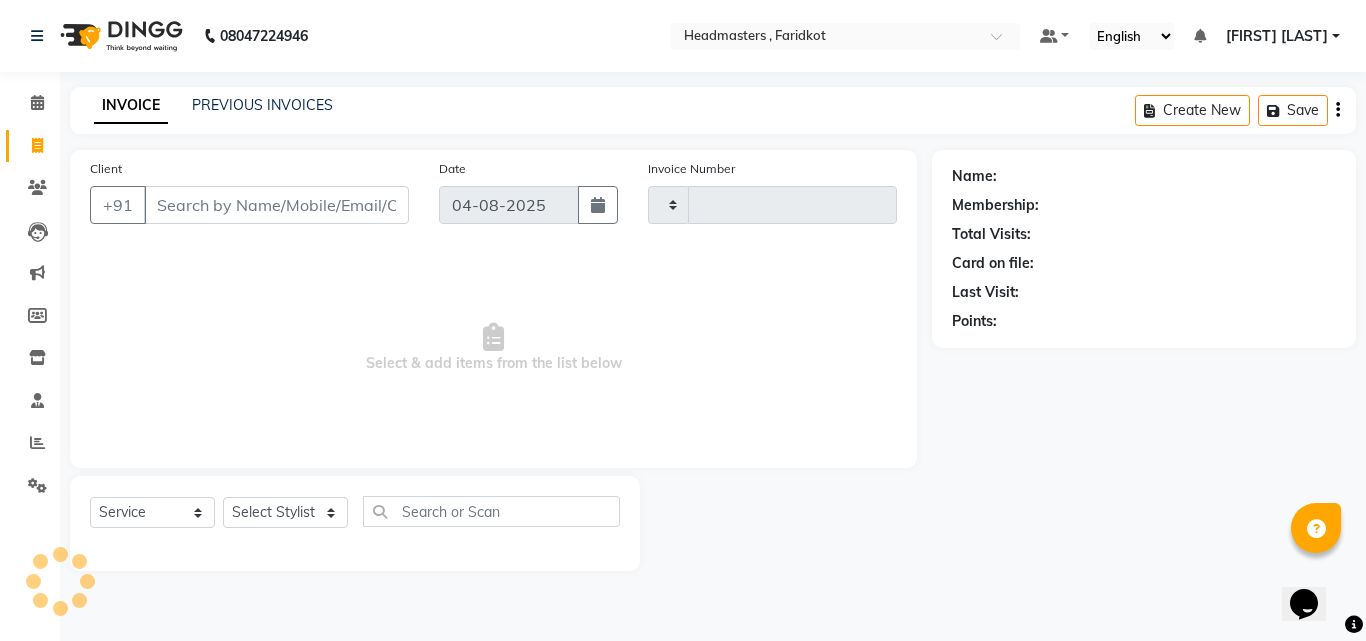 type on "0831" 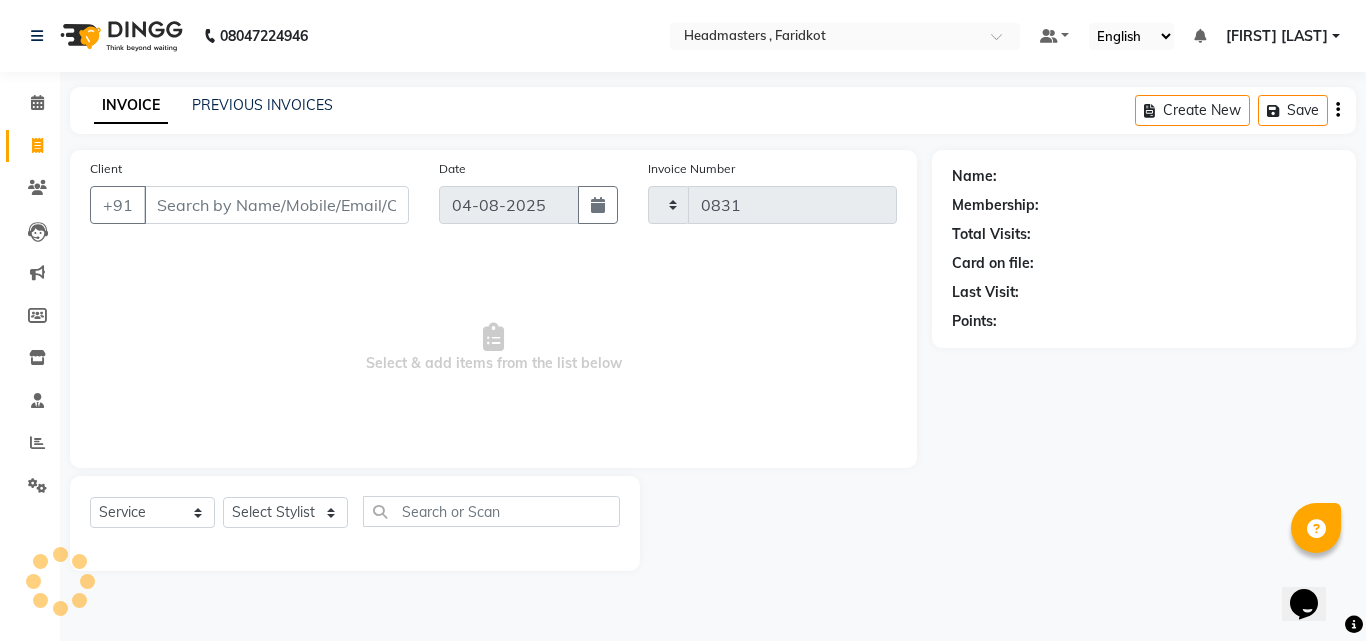 select on "7919" 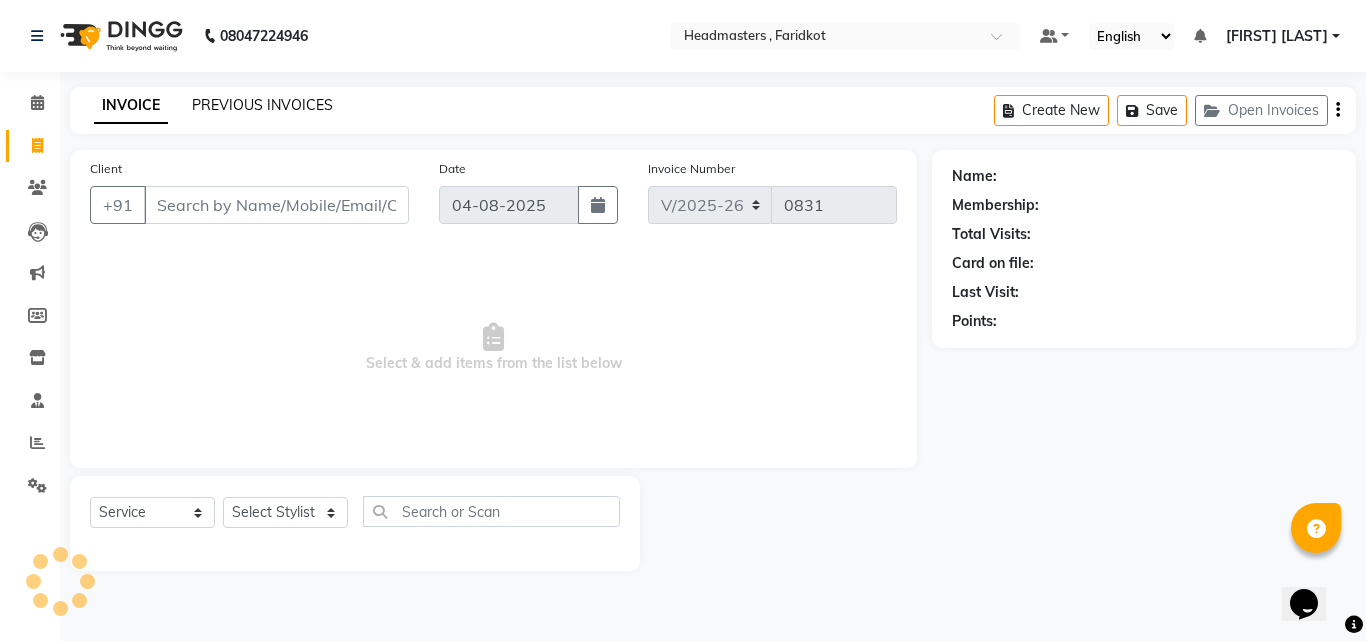 click on "PREVIOUS INVOICES" 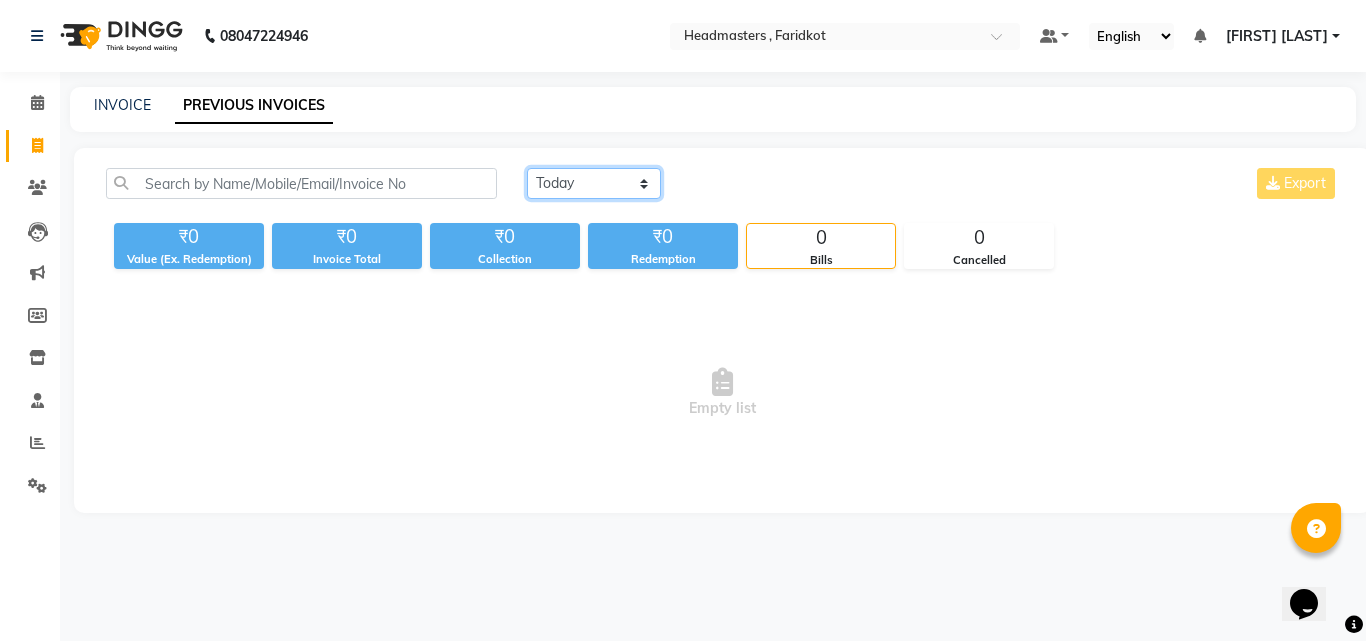 click on "Today Yesterday Custom Range" 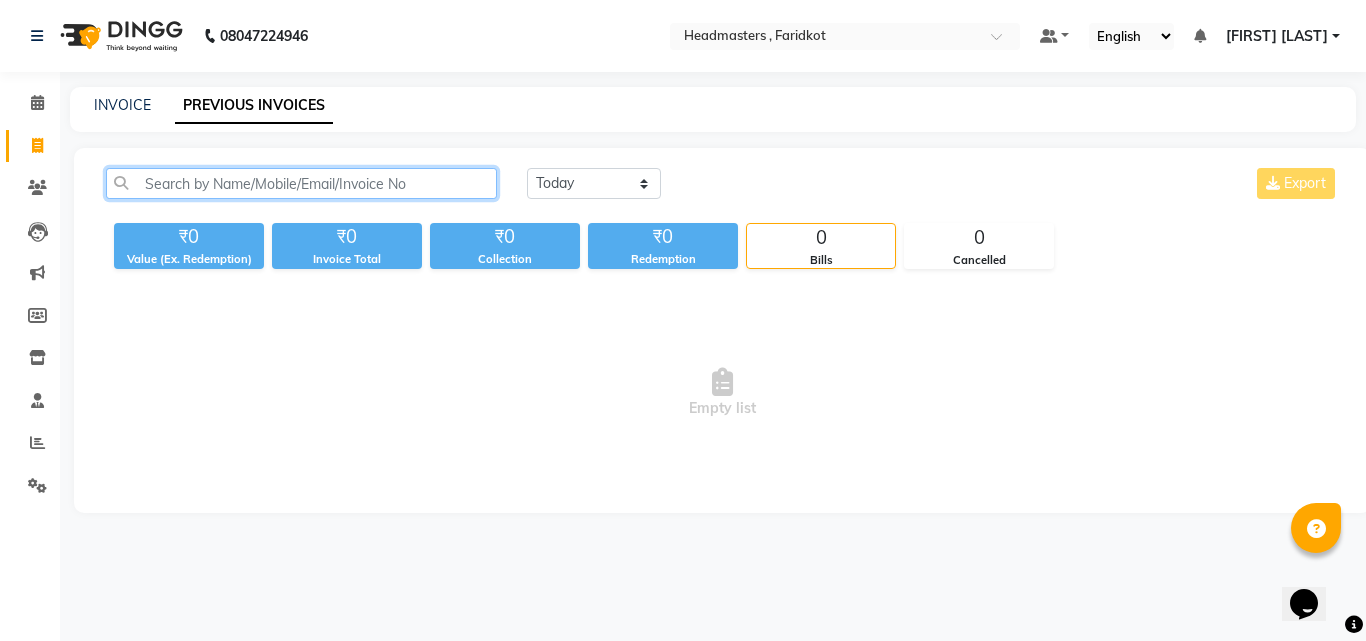 drag, startPoint x: 479, startPoint y: 181, endPoint x: 468, endPoint y: 182, distance: 11.045361 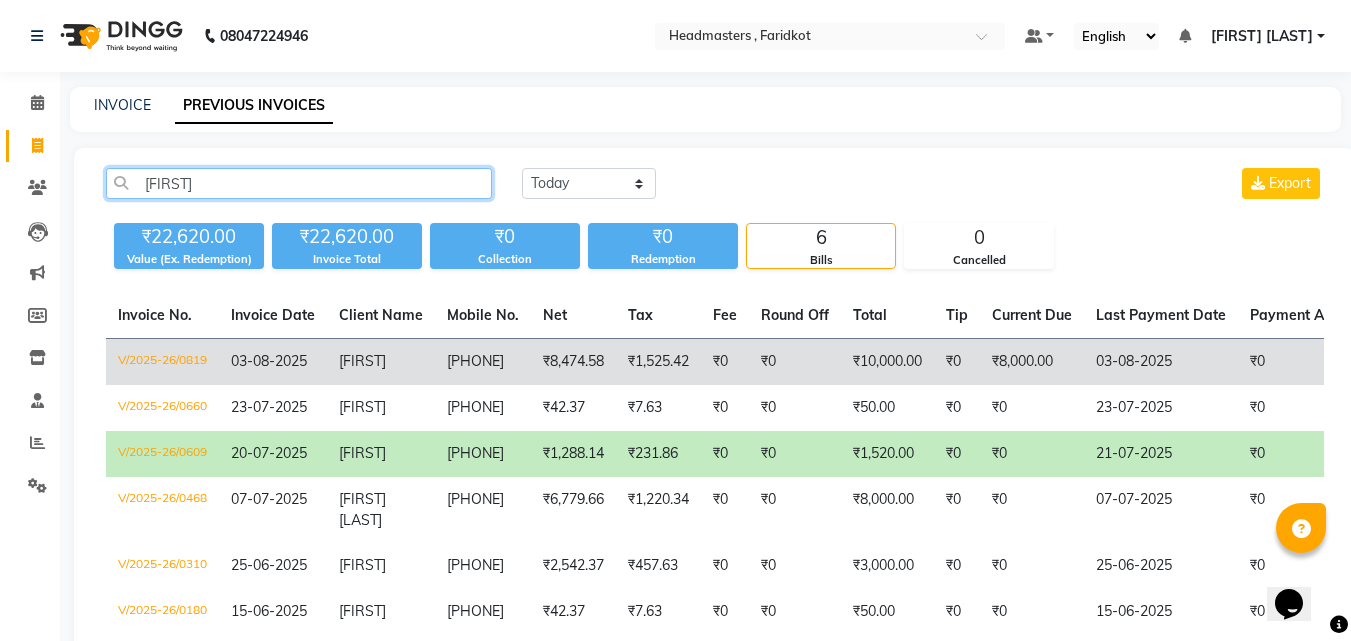 type on "kiranpreet" 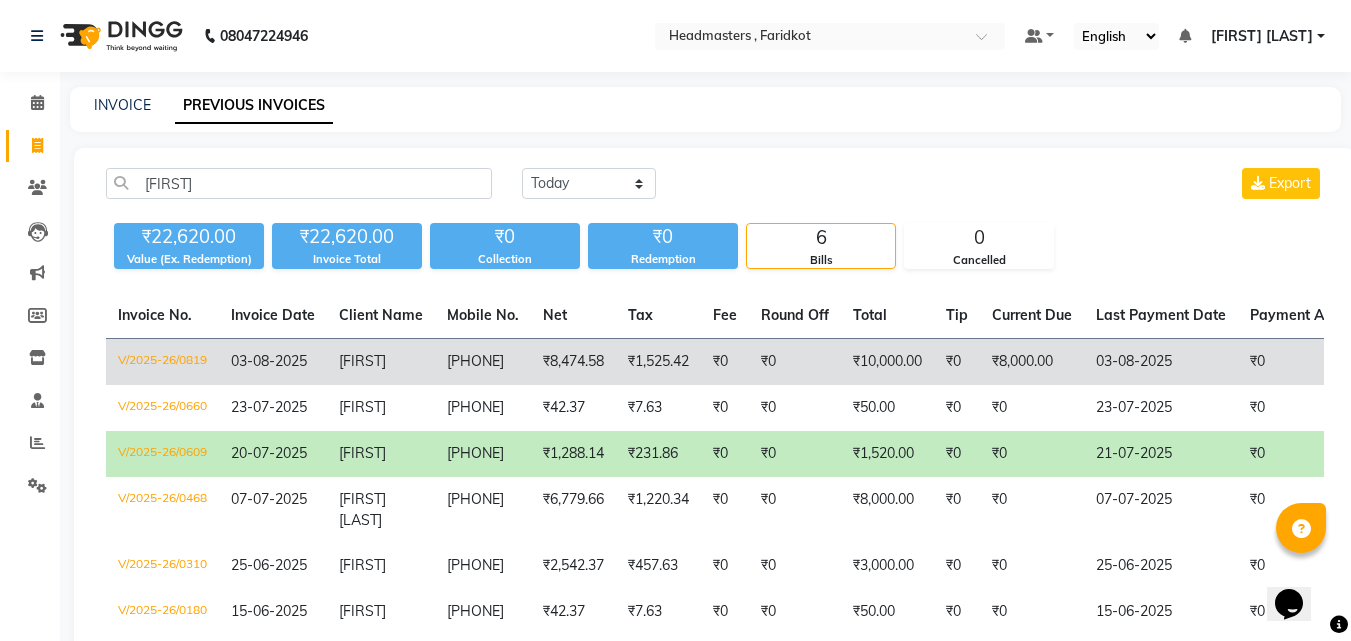 click on "₹1,525.42" 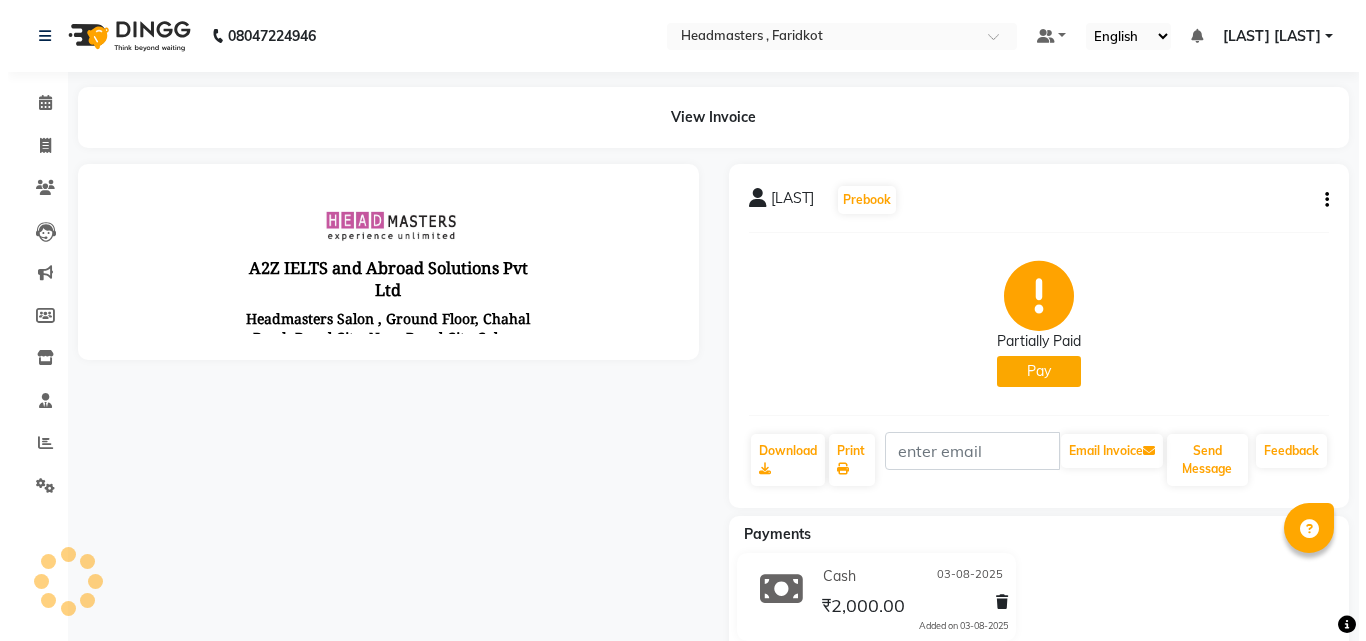 scroll, scrollTop: 0, scrollLeft: 0, axis: both 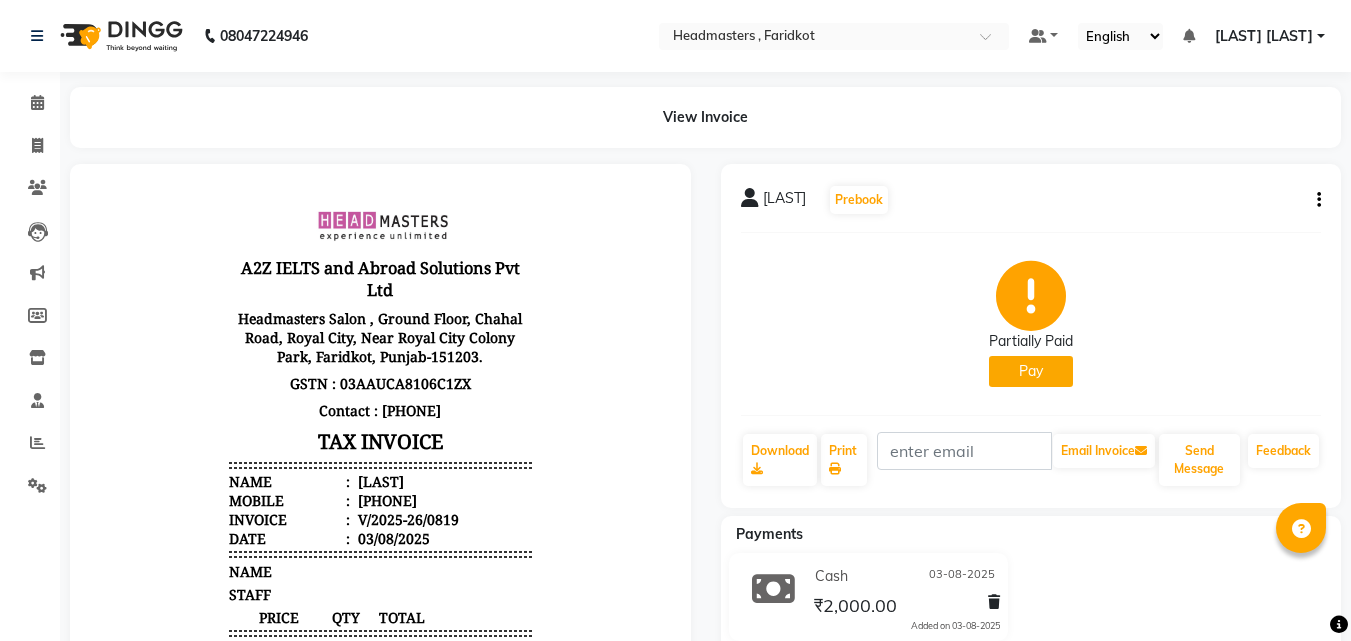 click on "Pay" 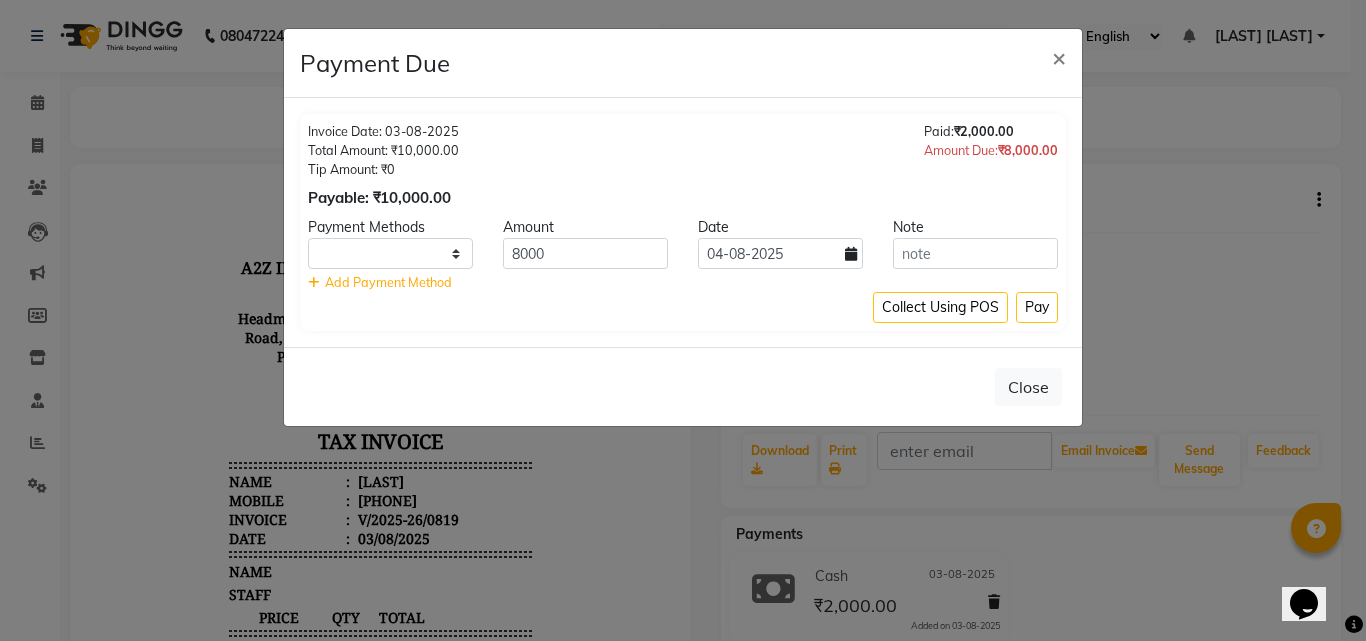 scroll, scrollTop: 0, scrollLeft: 0, axis: both 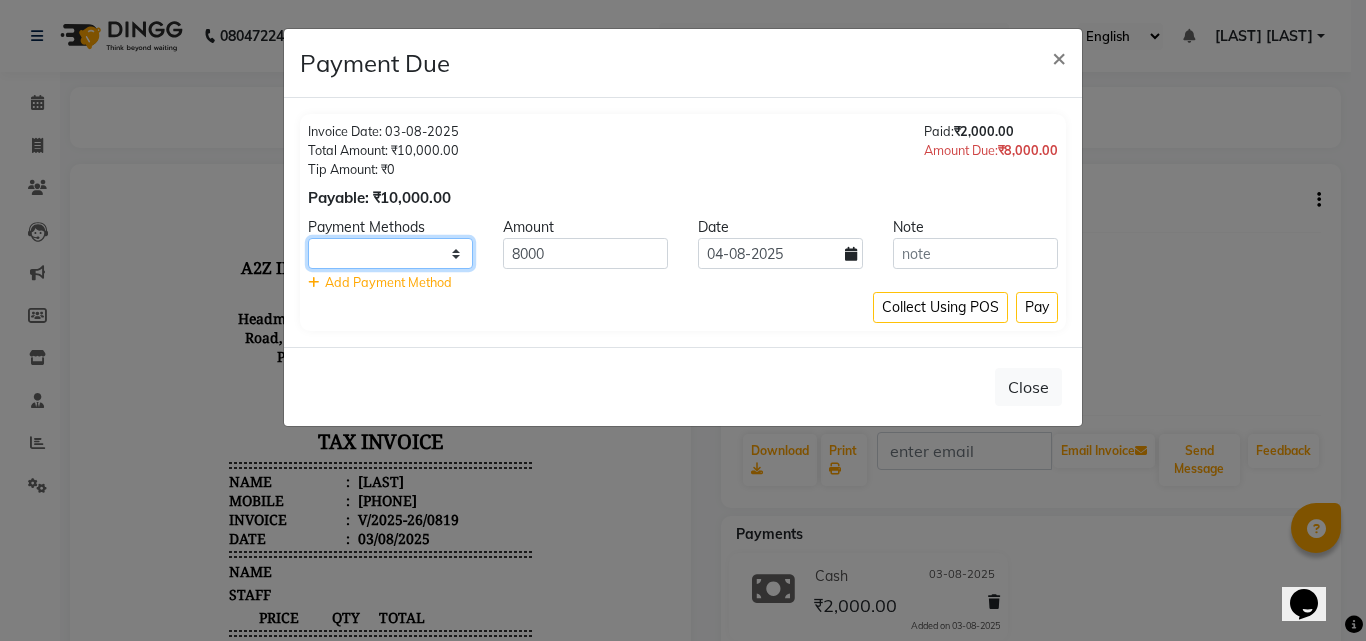 click on "UPI CARD Complimentary Cash" 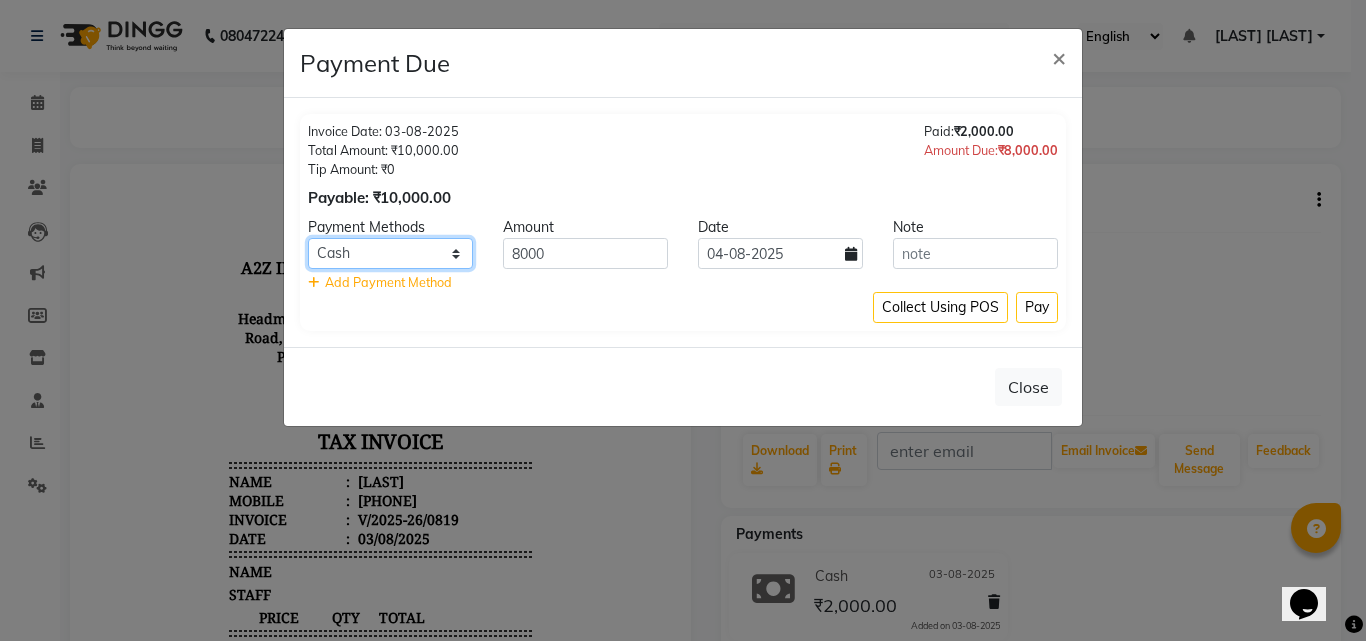 click on "UPI CARD Complimentary Cash" 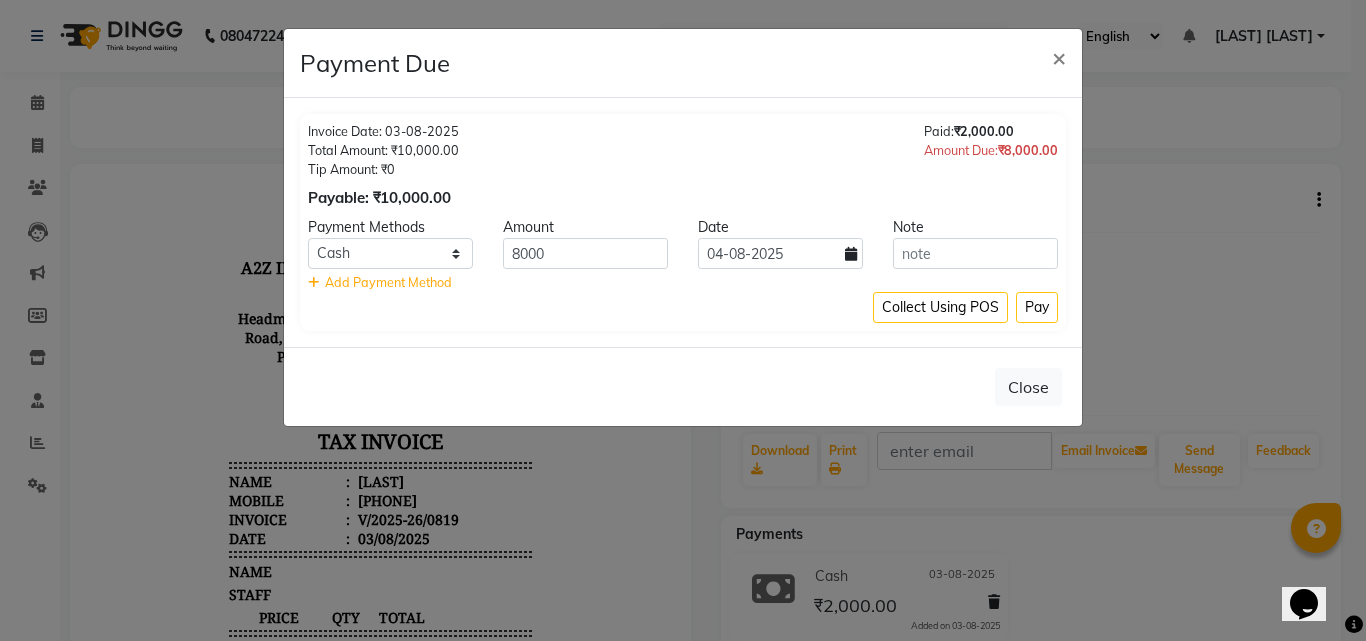 click on "Close" 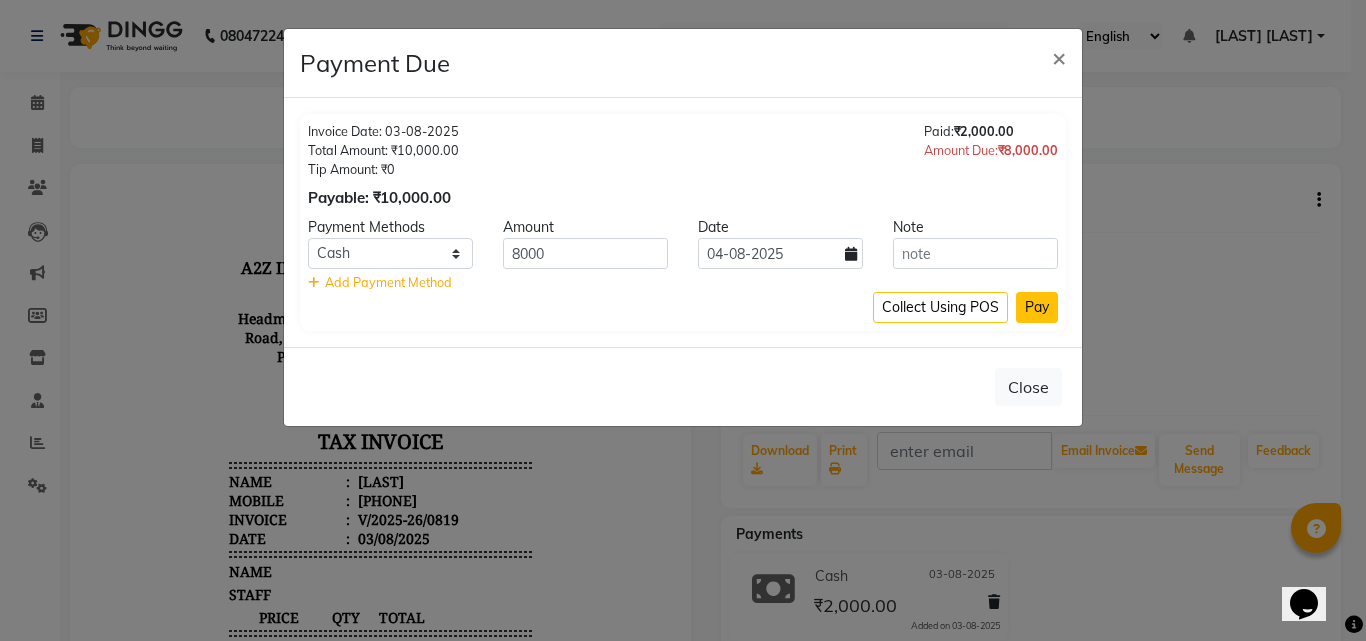 click on "Pay" 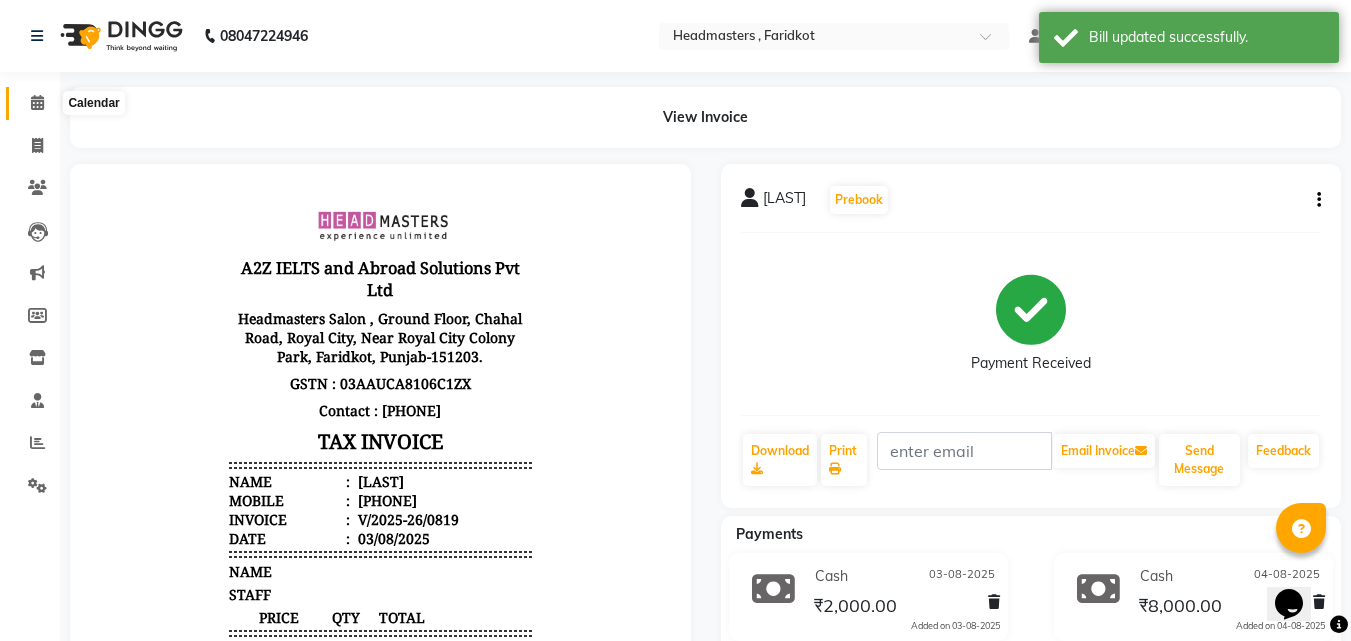click 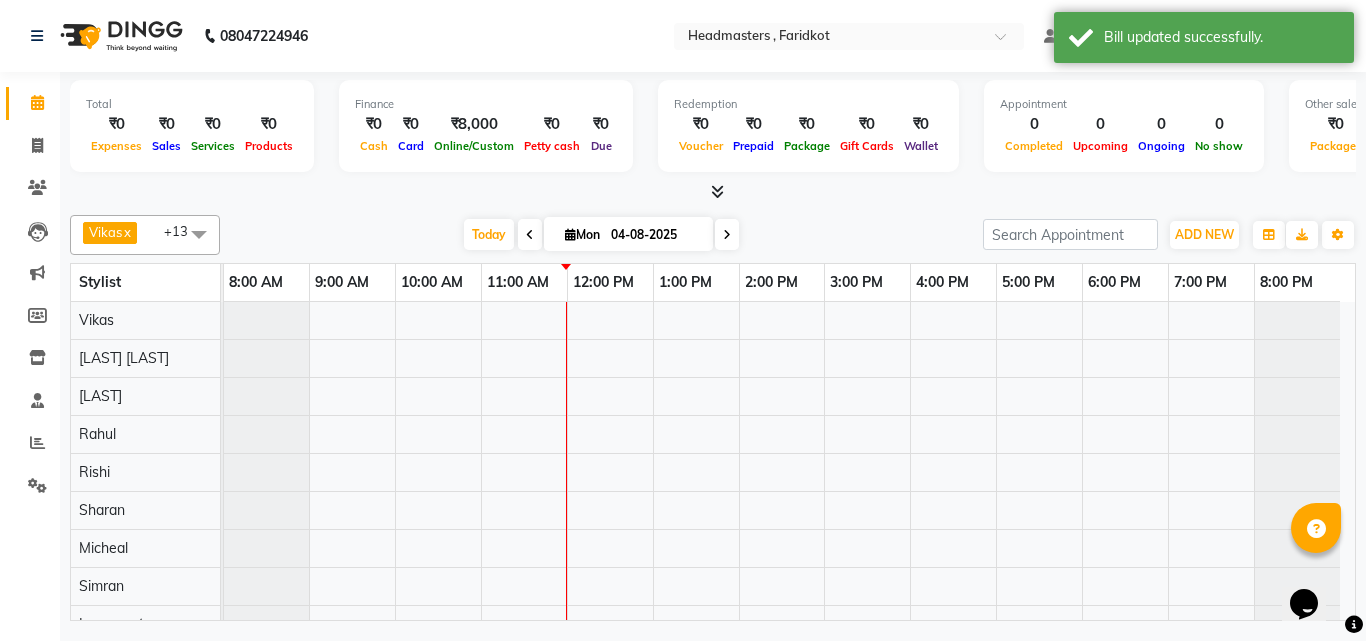 scroll, scrollTop: 68, scrollLeft: 0, axis: vertical 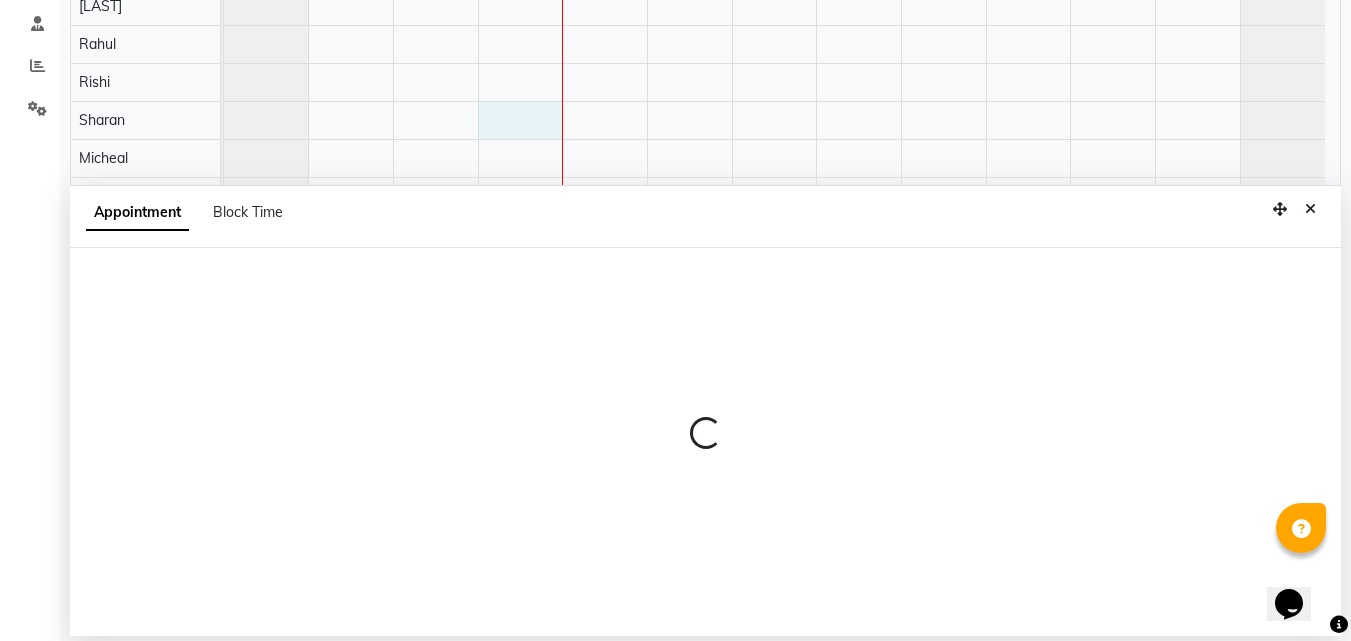 select on "76898" 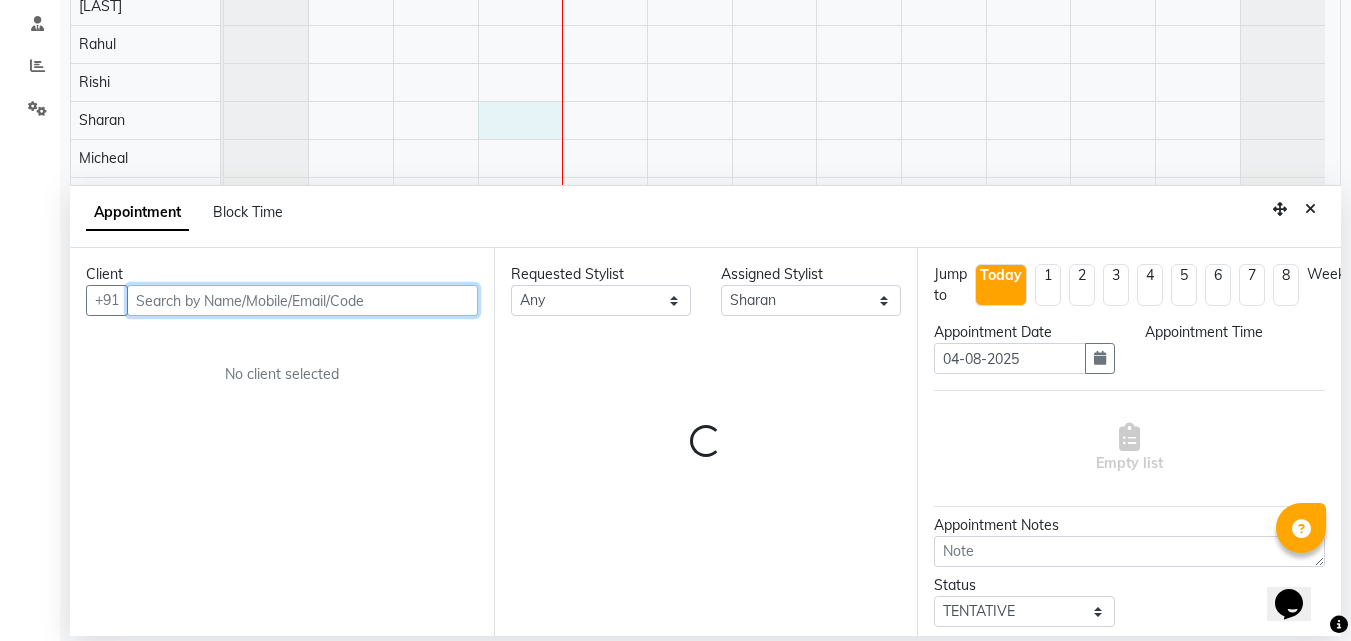select on "660" 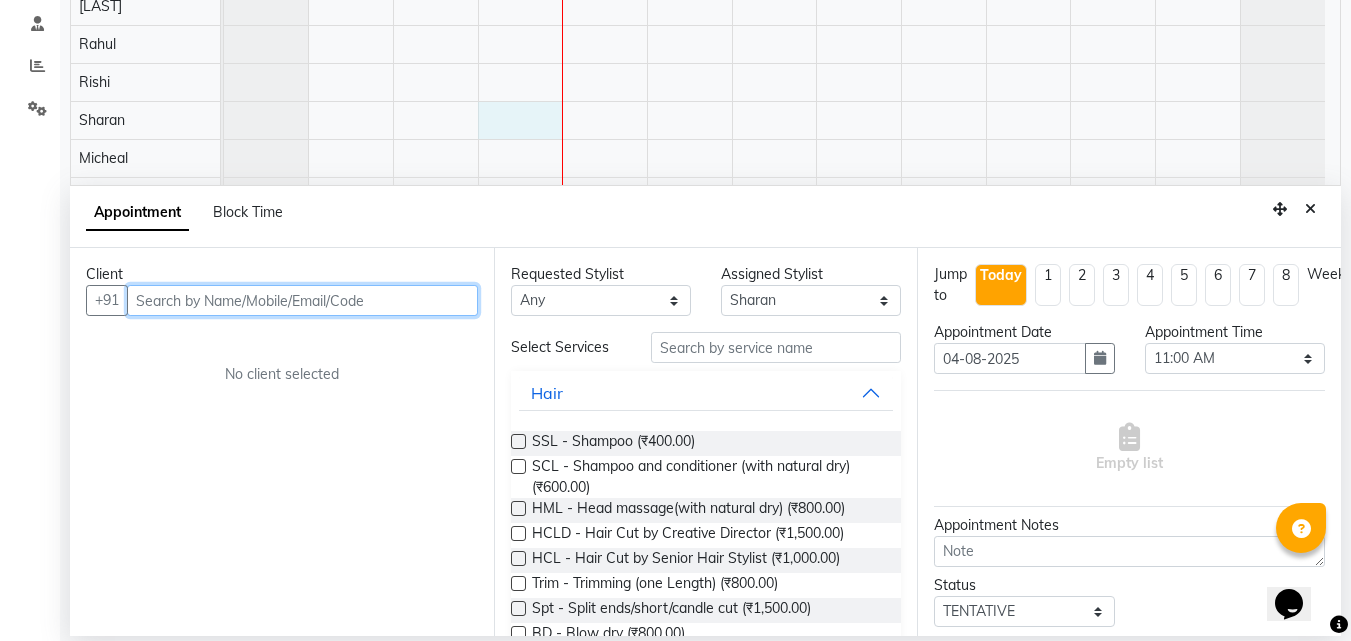 click at bounding box center [302, 300] 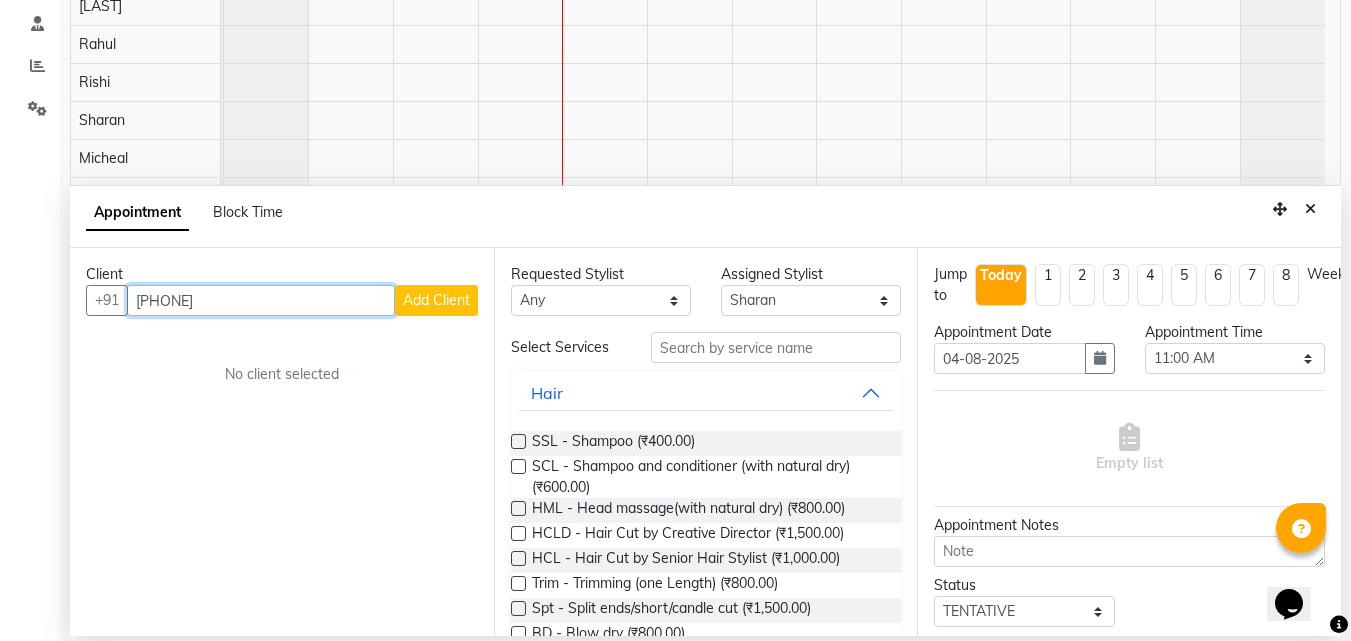 type on "9804400027" 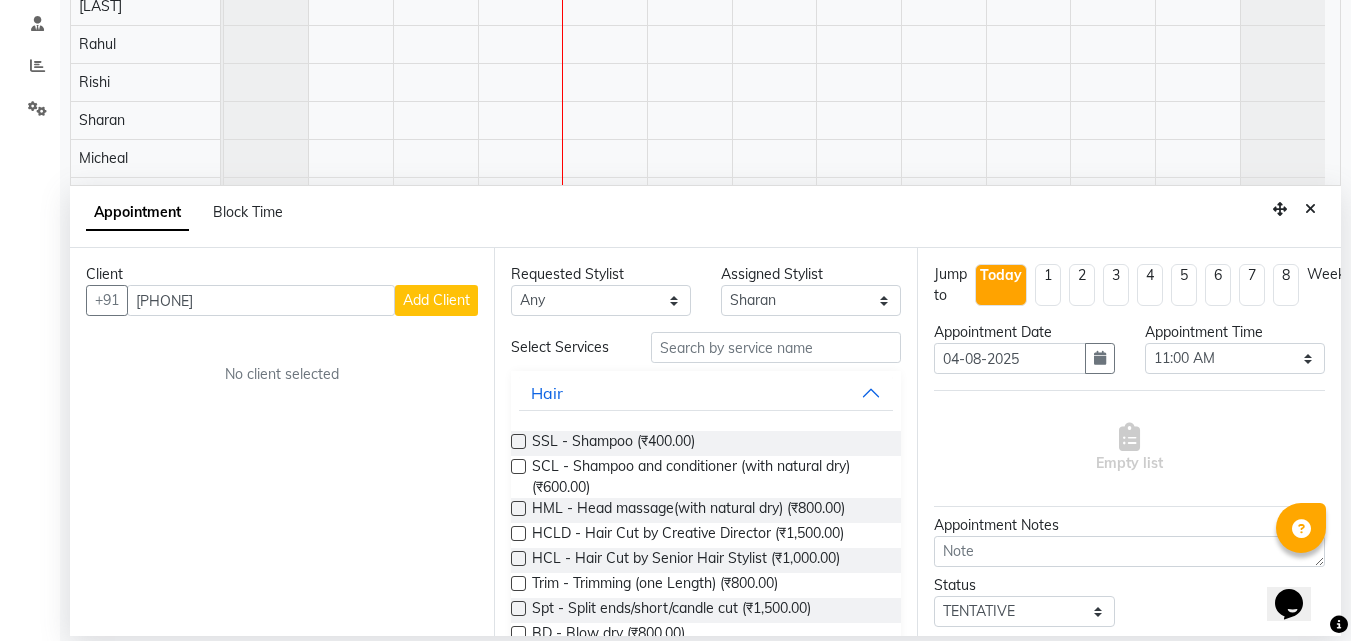 click on "Add Client" at bounding box center [436, 300] 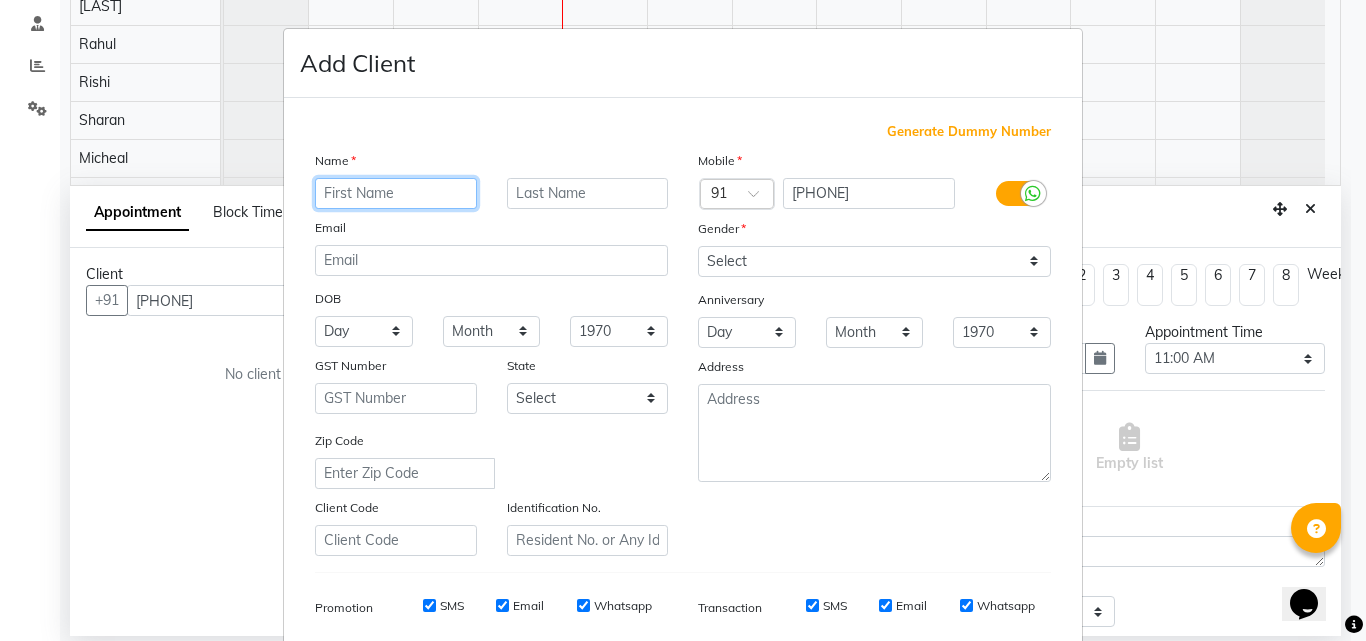 click at bounding box center [396, 193] 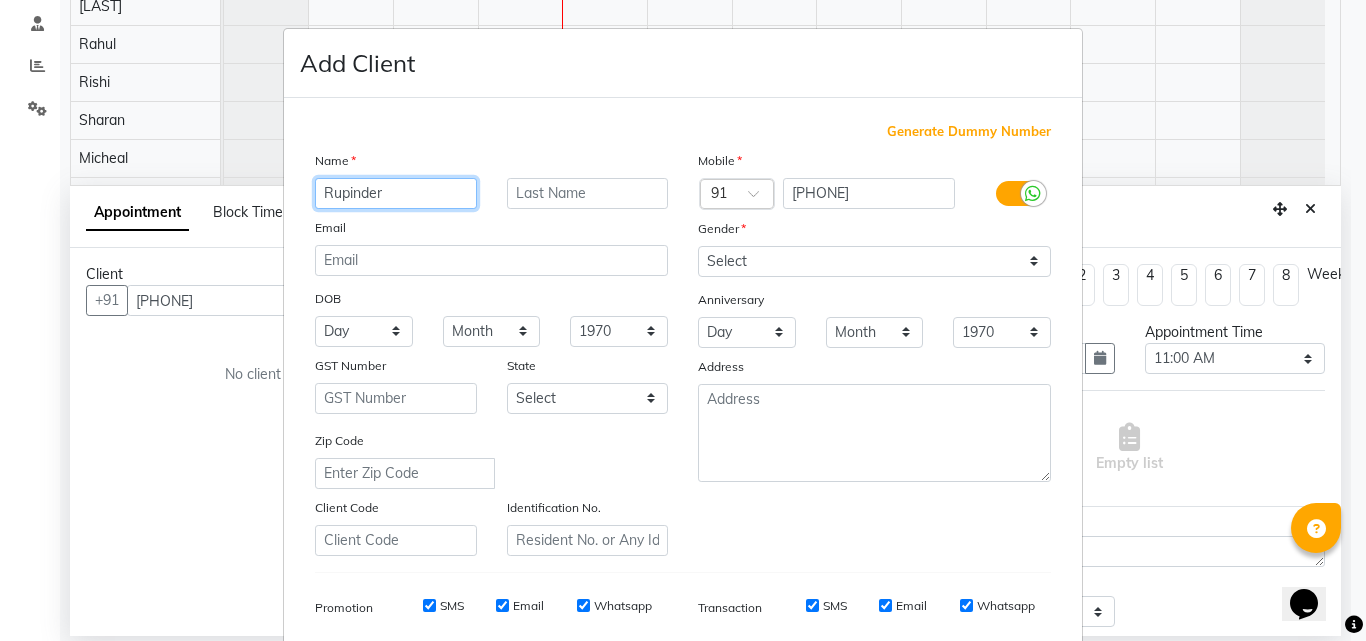 type on "Rupinder" 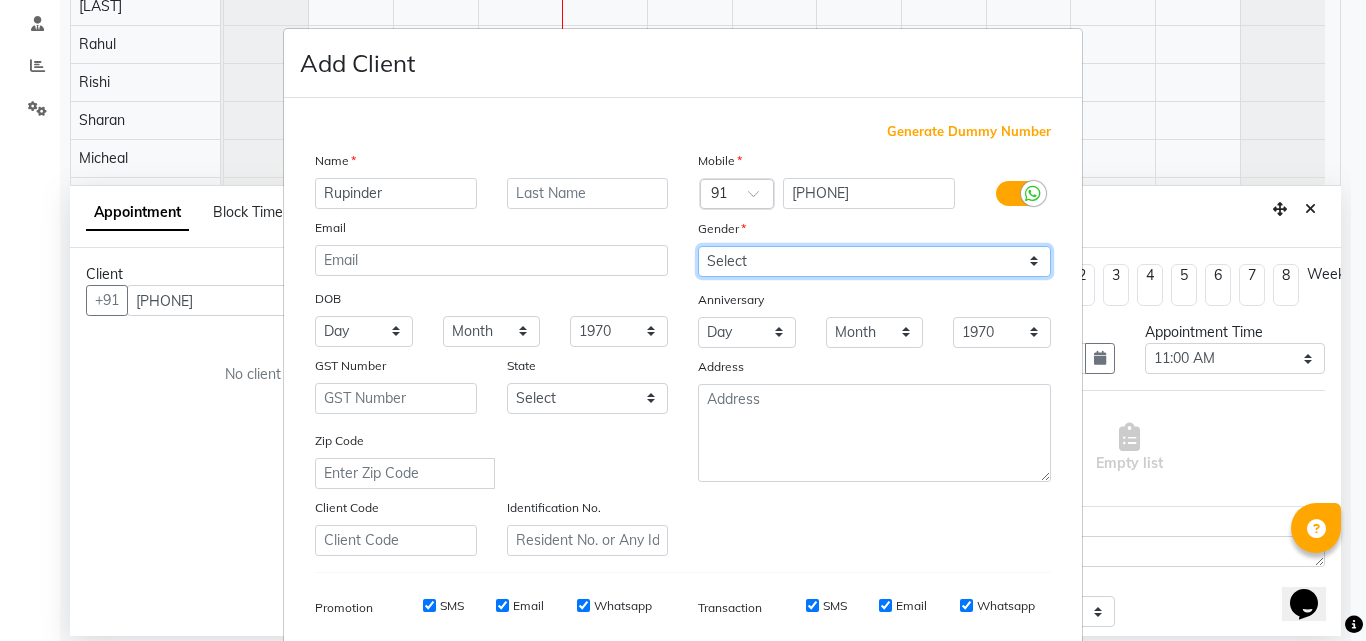 click on "Select Male Female Other Prefer Not To Say" at bounding box center (874, 261) 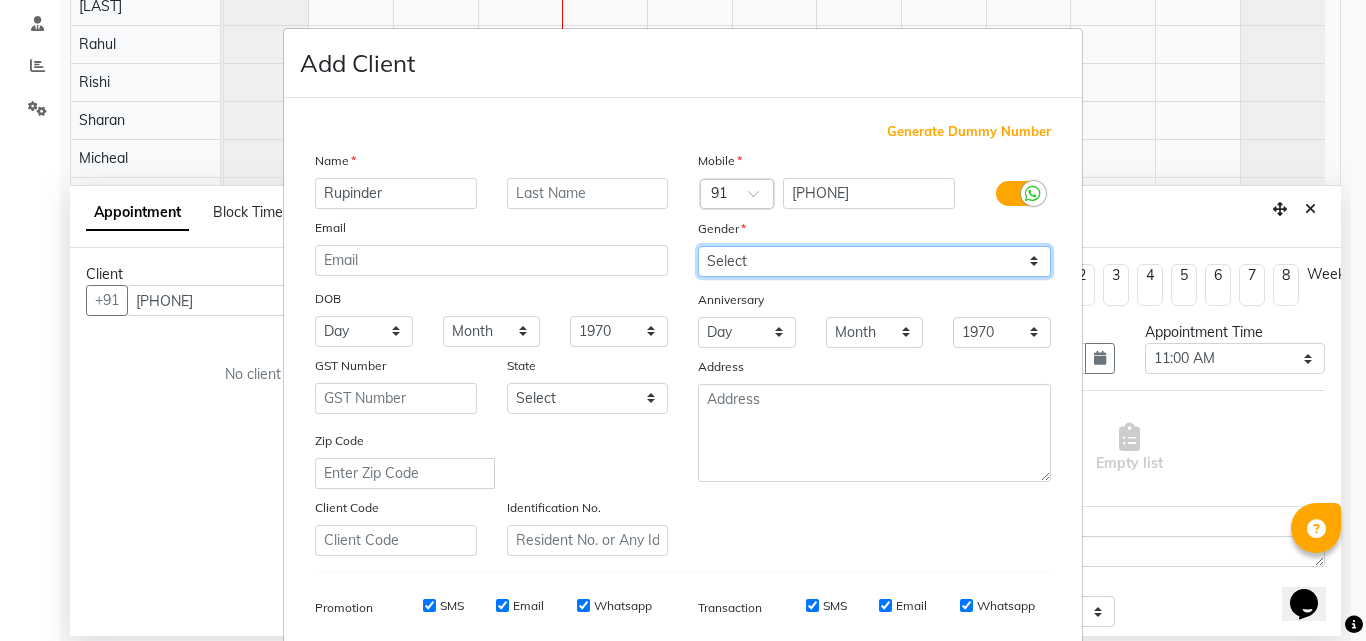 select on "female" 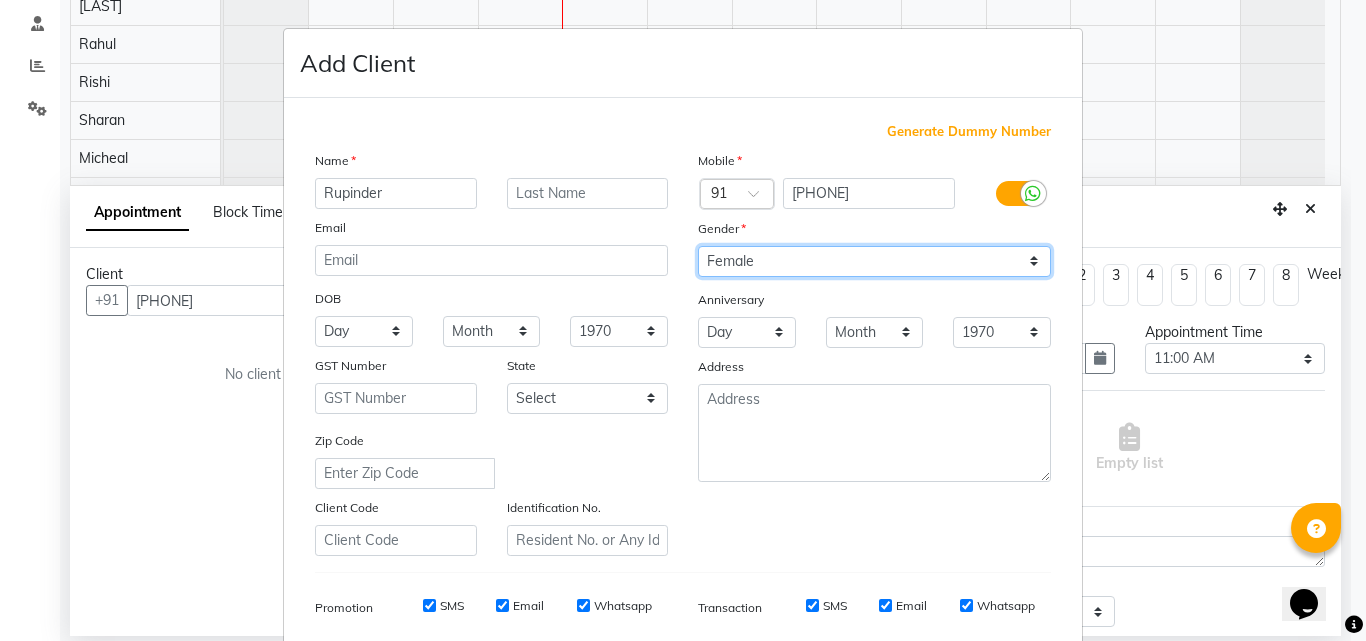 click on "Select Male Female Other Prefer Not To Say" at bounding box center (874, 261) 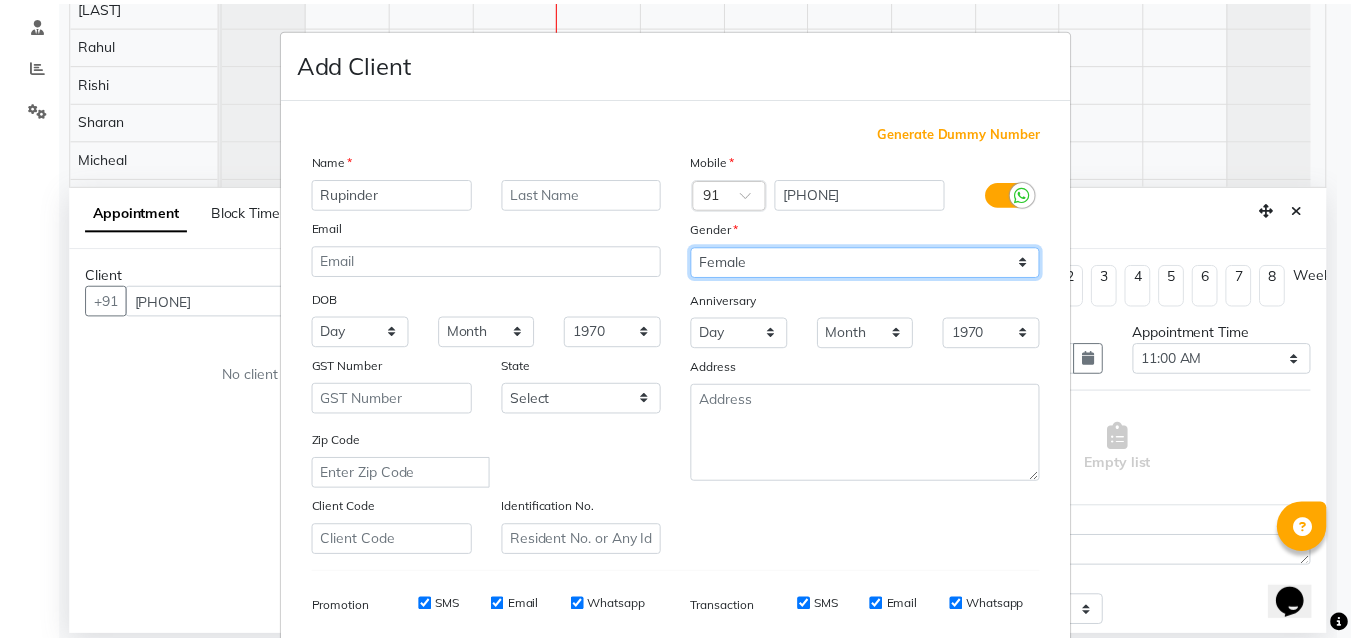 scroll, scrollTop: 282, scrollLeft: 0, axis: vertical 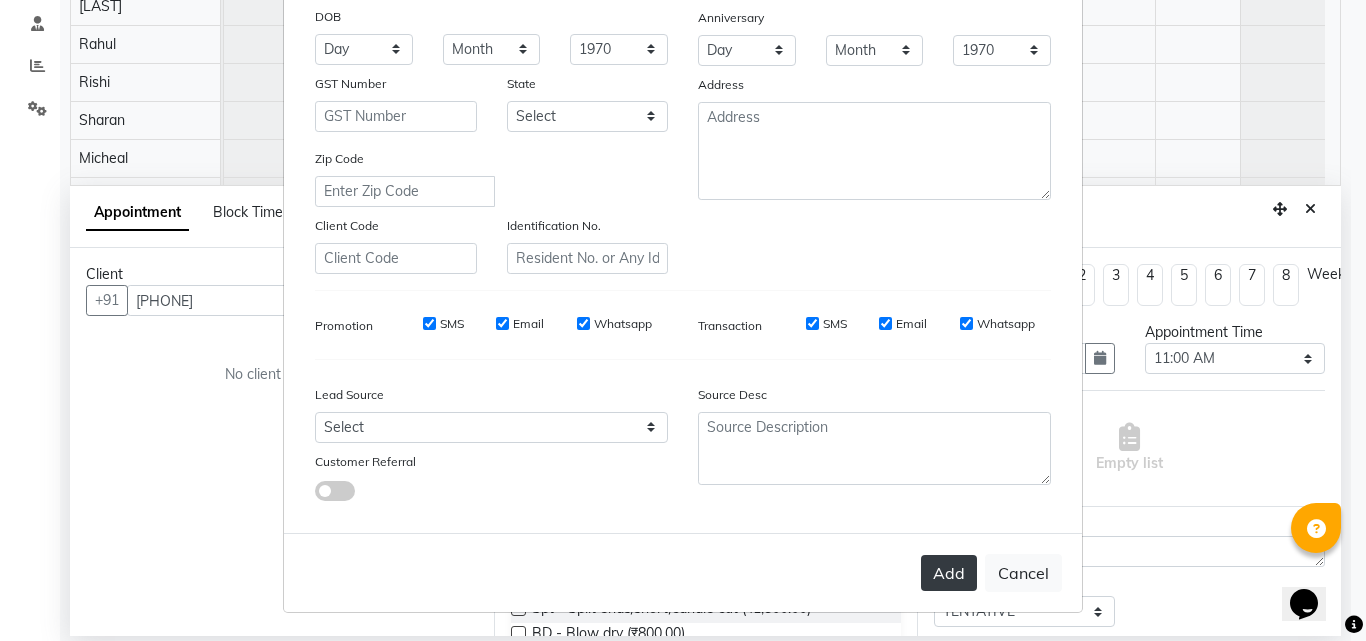 click on "Add" at bounding box center (949, 573) 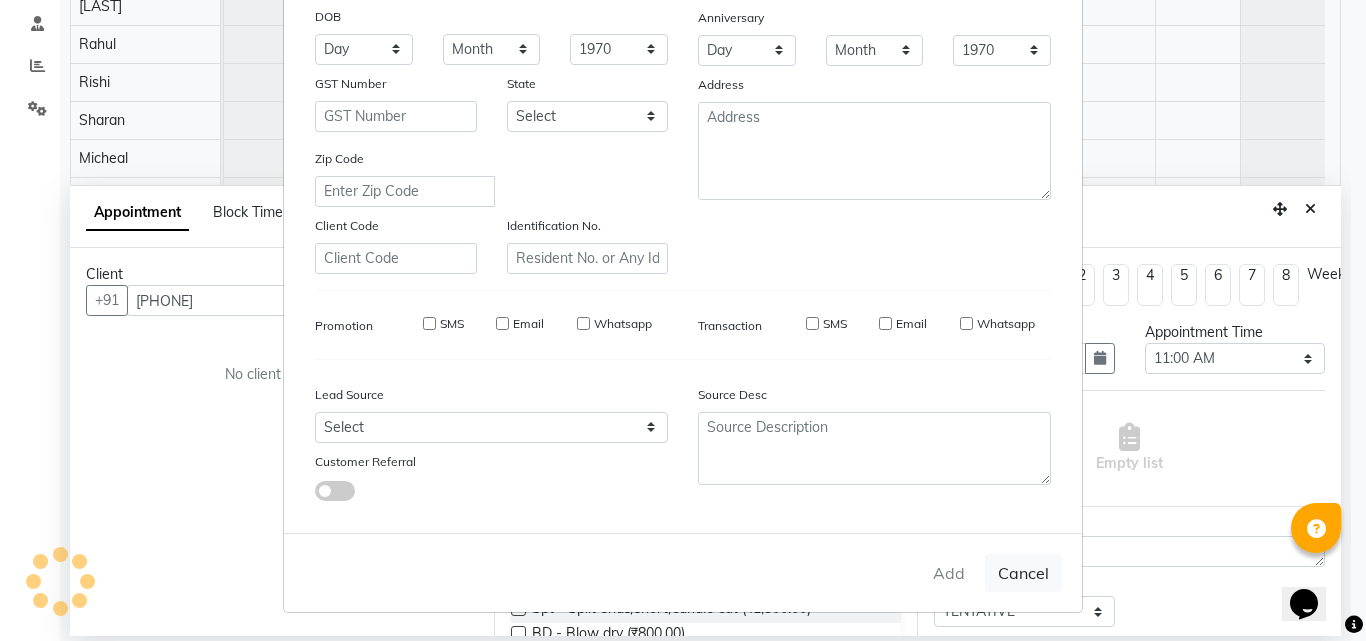 type 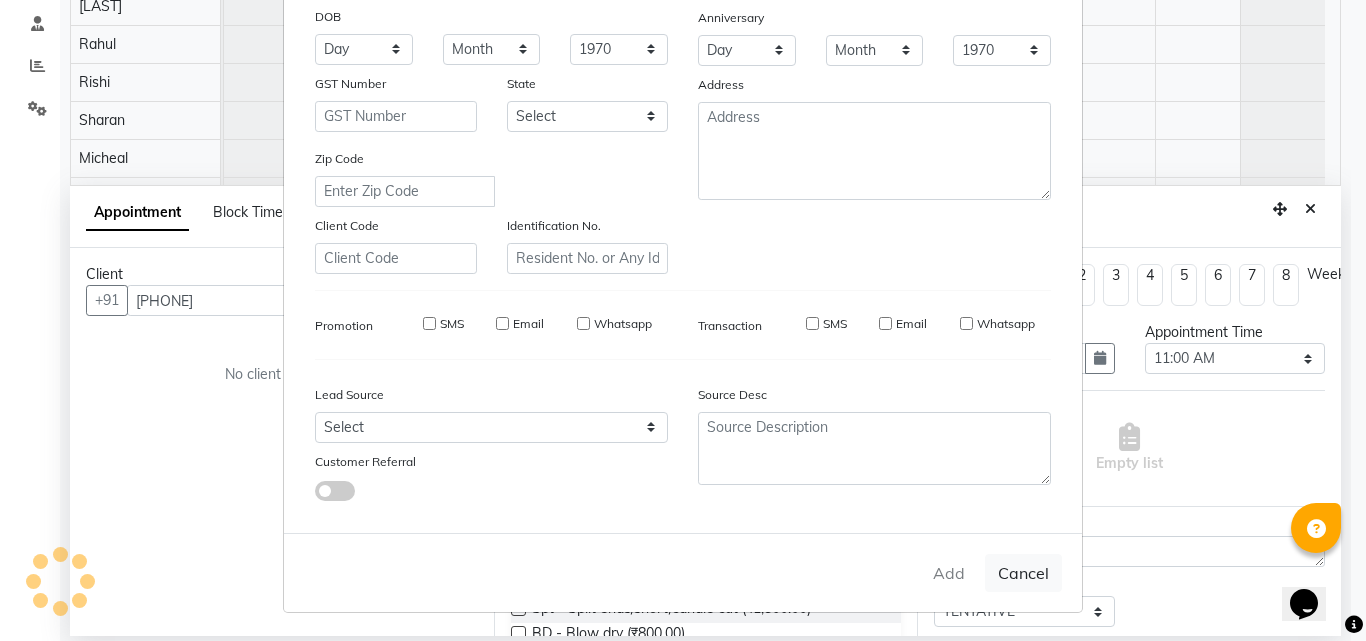 select 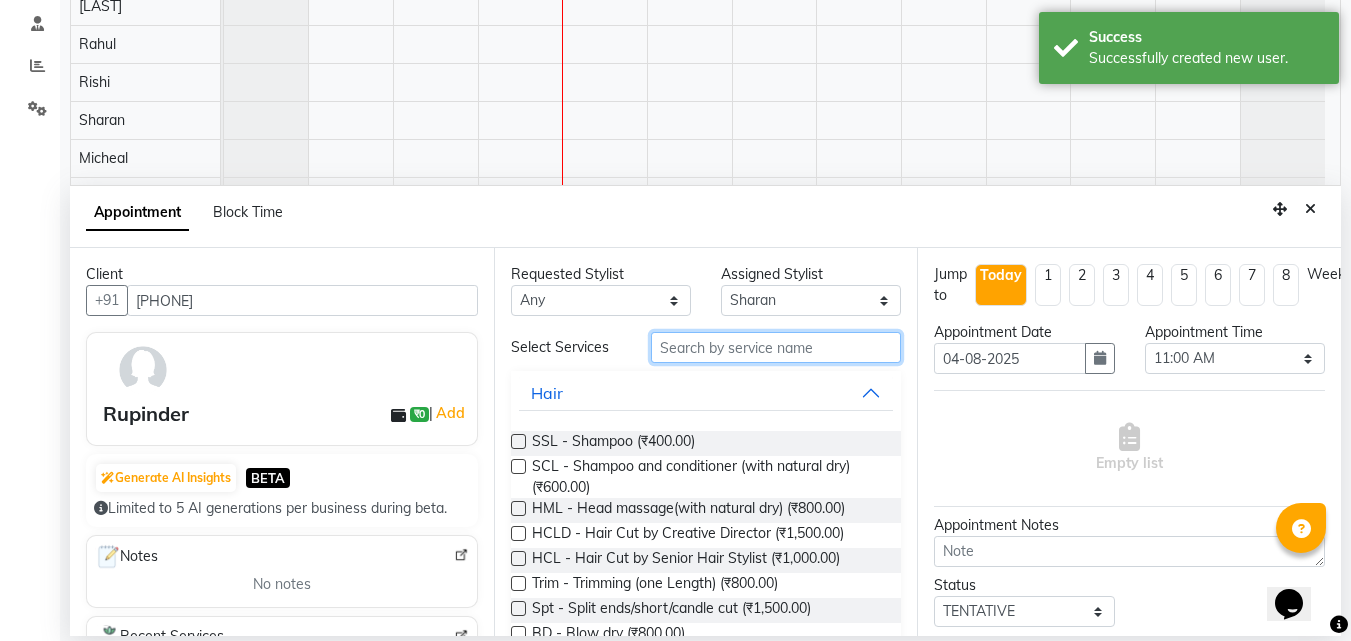 click at bounding box center (776, 347) 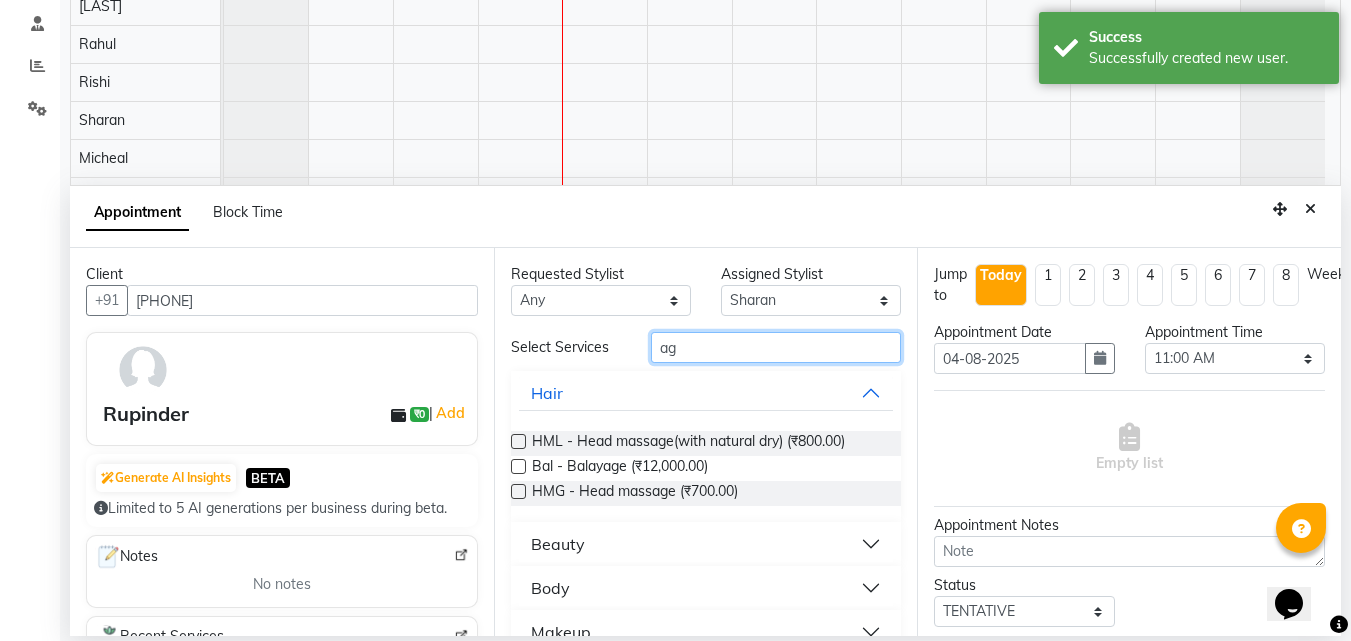 type on "a" 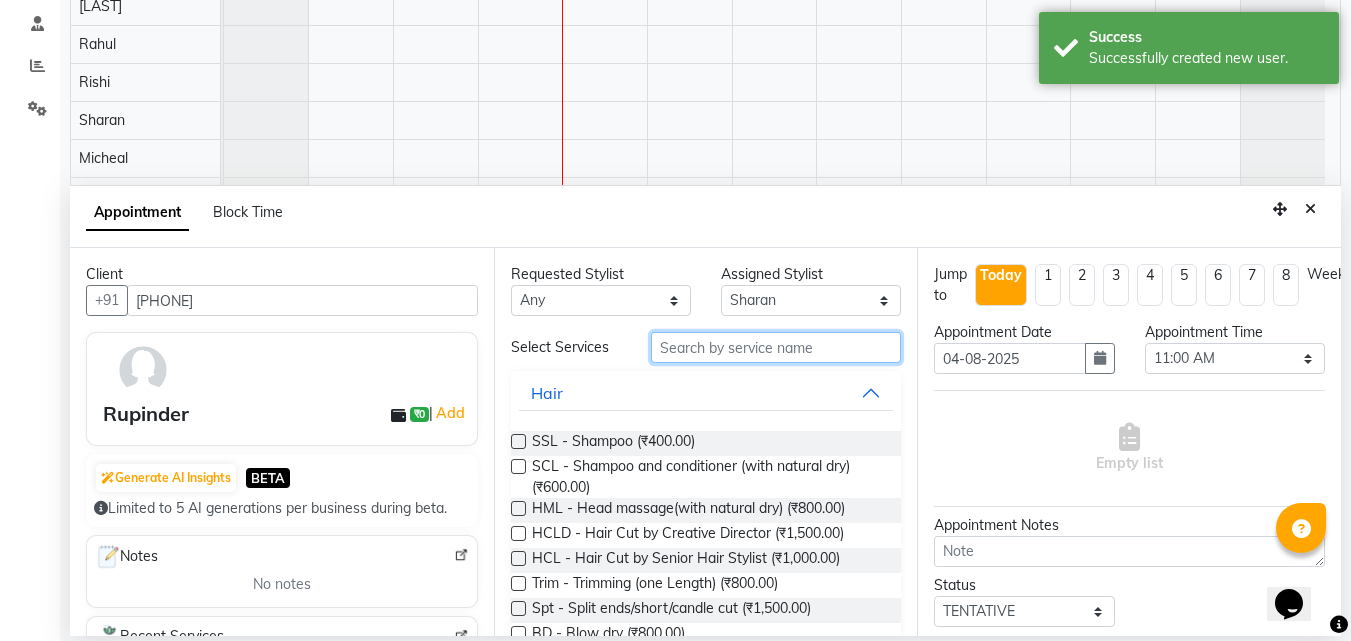 type on "," 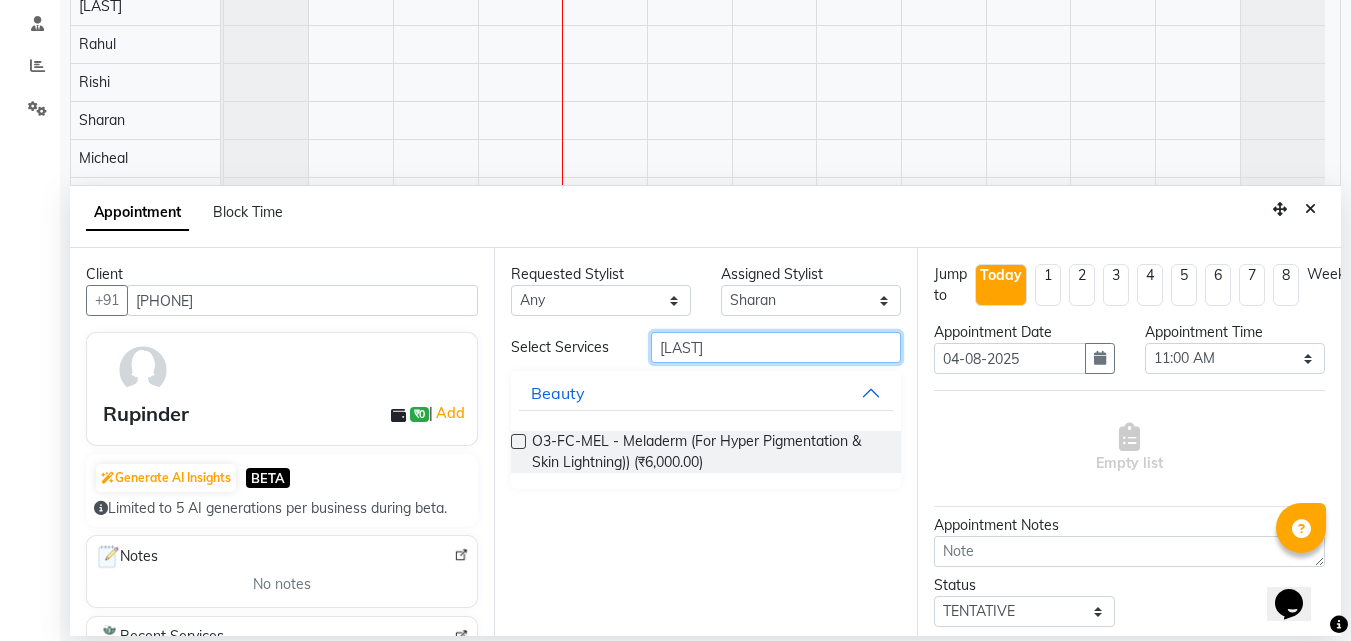 type on "melader" 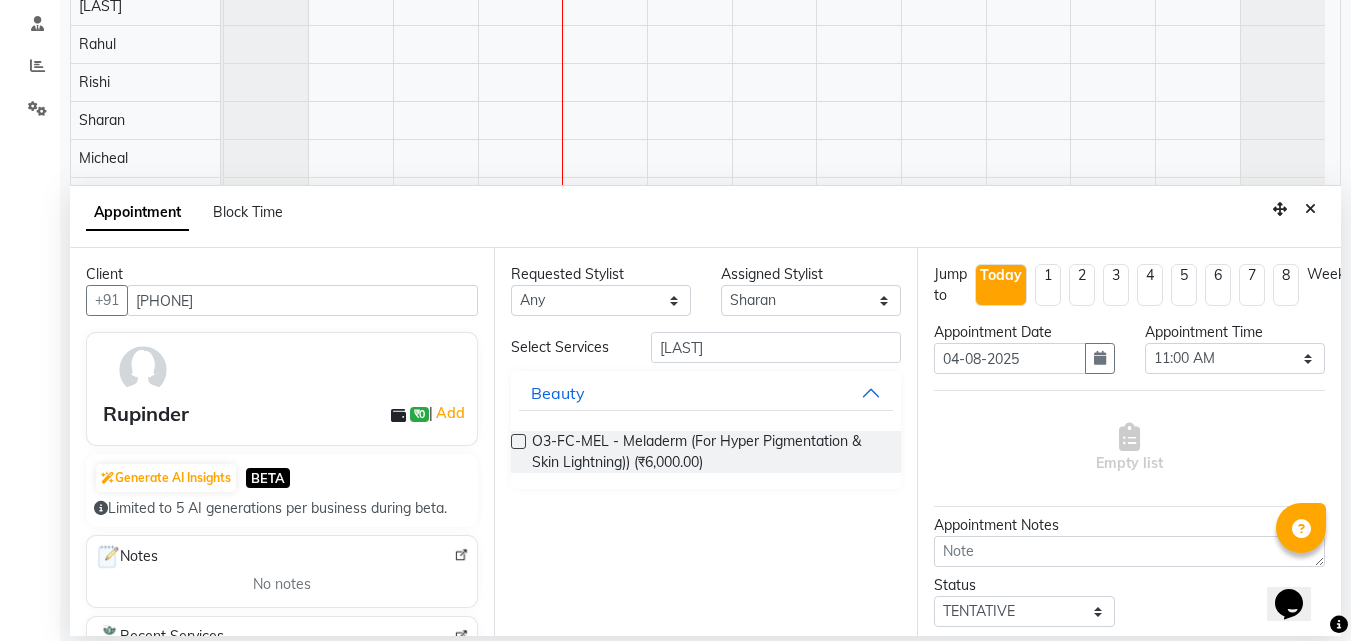 click on "O3-FC-MEL - Meladerm (For Hyper Pigmentation & Skin Lightning)) (₹6,000.00)" at bounding box center (706, 452) 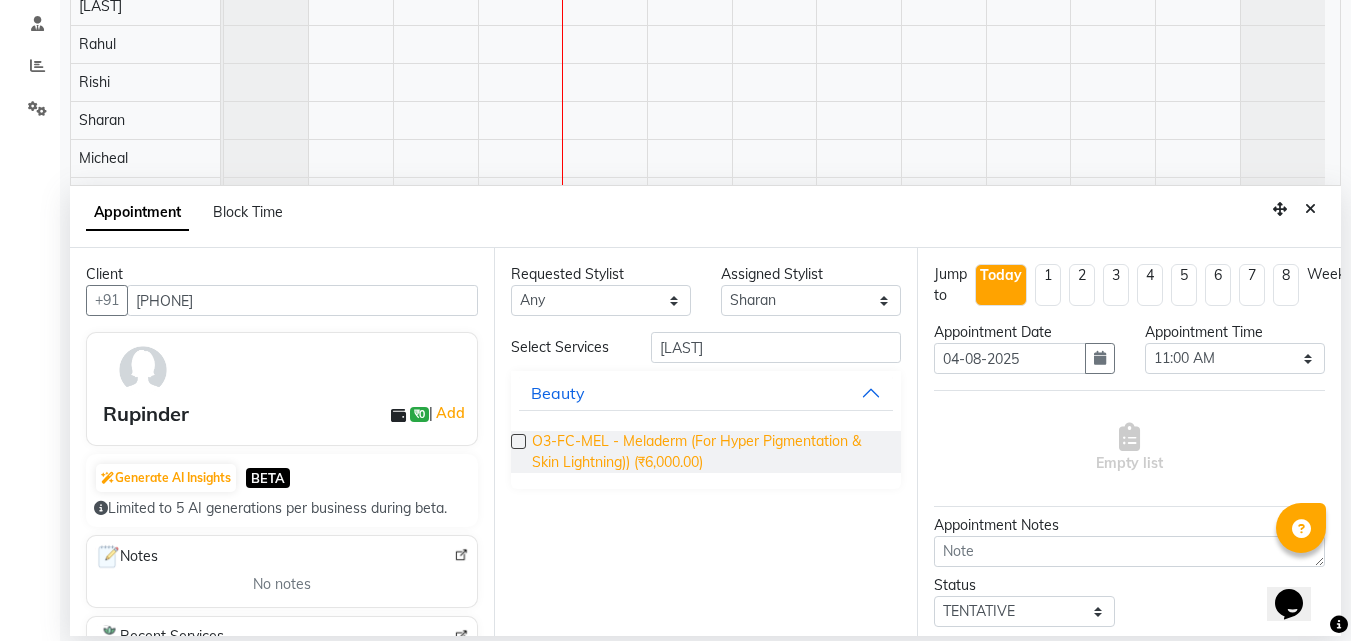 click on "O3-FC-MEL - Meladerm (For Hyper Pigmentation & Skin Lightning)) (₹6,000.00)" at bounding box center (709, 452) 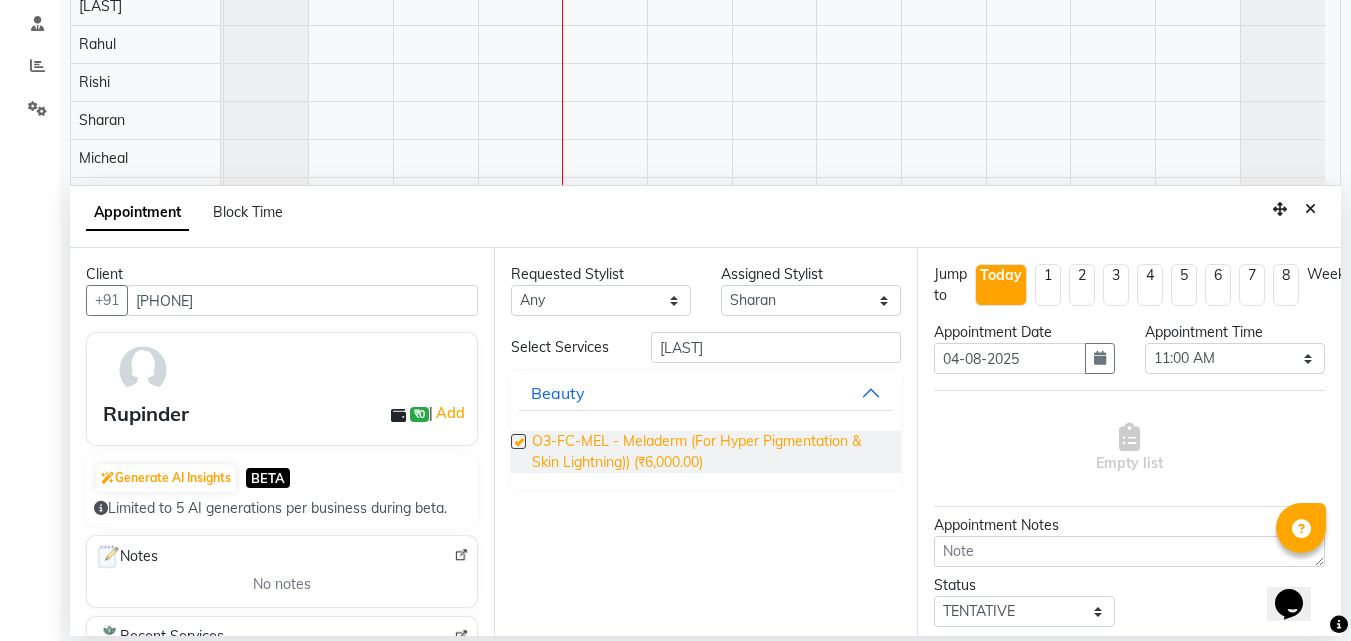 click on "O3-FC-MEL - Meladerm (For Hyper Pigmentation & Skin Lightning)) (₹6,000.00)" at bounding box center (709, 452) 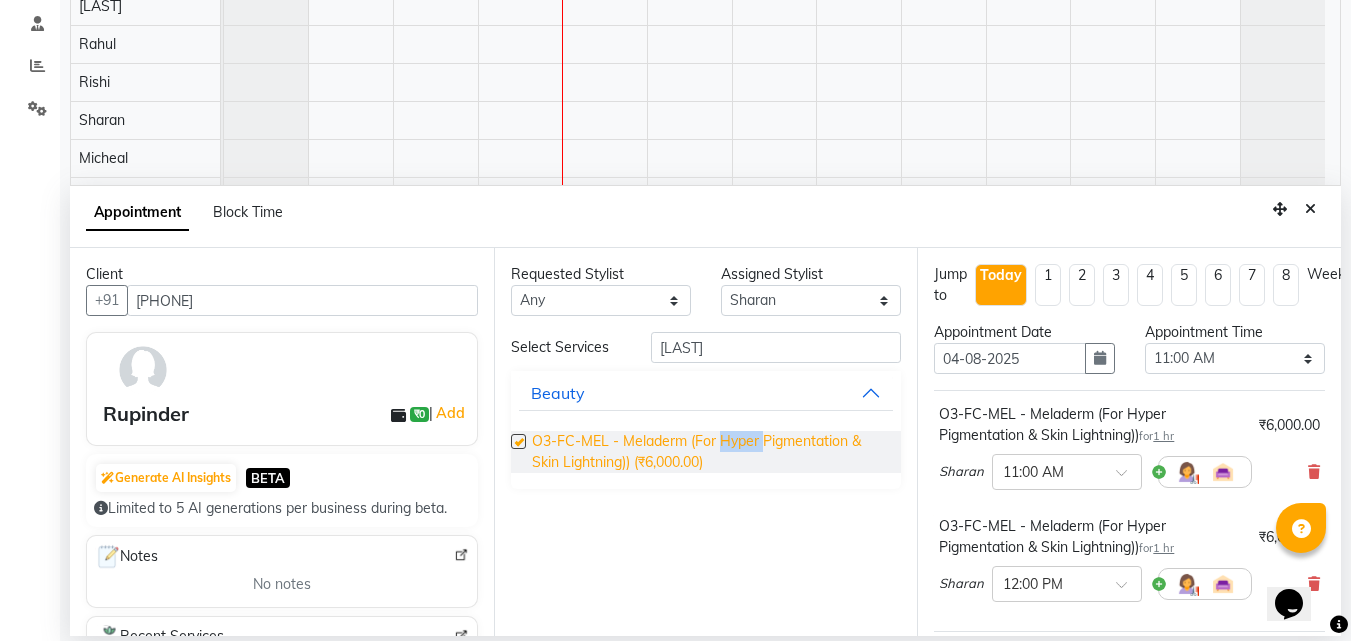 checkbox on "false" 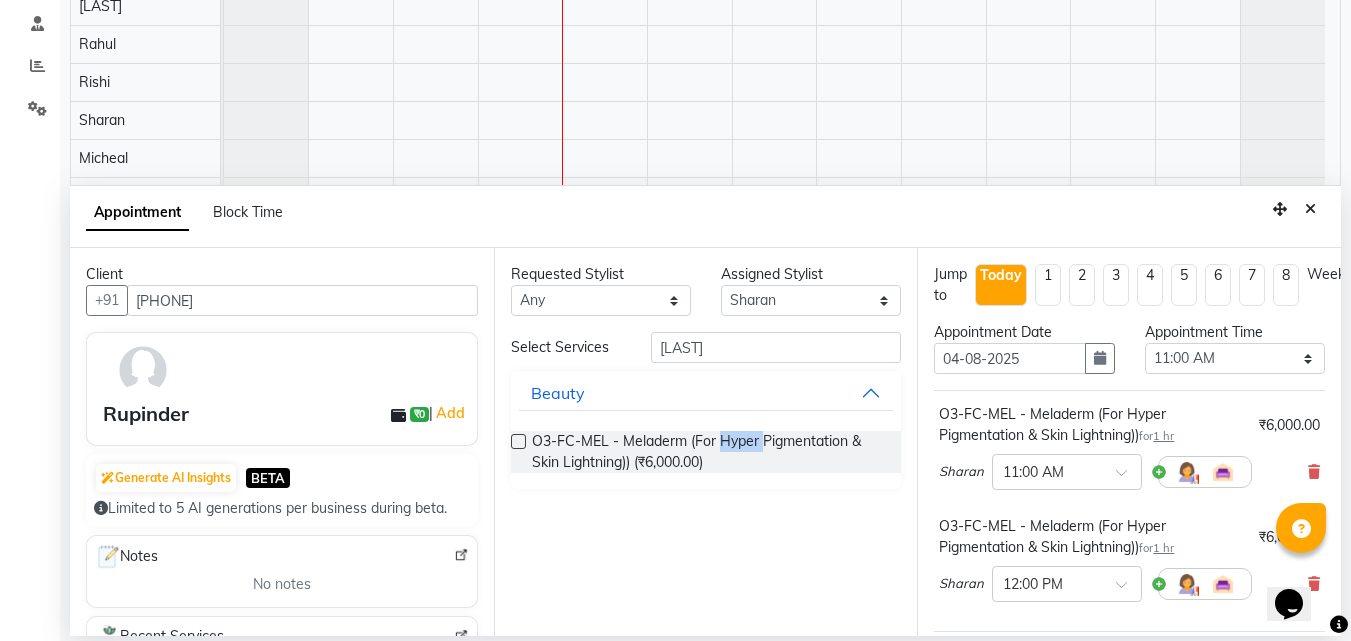 scroll, scrollTop: 200, scrollLeft: 0, axis: vertical 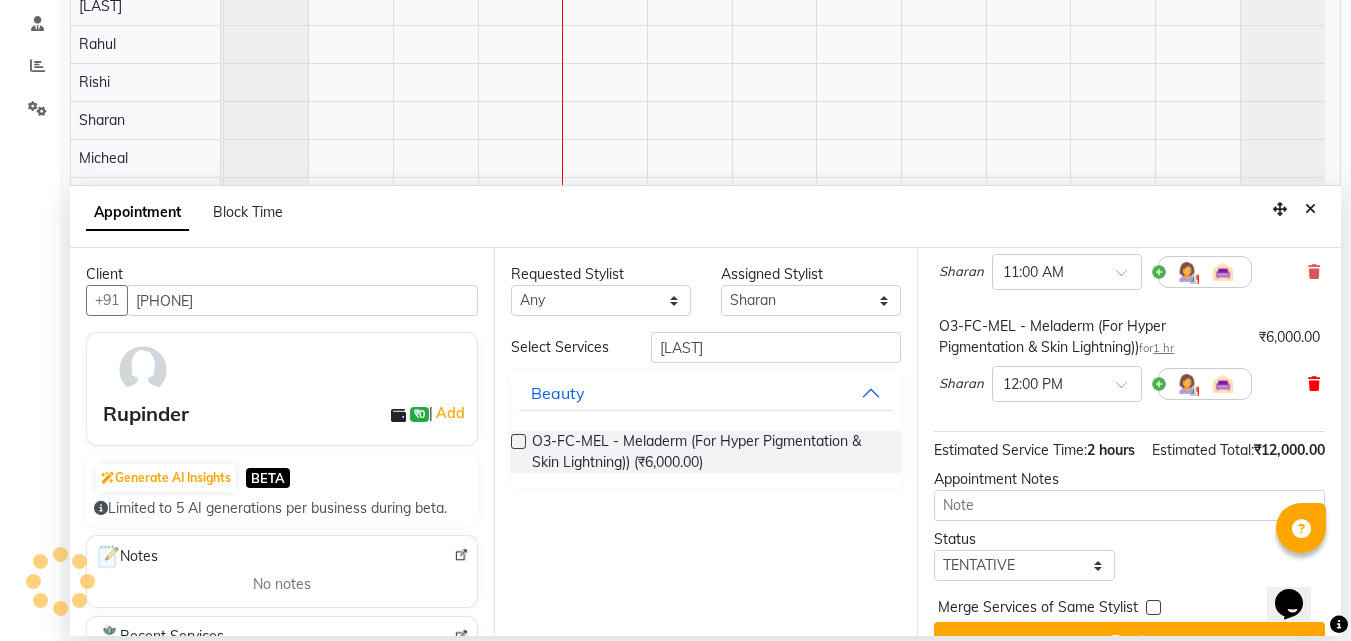 click at bounding box center (1314, 384) 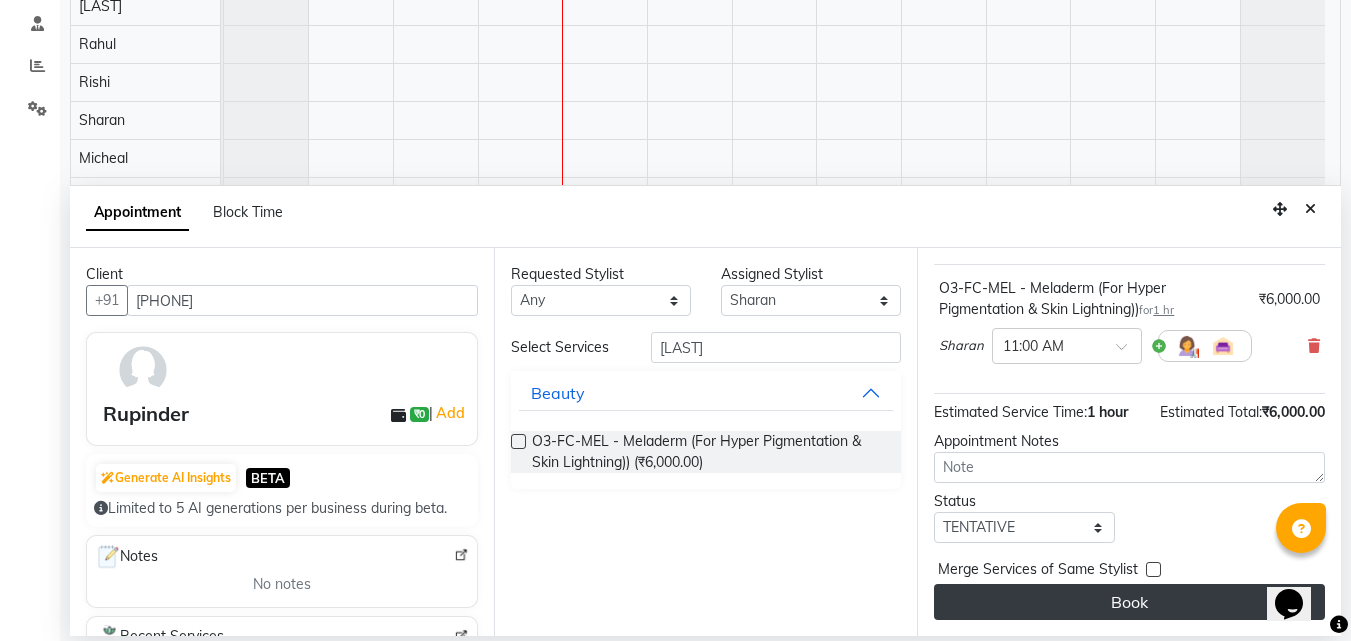 click on "Book" at bounding box center [1129, 602] 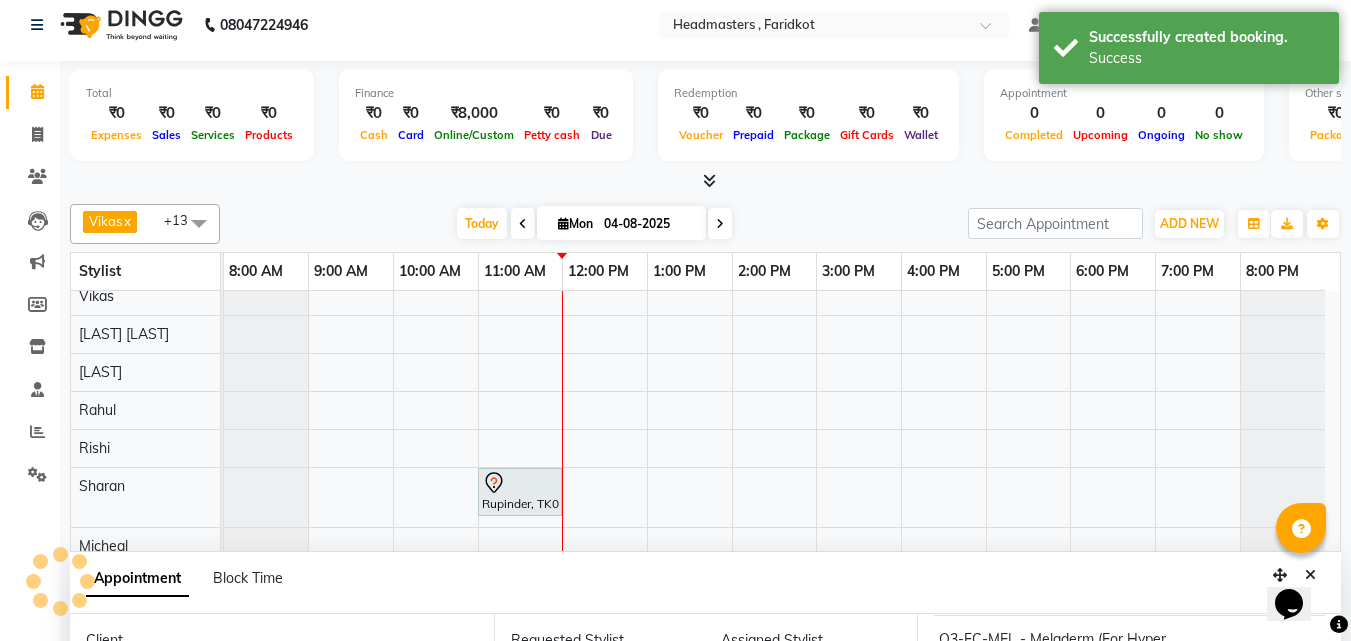 scroll, scrollTop: 0, scrollLeft: 0, axis: both 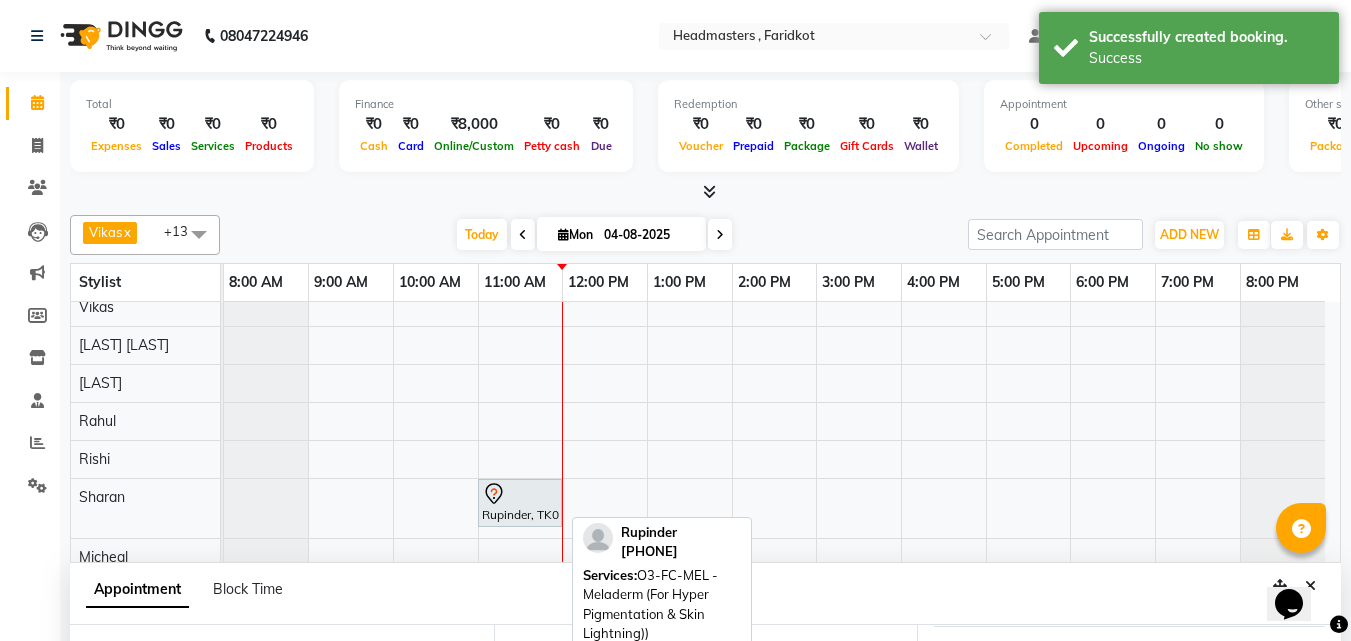 click on "Rupinder, TK01, 11:00 AM-12:00 PM, O3-FC-MEL - Meladerm (For Hyper Pigmentation & Skin Lightning))" at bounding box center (520, 503) 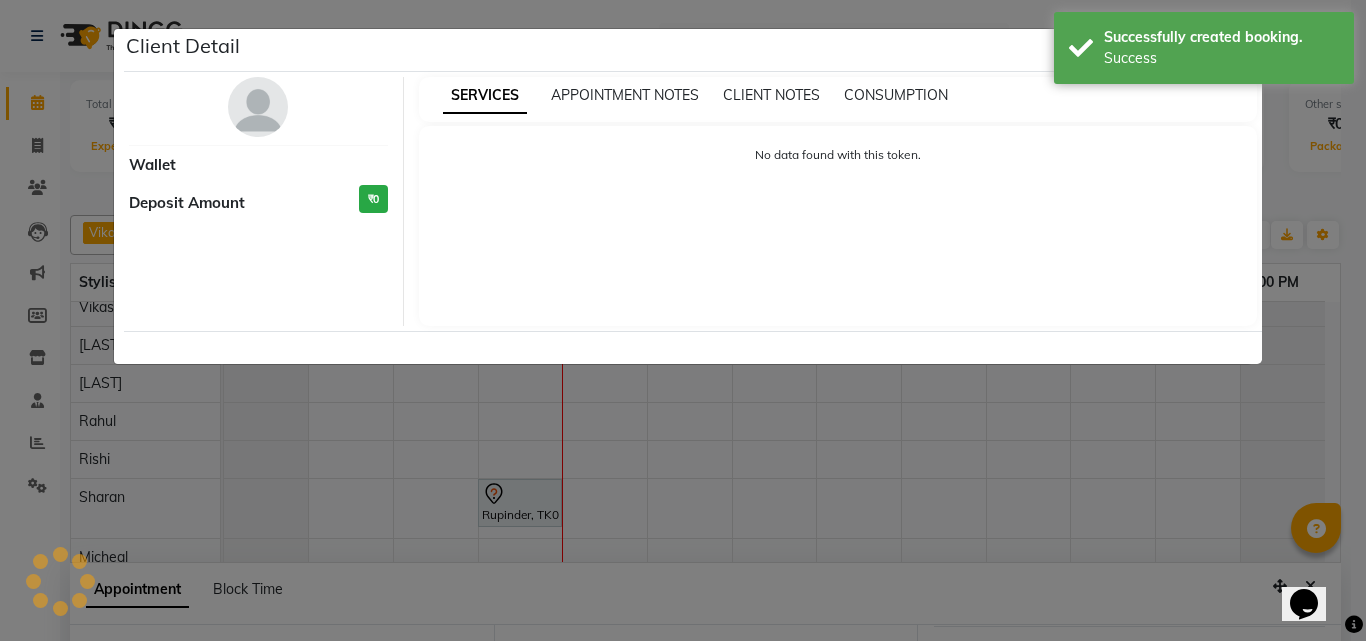 select on "7" 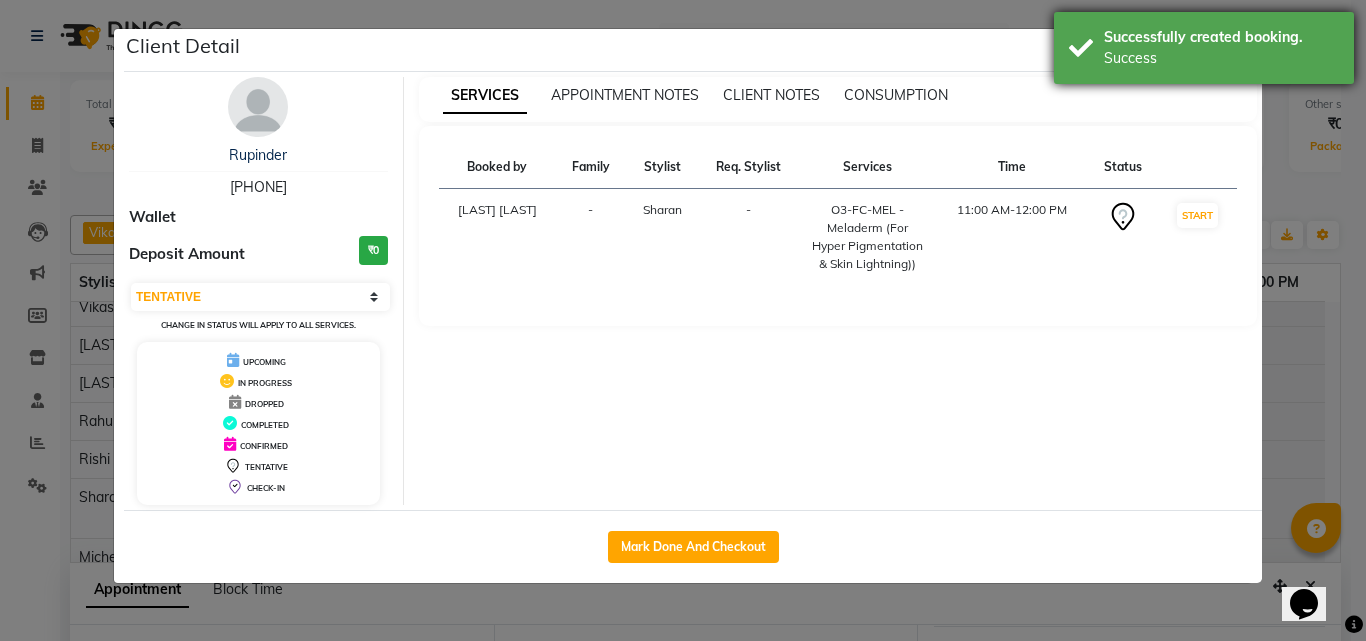 click on "Success" at bounding box center [1221, 58] 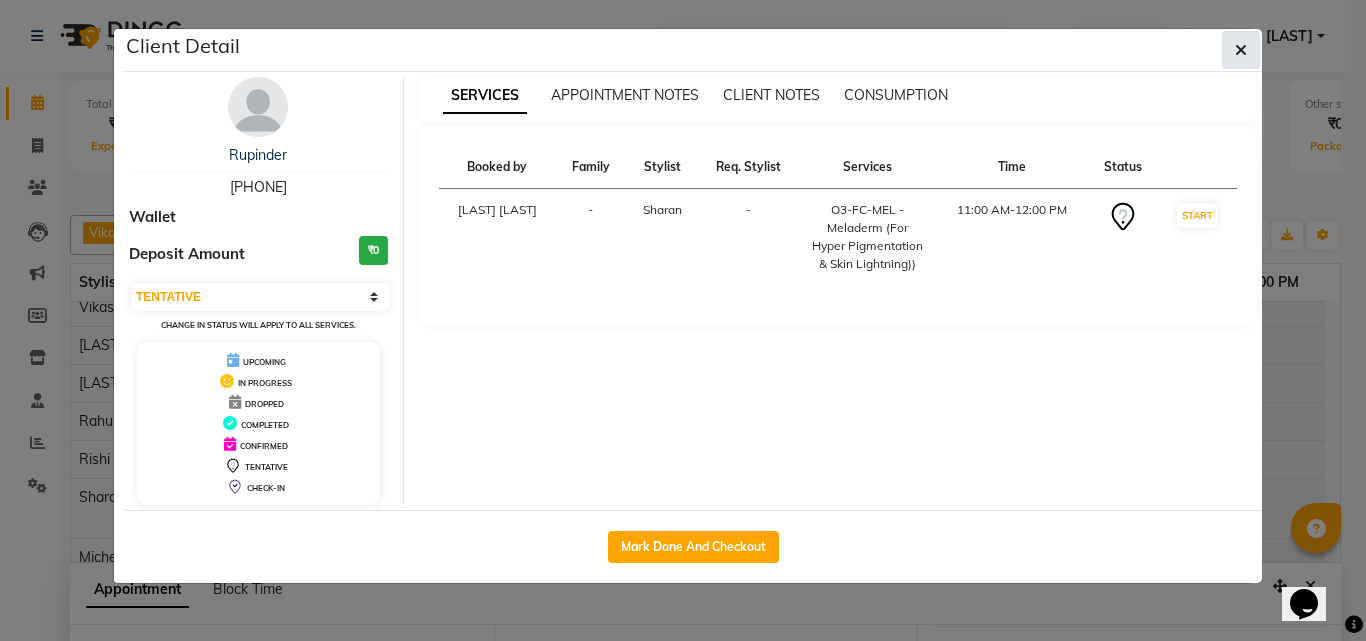 click 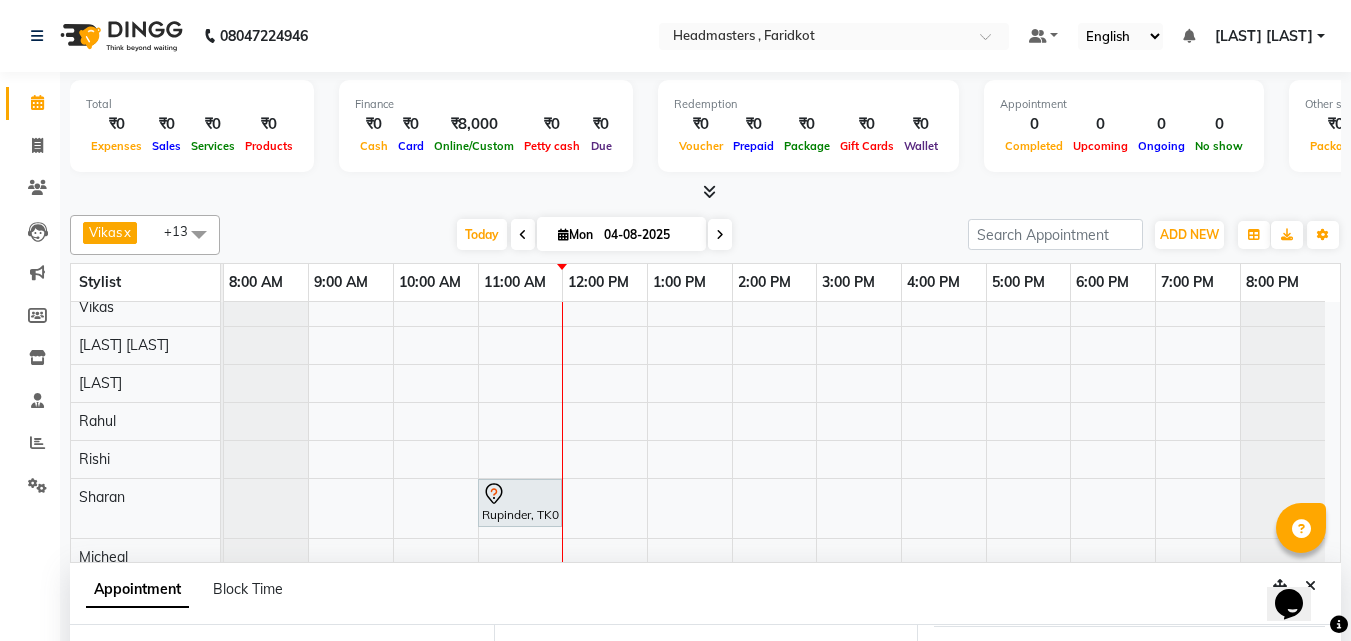 scroll, scrollTop: 0, scrollLeft: 0, axis: both 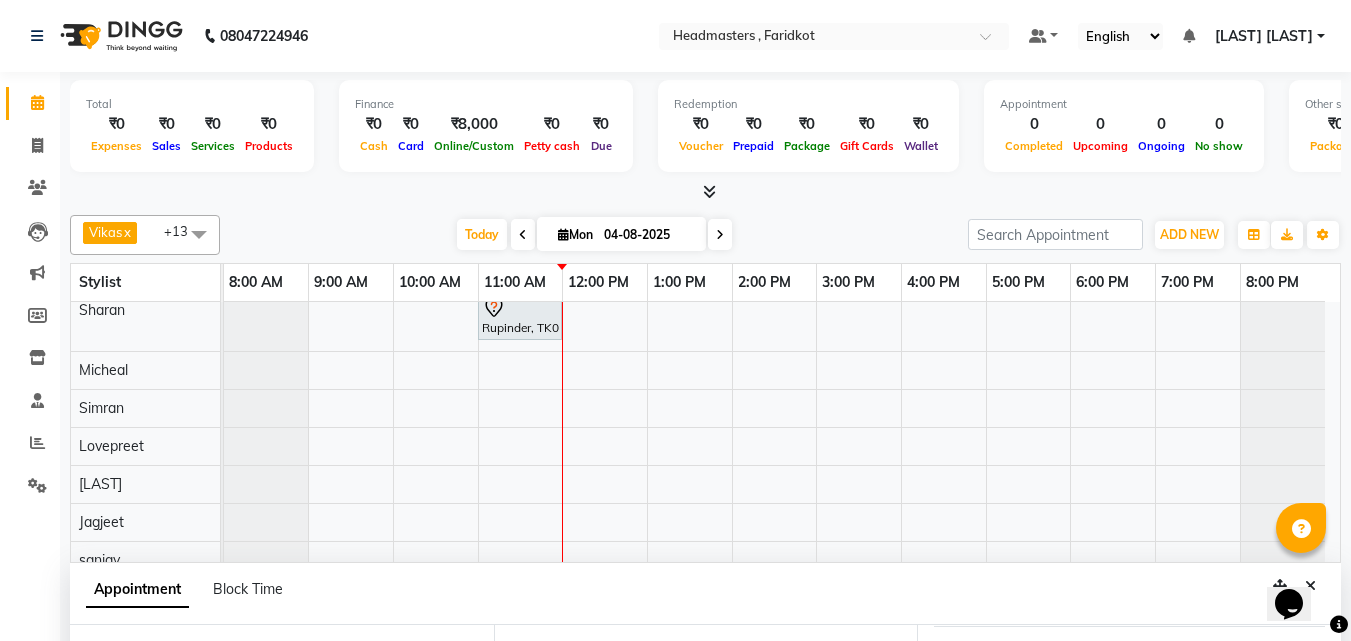 click on "Rupinder, TK01, 11:00 AM-12:00 PM, O3-FC-MEL - Meladerm (For Hyper Pigmentation & Skin Lightning))" at bounding box center [782, 378] 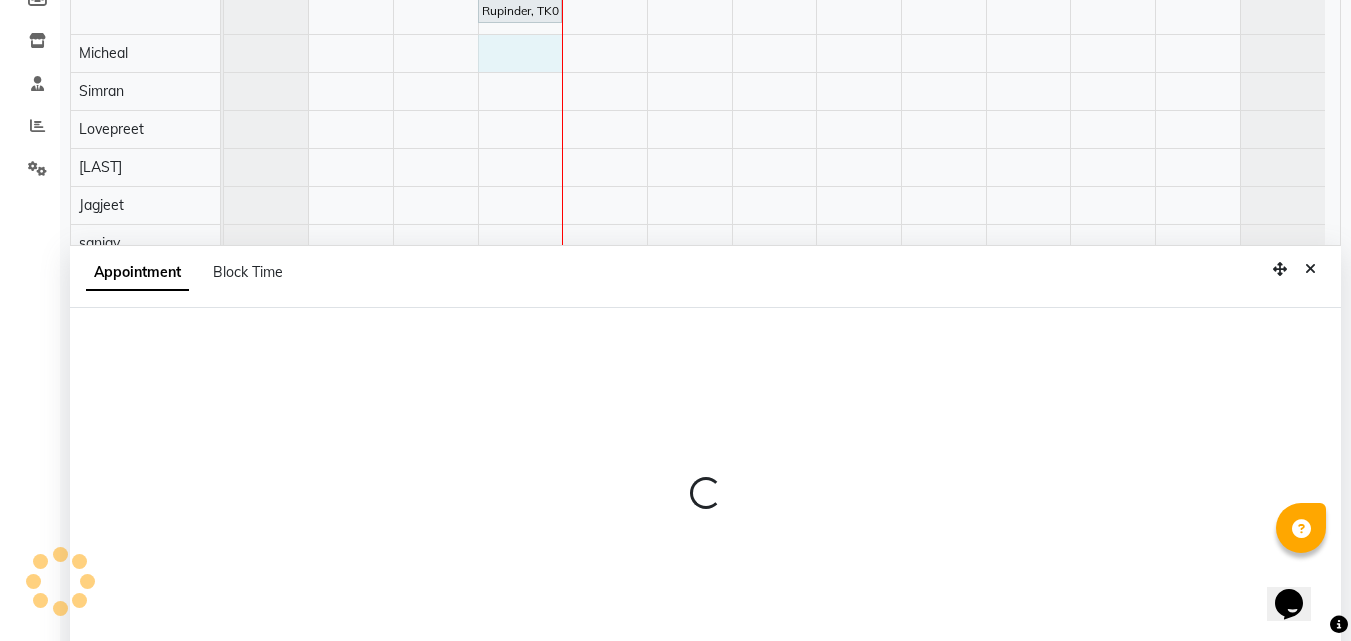 scroll, scrollTop: 377, scrollLeft: 0, axis: vertical 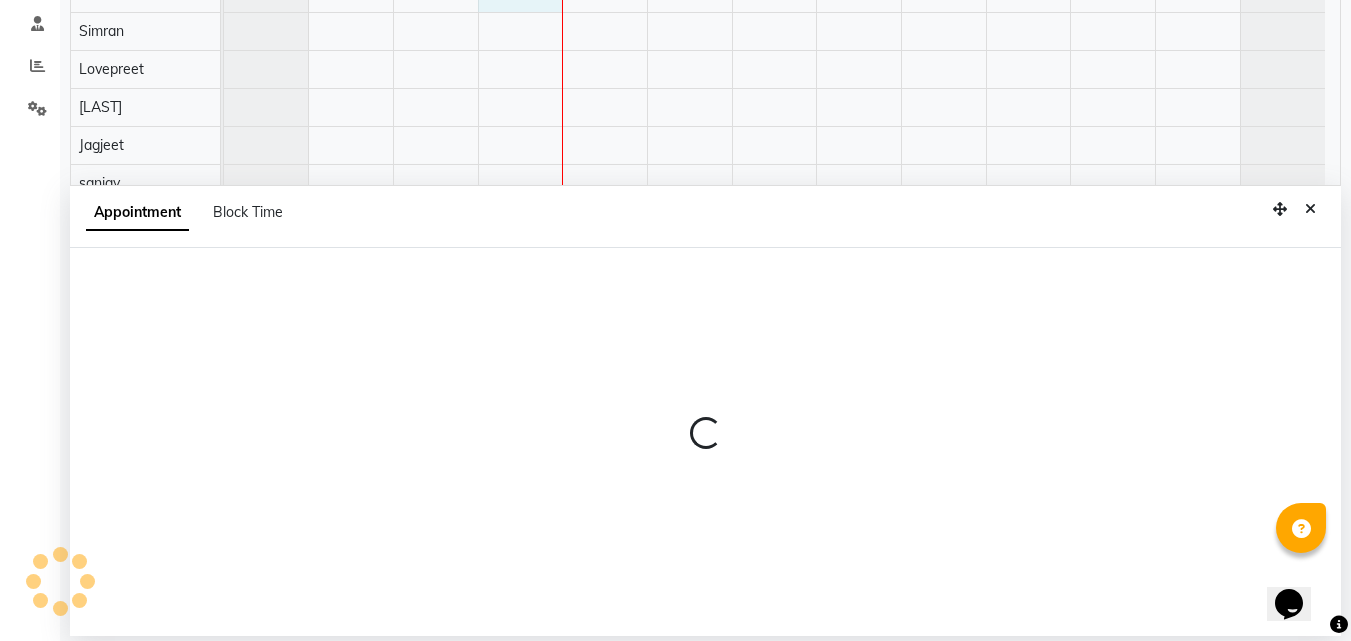select on "76900" 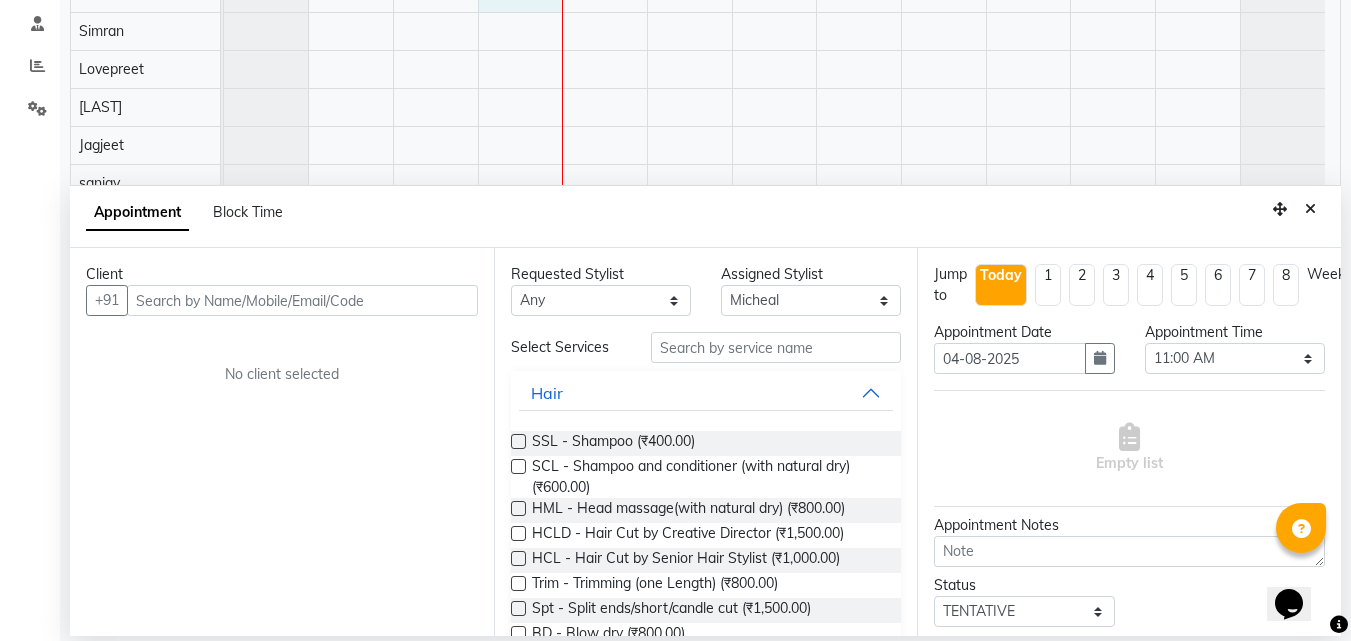 click at bounding box center [302, 300] 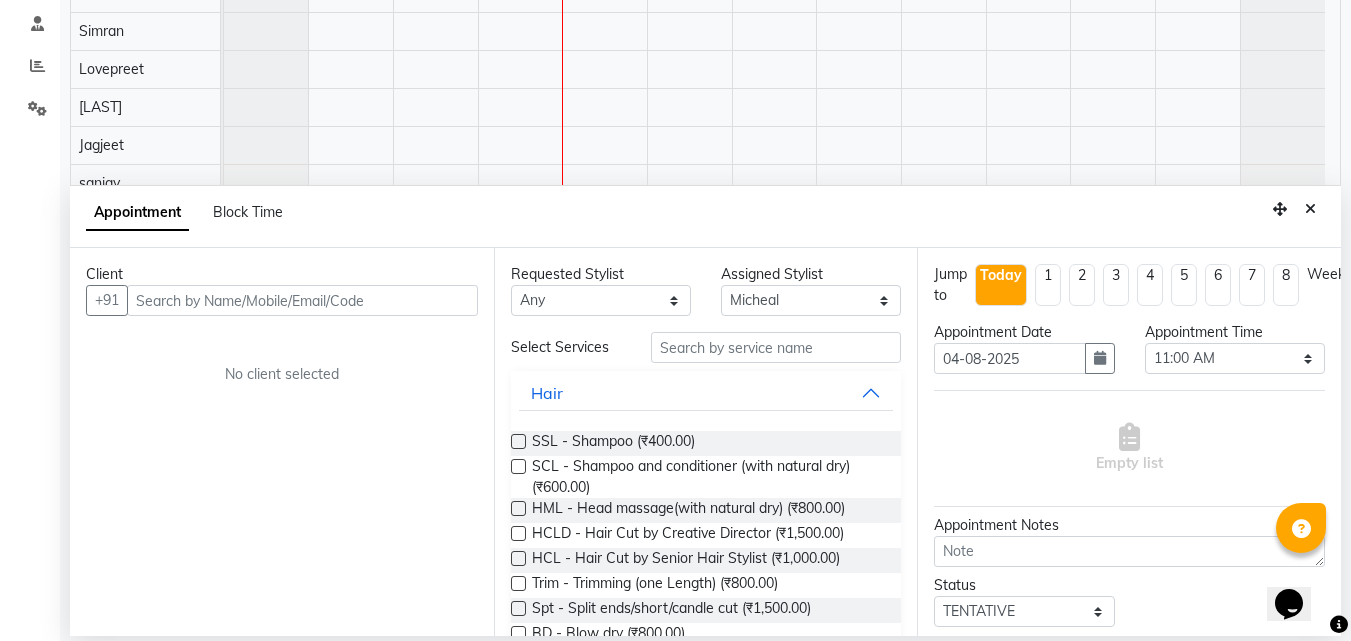 click at bounding box center (302, 300) 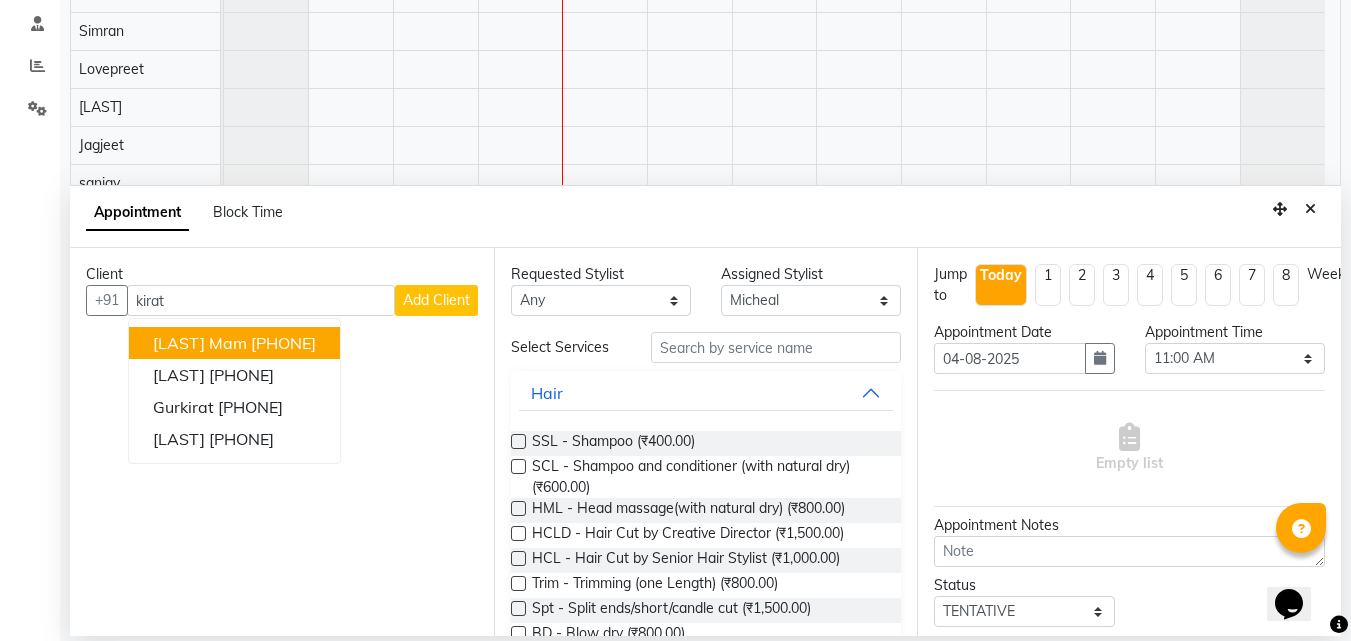 click on "kirat mam  7814061962" at bounding box center (234, 343) 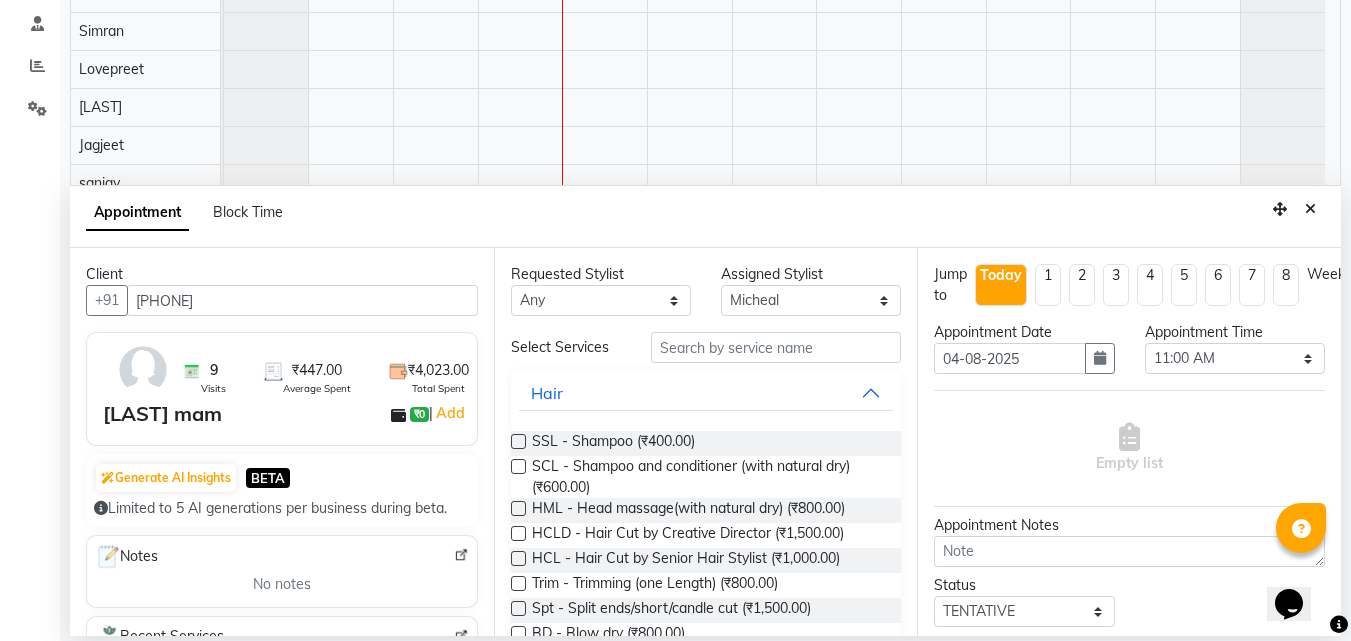 type on "[PHONE]" 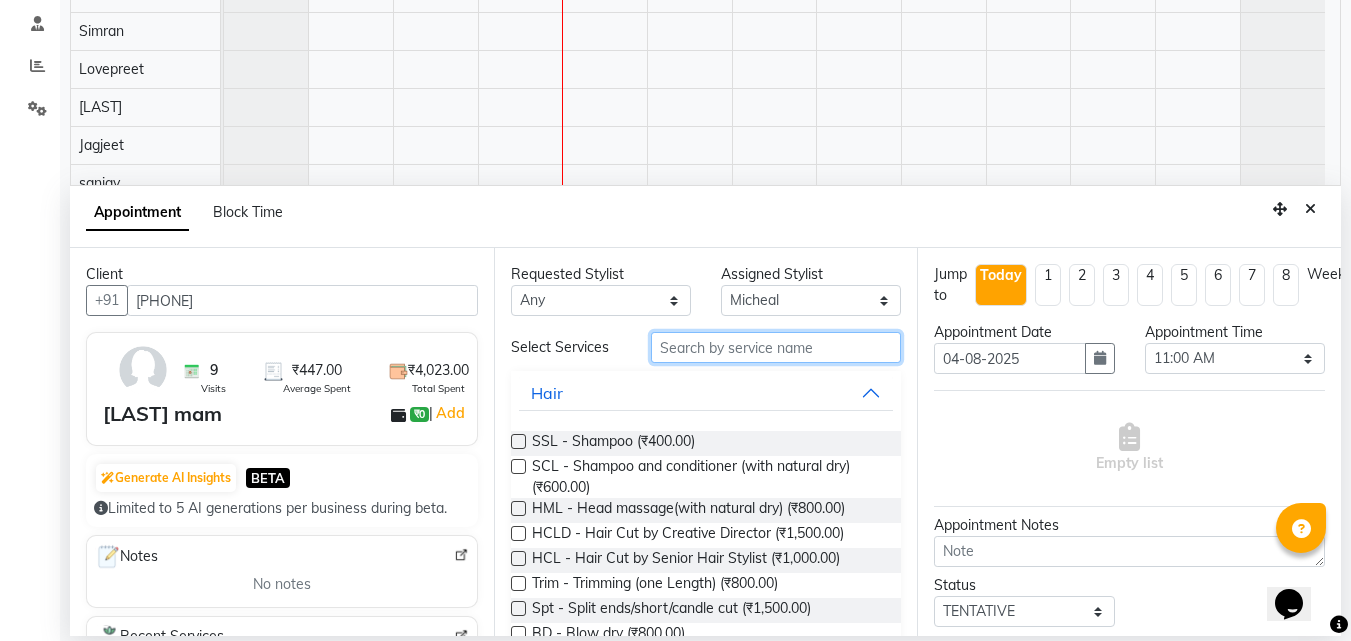 click at bounding box center [776, 347] 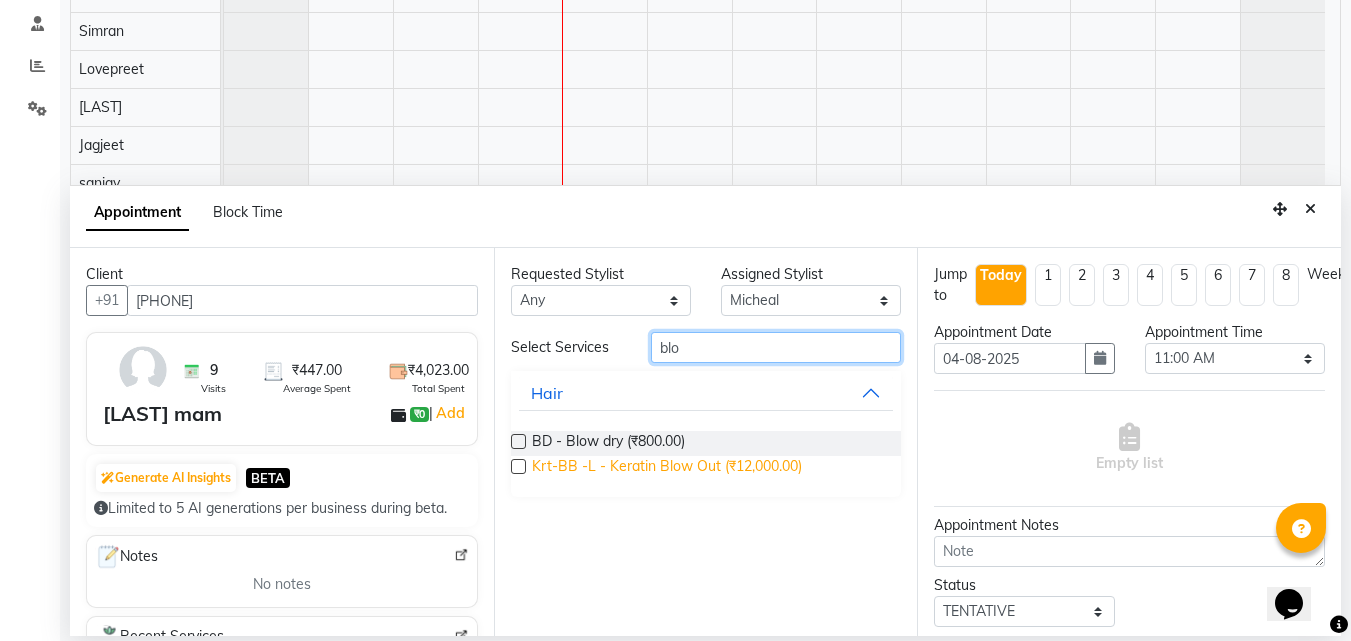 type on "blo" 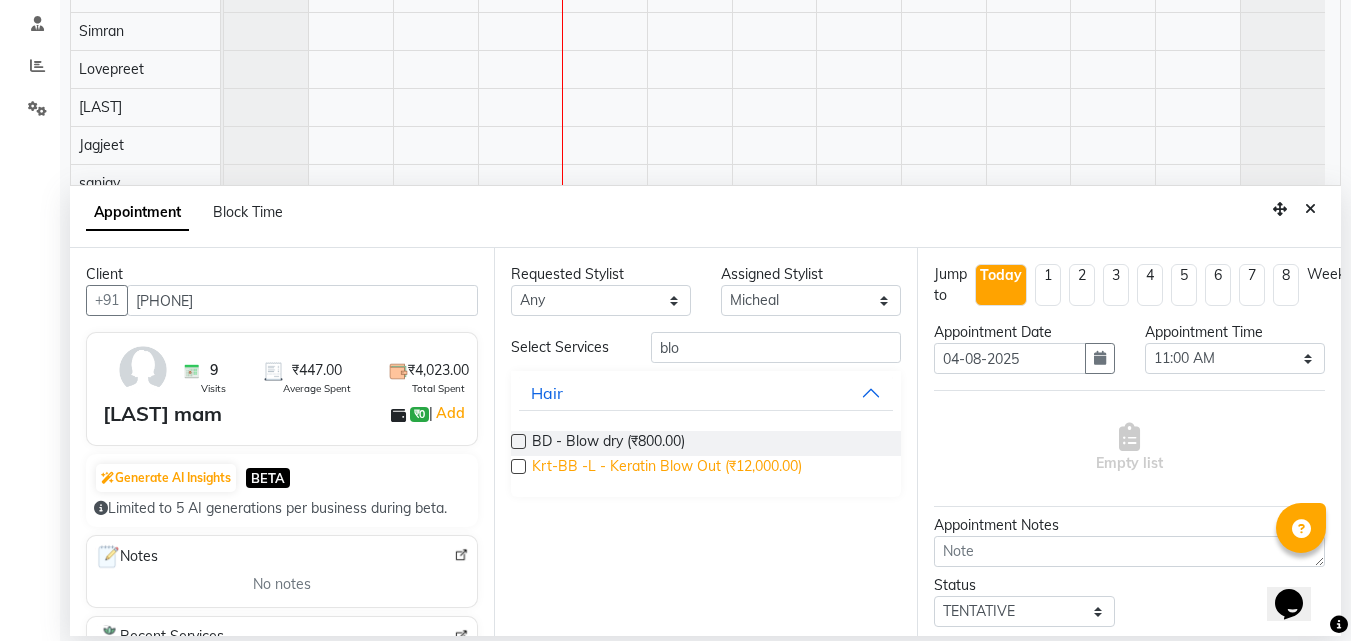 click on "Krt-BB -L - Keratin Blow Out (₹12,000.00)" at bounding box center [667, 468] 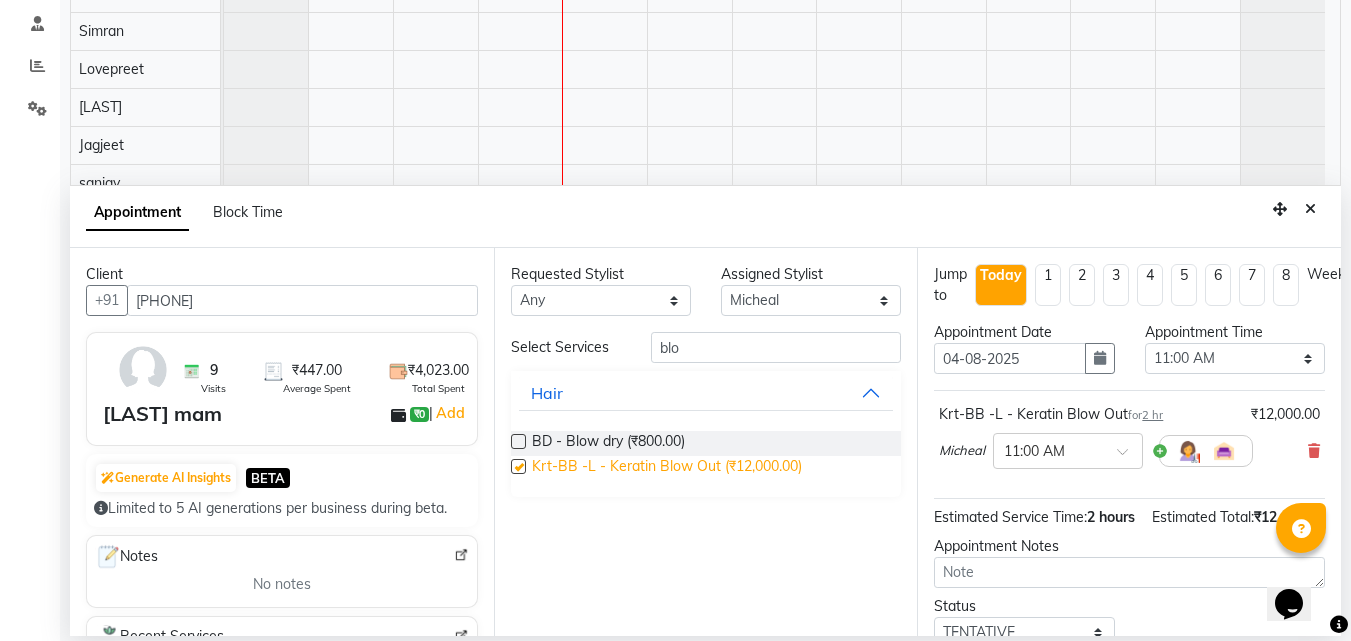checkbox on "false" 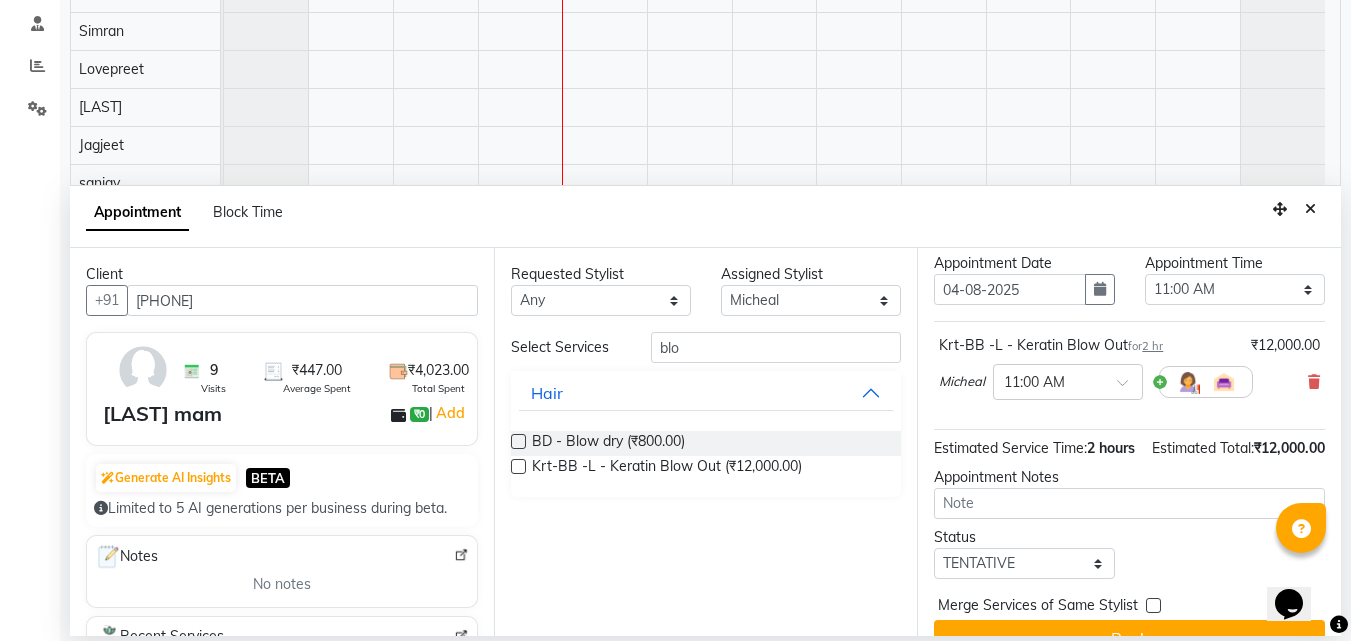scroll, scrollTop: 141, scrollLeft: 0, axis: vertical 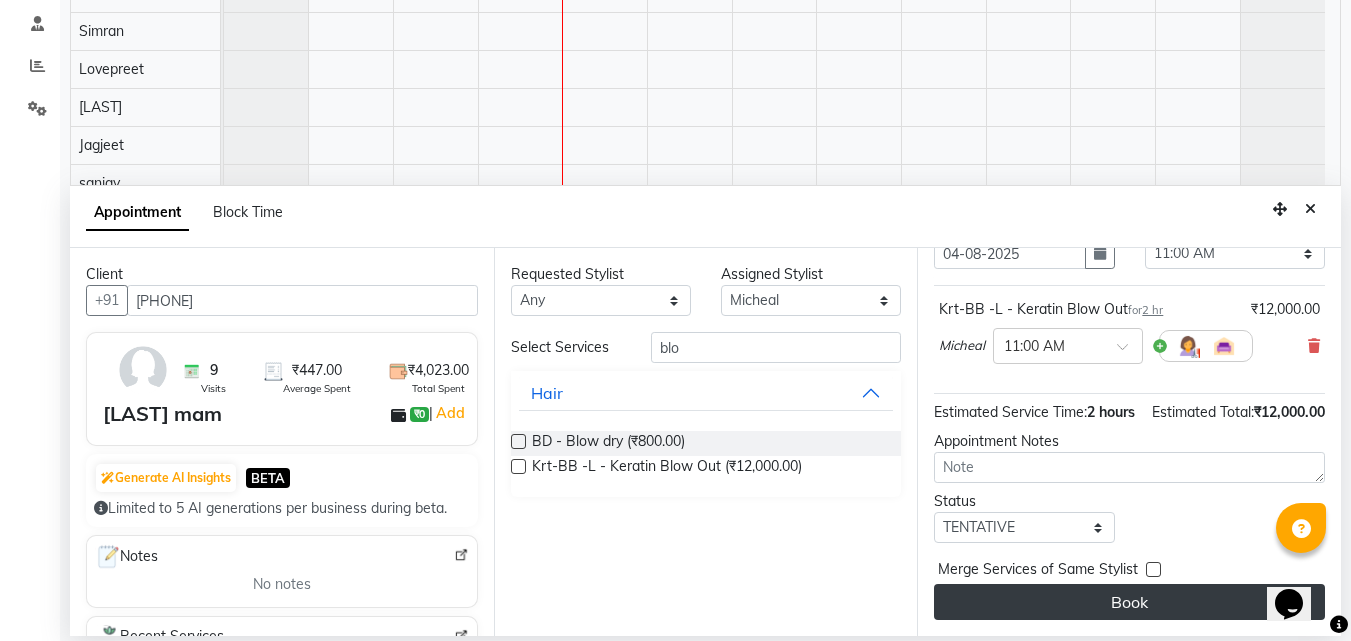 click on "Book" at bounding box center [1129, 602] 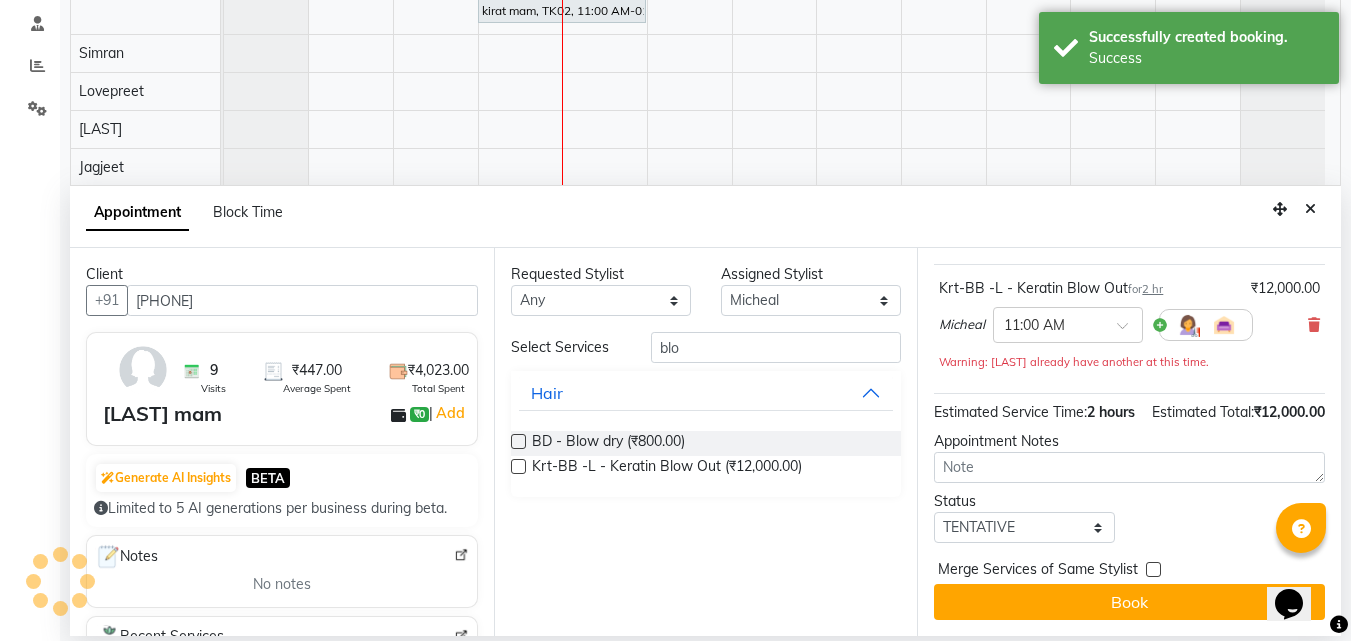 scroll, scrollTop: 0, scrollLeft: 0, axis: both 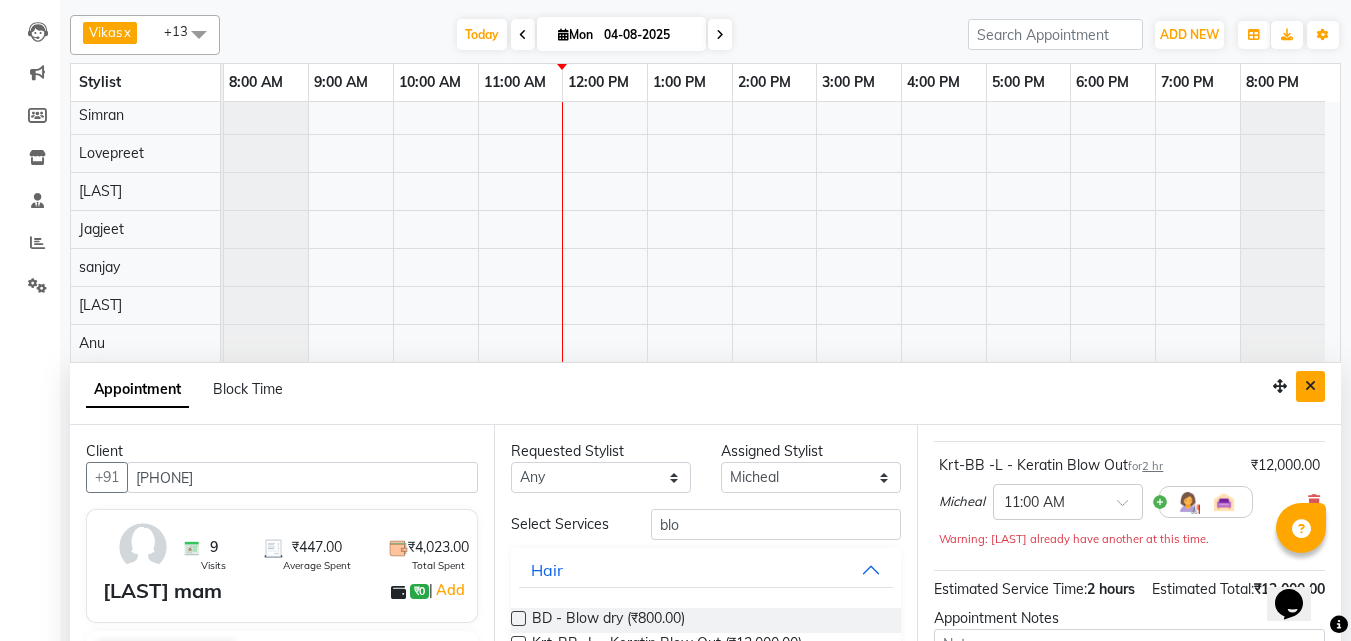 click at bounding box center [1310, 386] 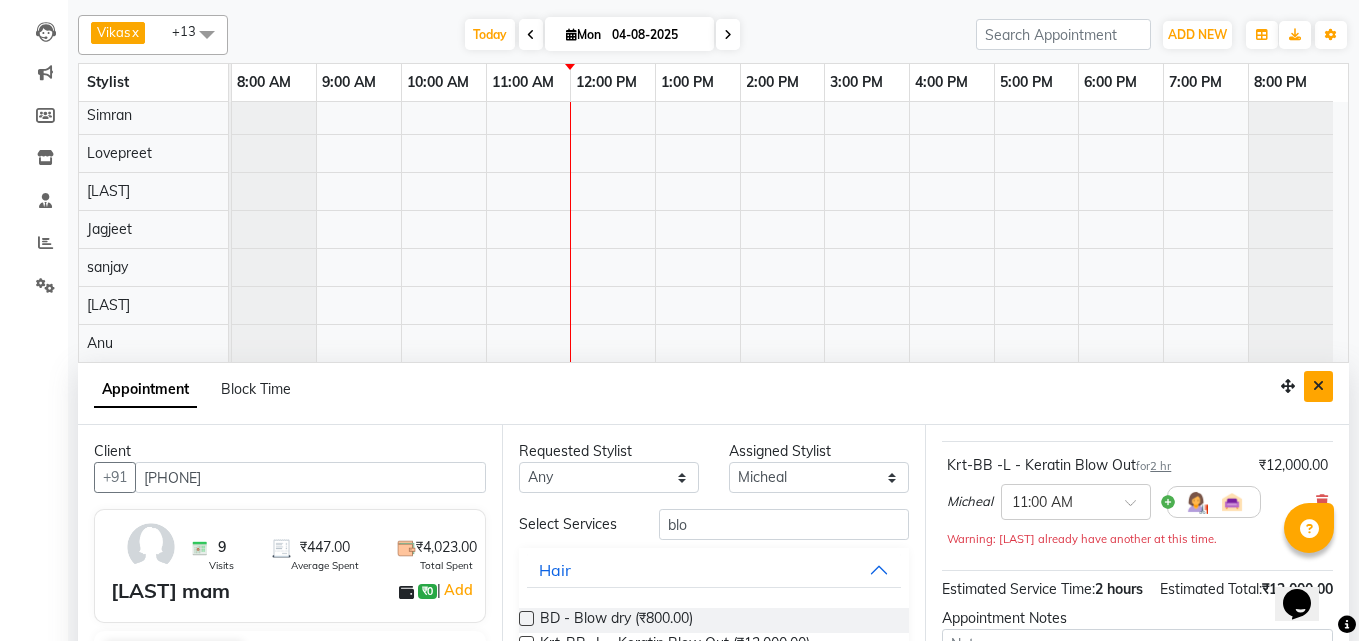 scroll, scrollTop: 0, scrollLeft: 0, axis: both 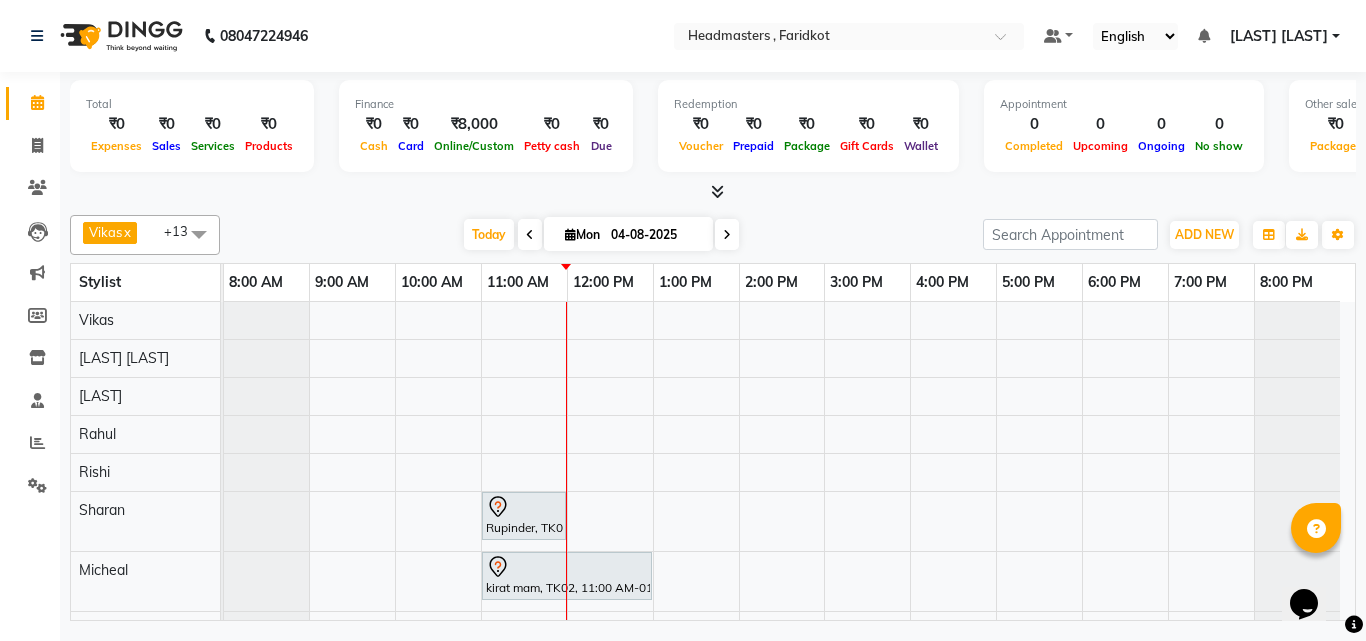 select on "71455" 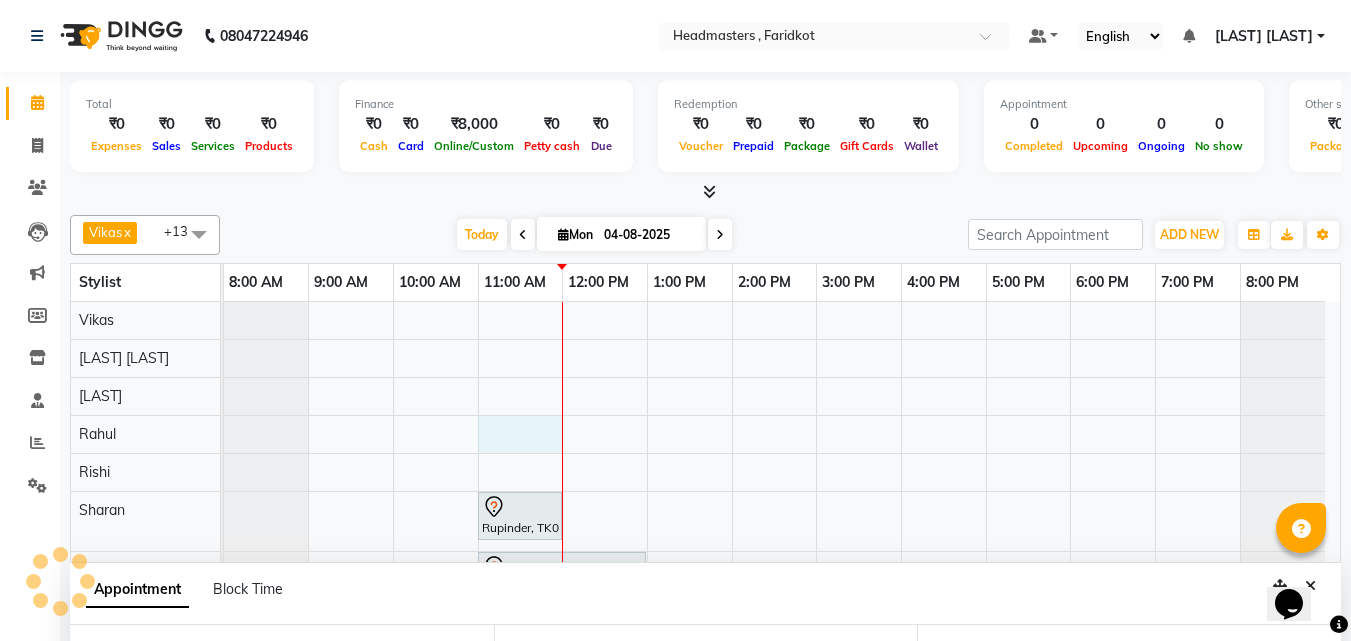 select on "660" 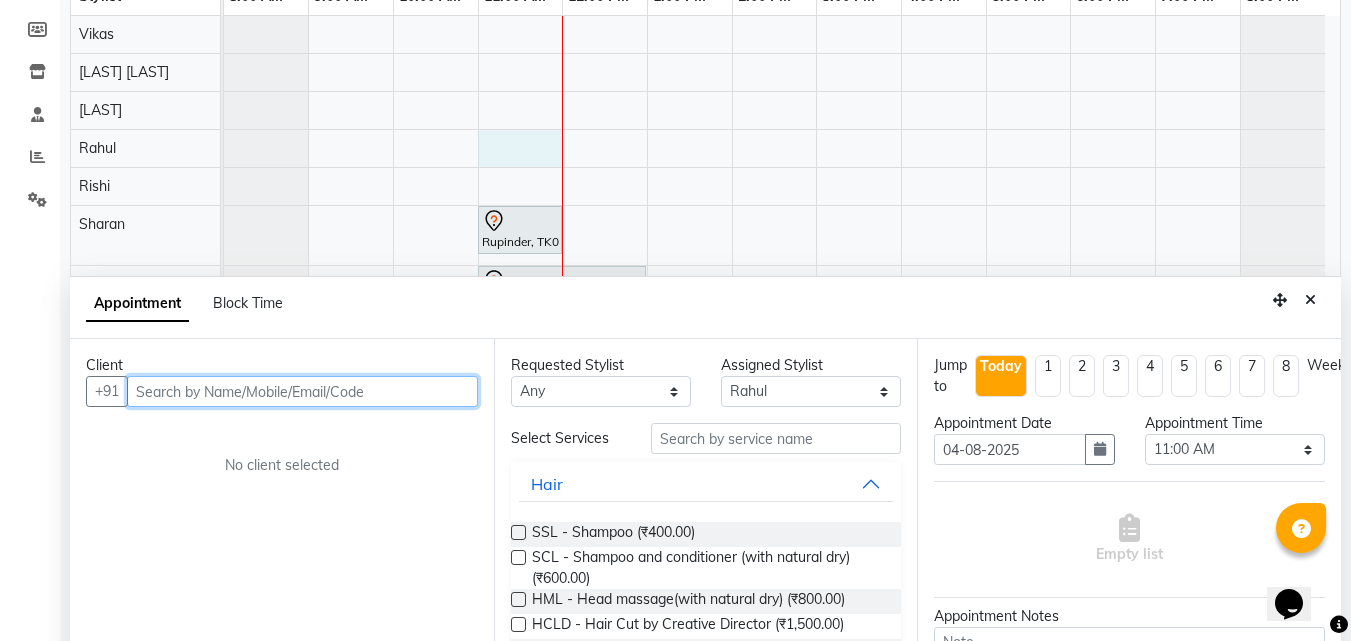 scroll, scrollTop: 357, scrollLeft: 0, axis: vertical 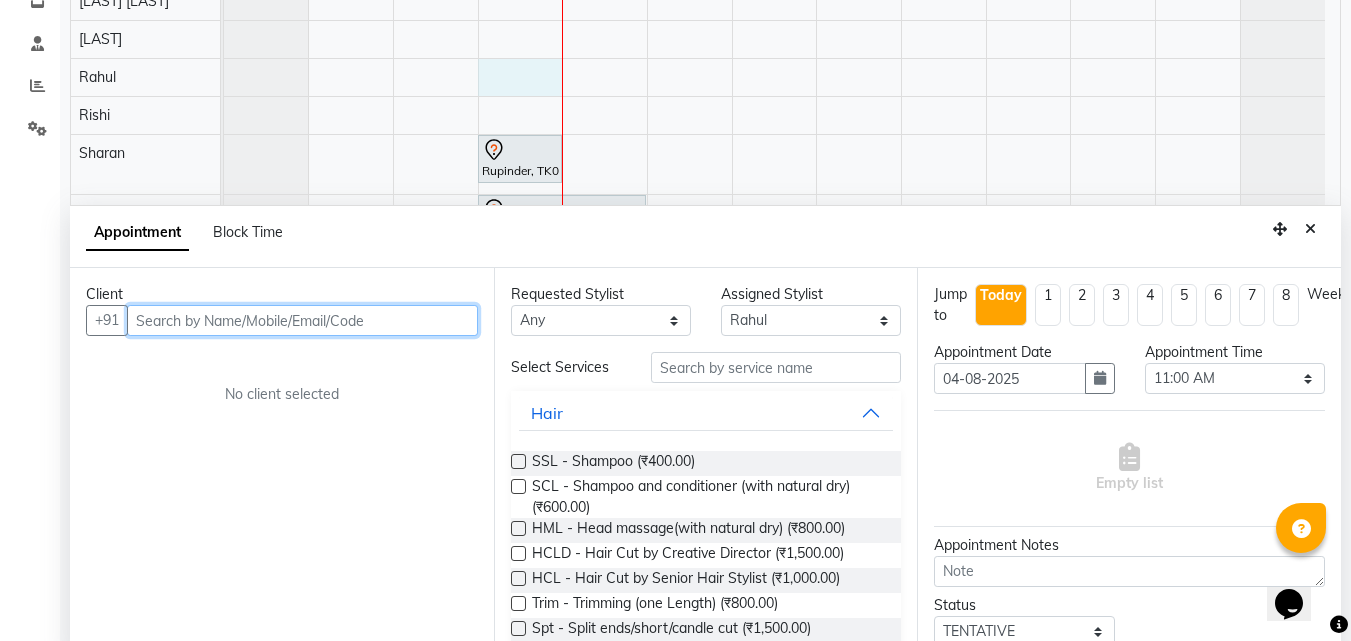 click at bounding box center (302, 320) 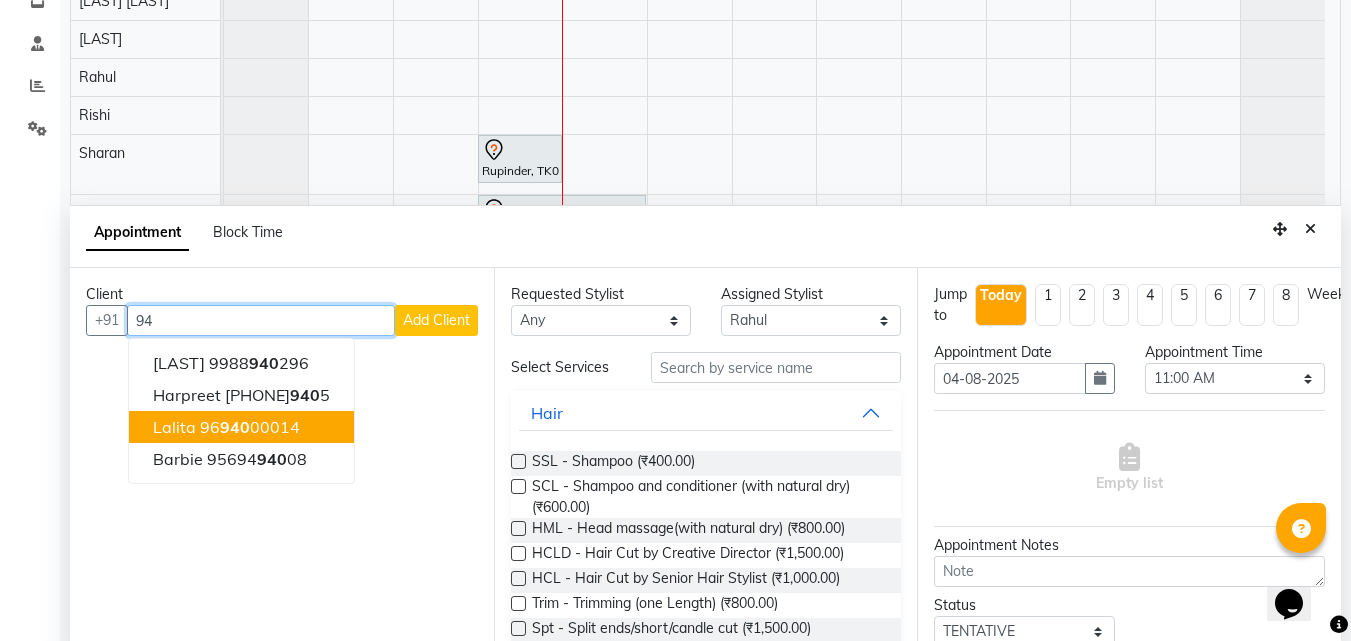 type on "9" 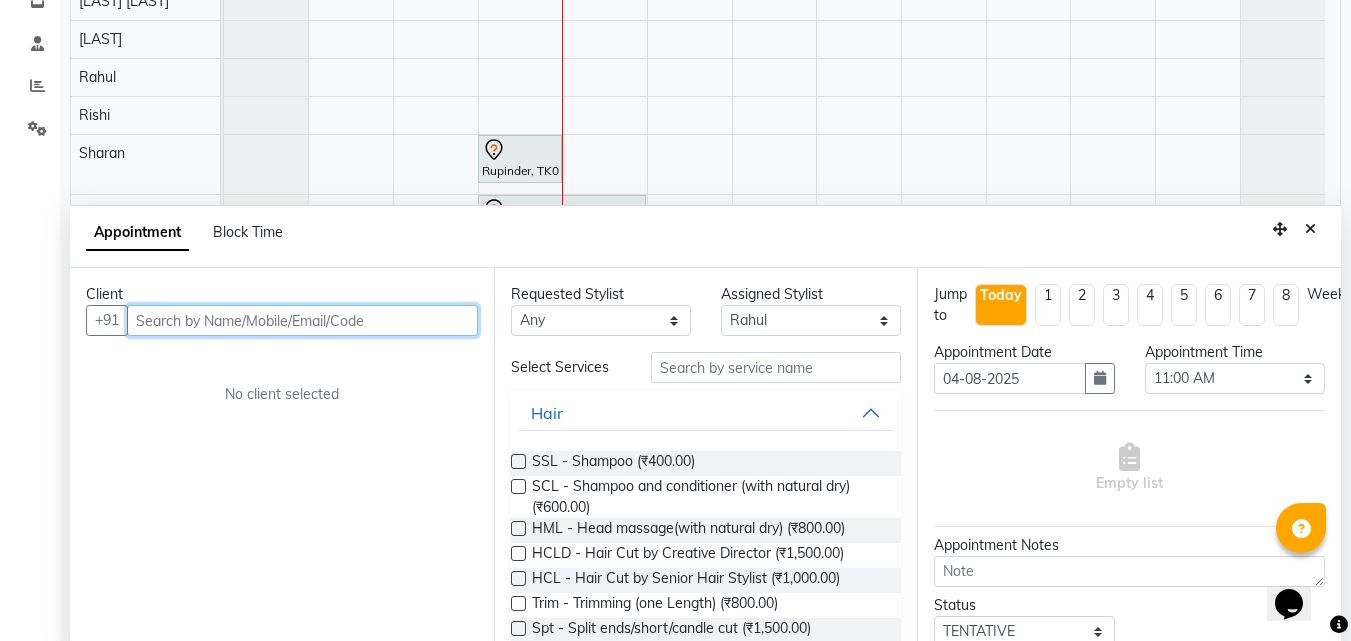 scroll, scrollTop: 85, scrollLeft: 0, axis: vertical 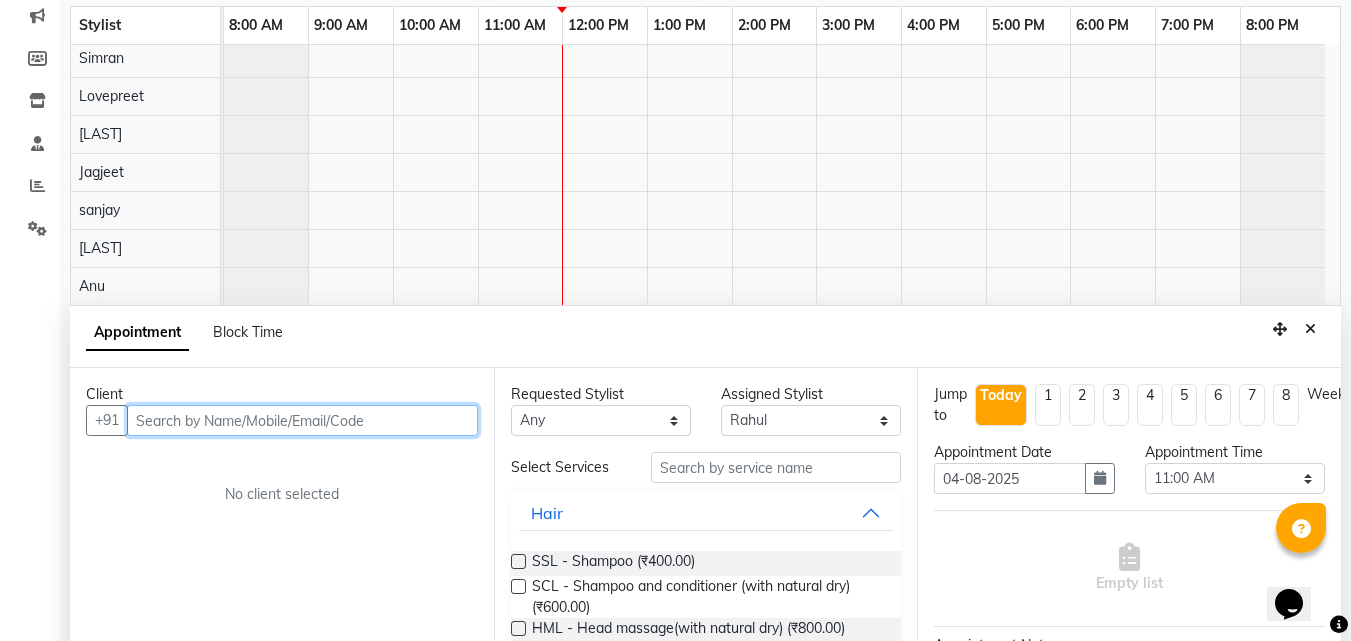 click at bounding box center [302, 420] 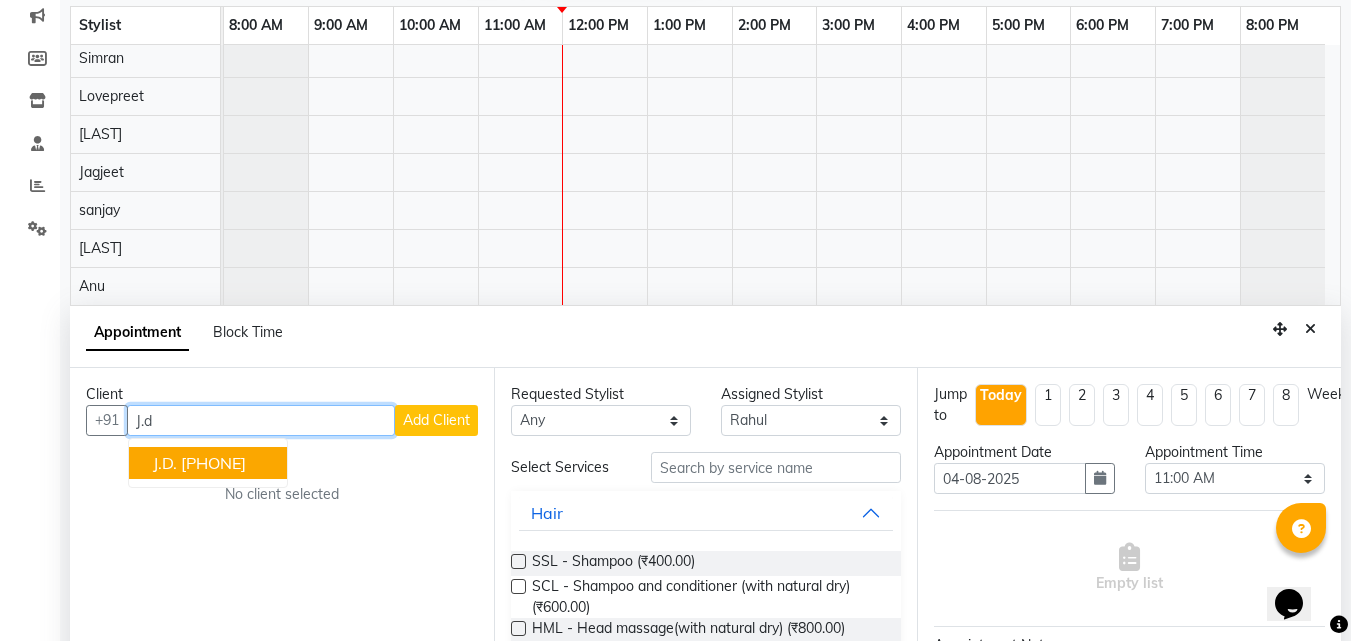 click on "J.D.  9041183984" at bounding box center (208, 463) 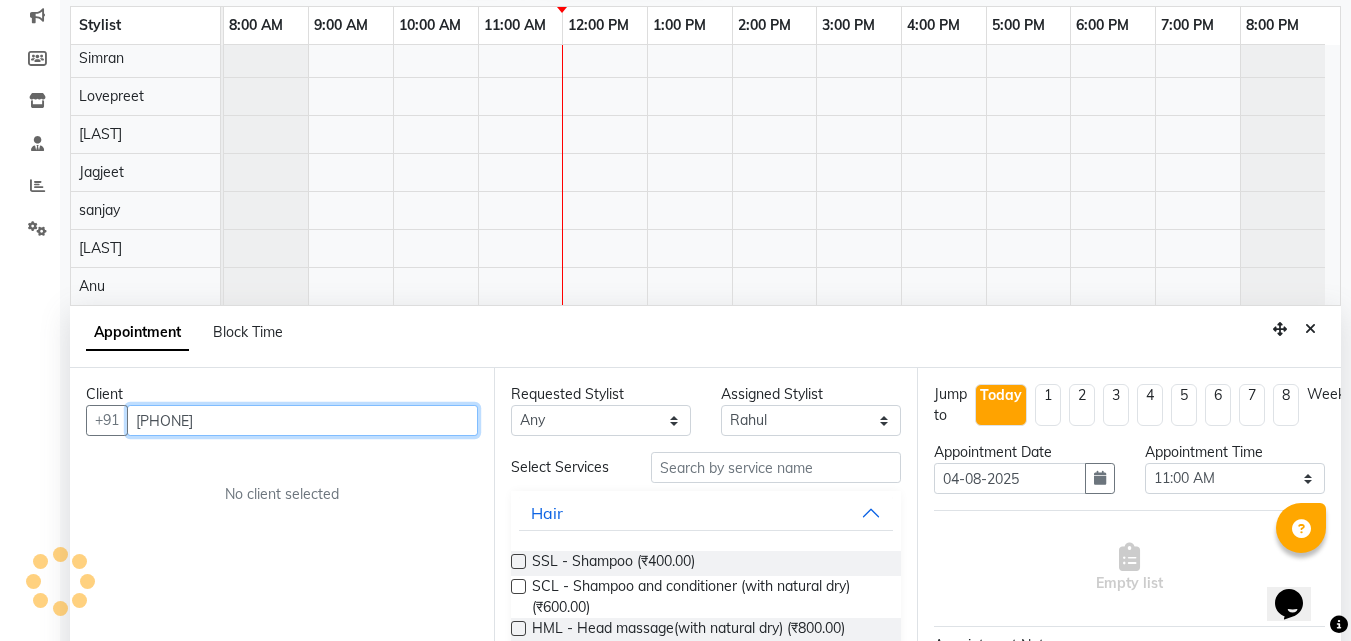 type on "[PHONE]" 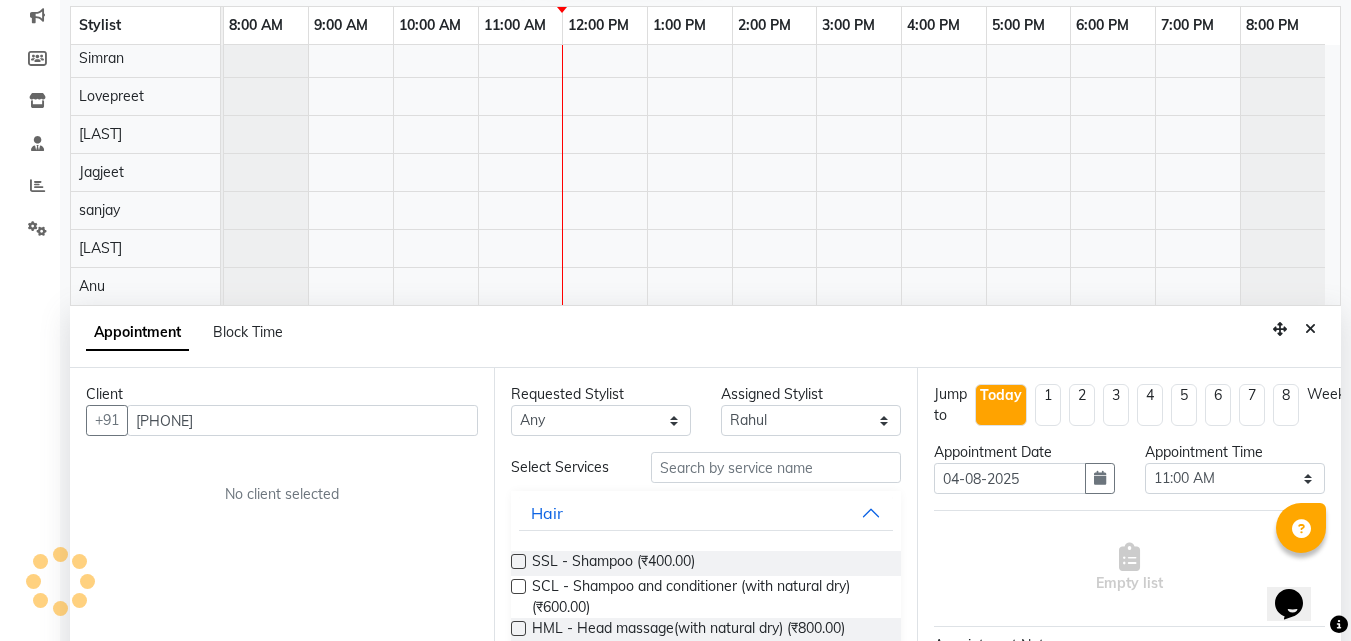 click on "Client +91 9041183984  No client selected" at bounding box center (282, 562) 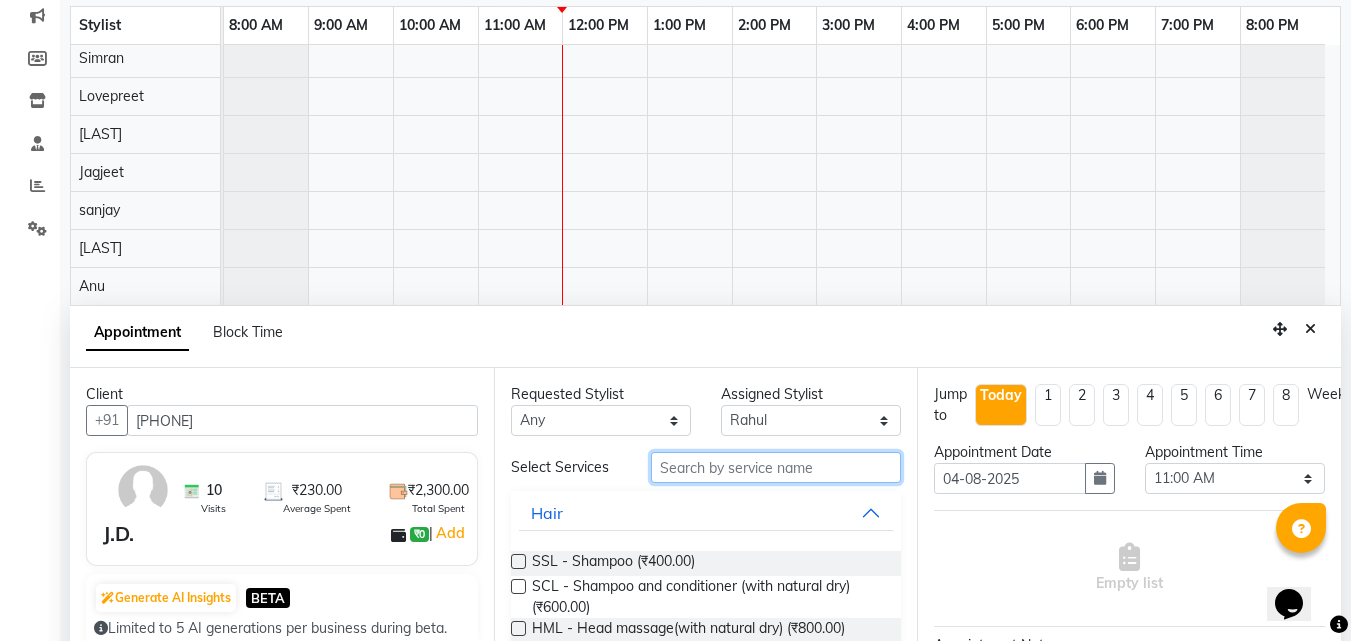 click at bounding box center [776, 467] 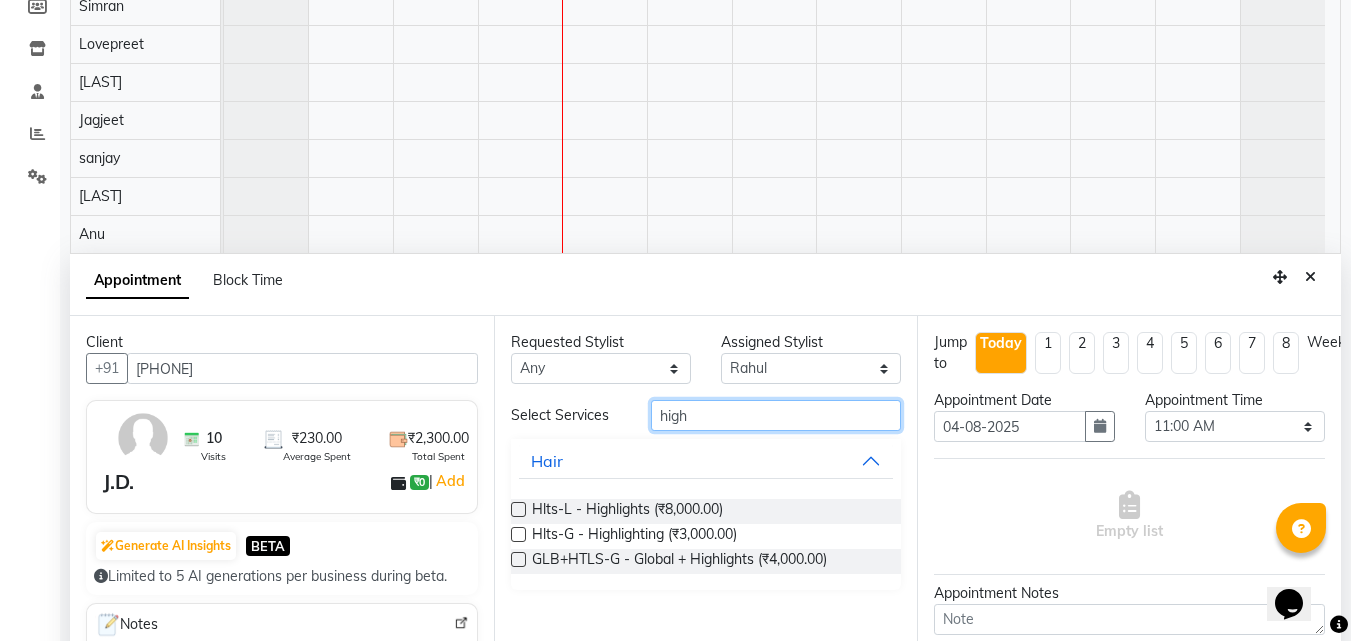 scroll, scrollTop: 377, scrollLeft: 0, axis: vertical 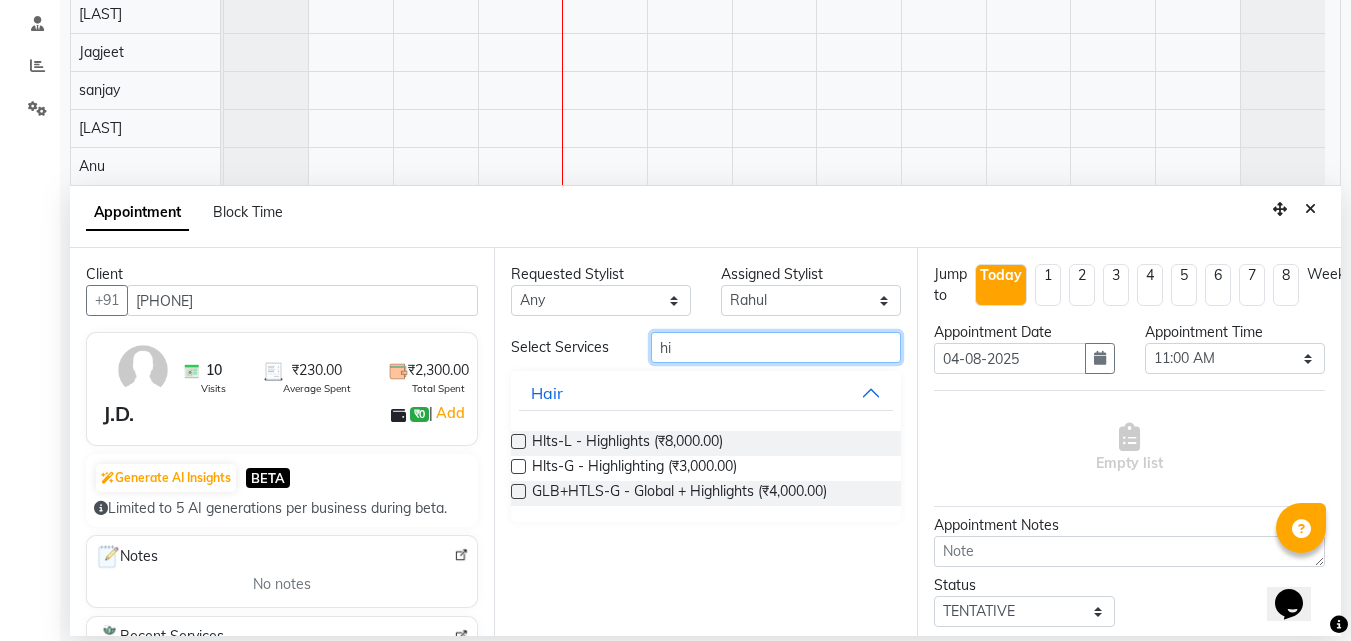 type on "h" 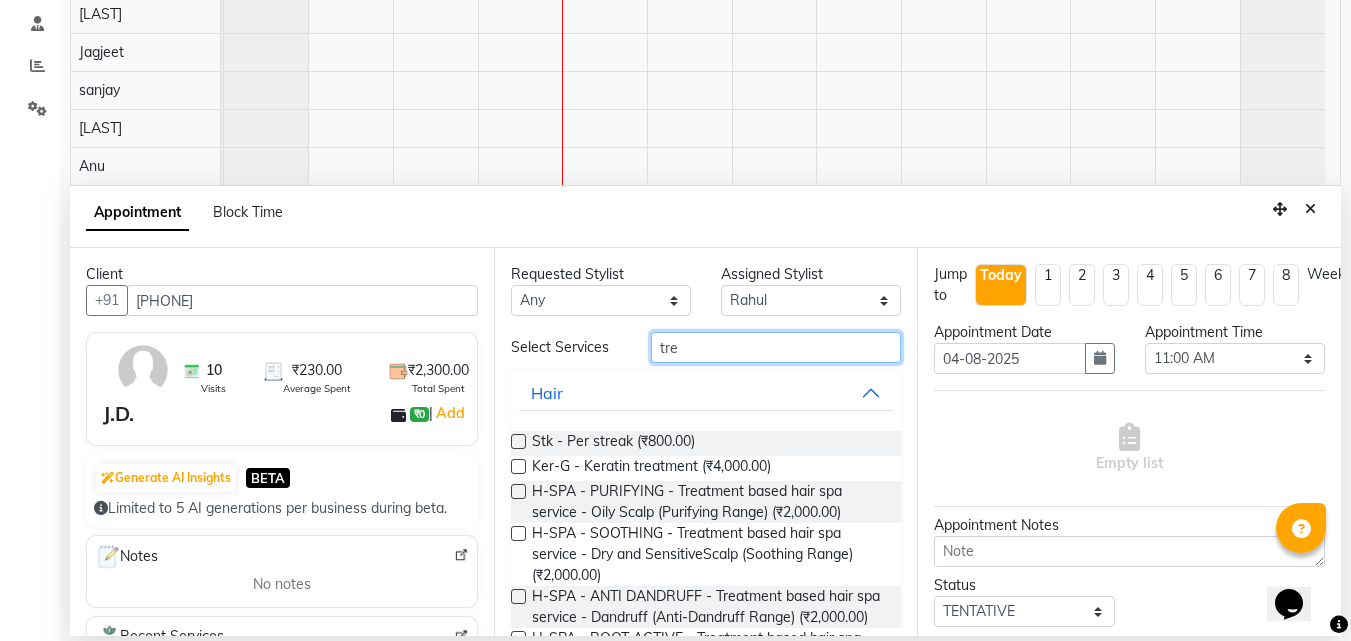 type on "tre" 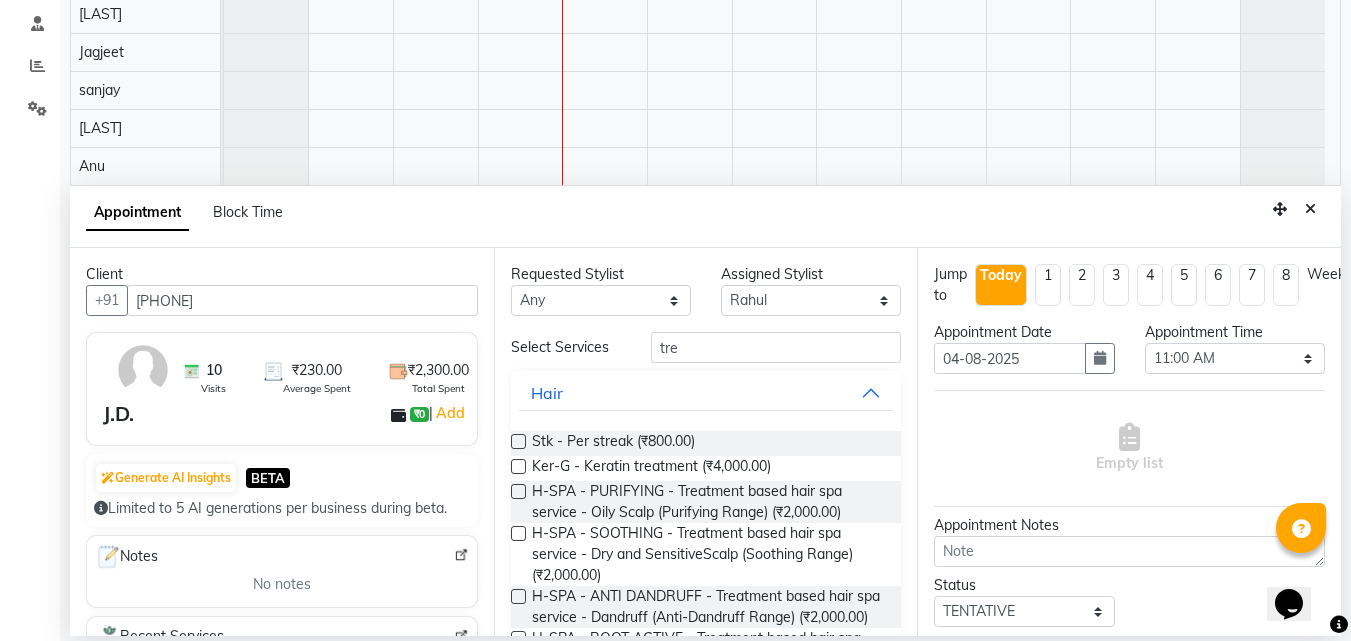 click at bounding box center [143, 370] 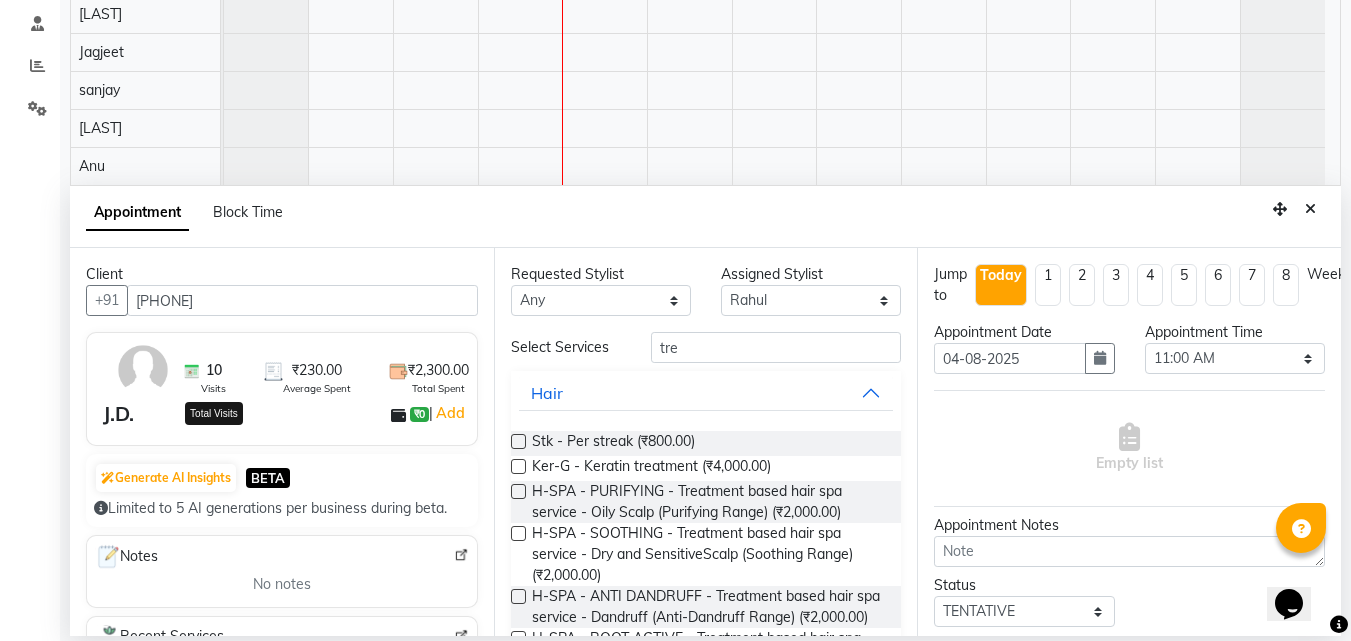 click on "10 Visits" at bounding box center [213, 378] 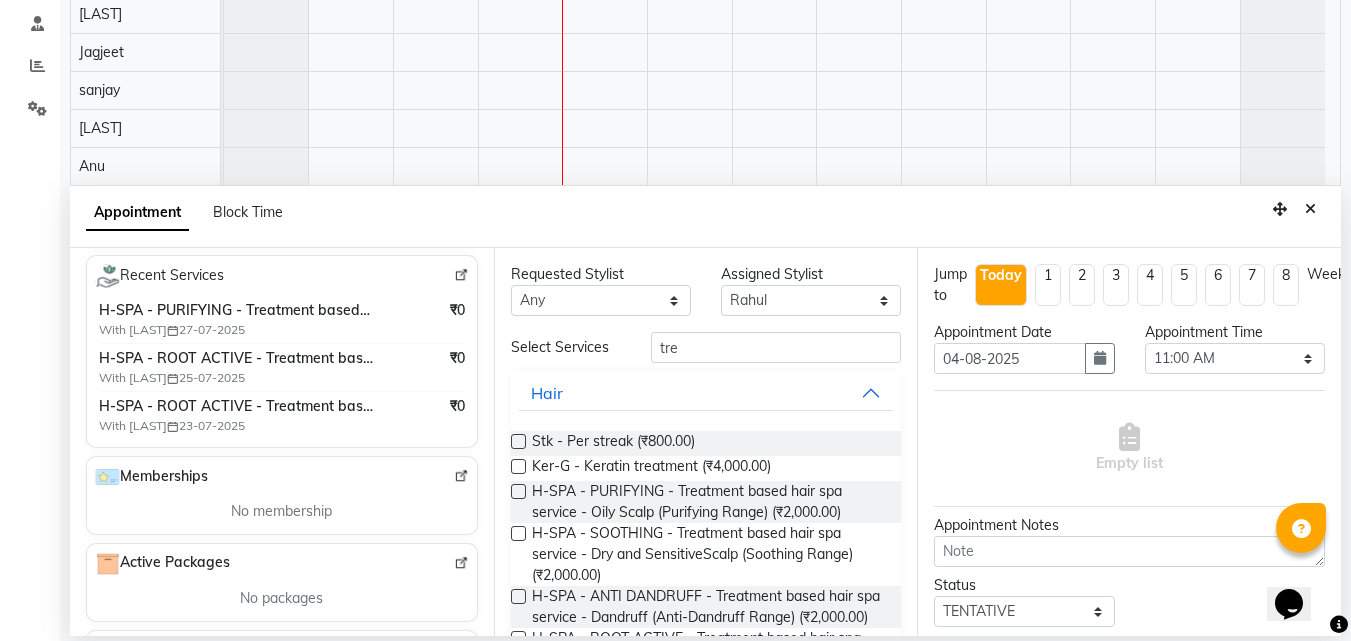scroll, scrollTop: 400, scrollLeft: 0, axis: vertical 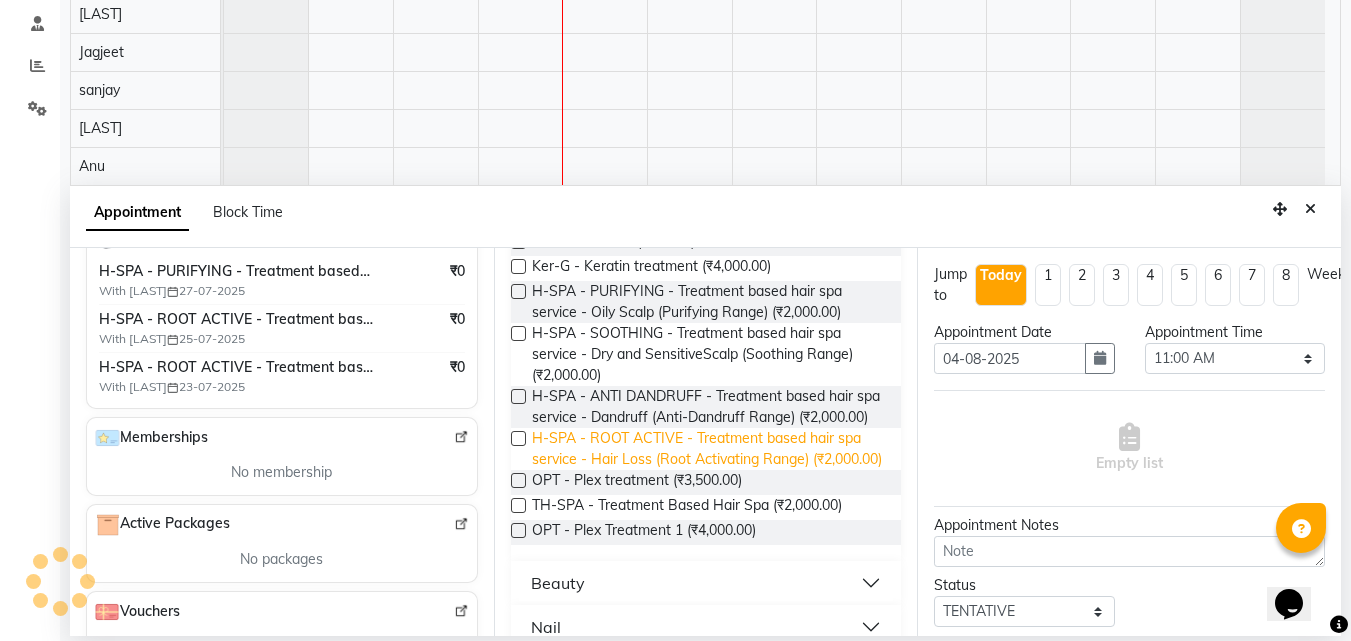 click on "H-SPA - ROOT ACTIVE - Treatment based hair spa service -  Hair Loss (Root Activating Range) (₹2,000.00)" at bounding box center (709, 449) 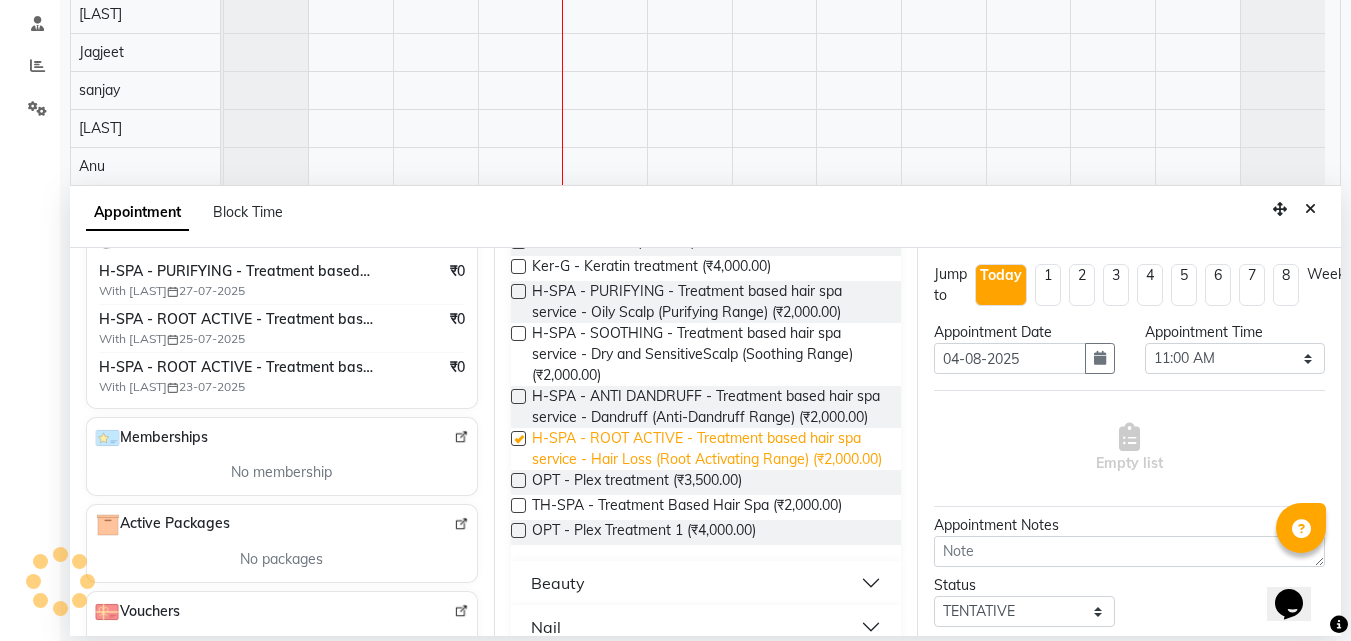 checkbox on "false" 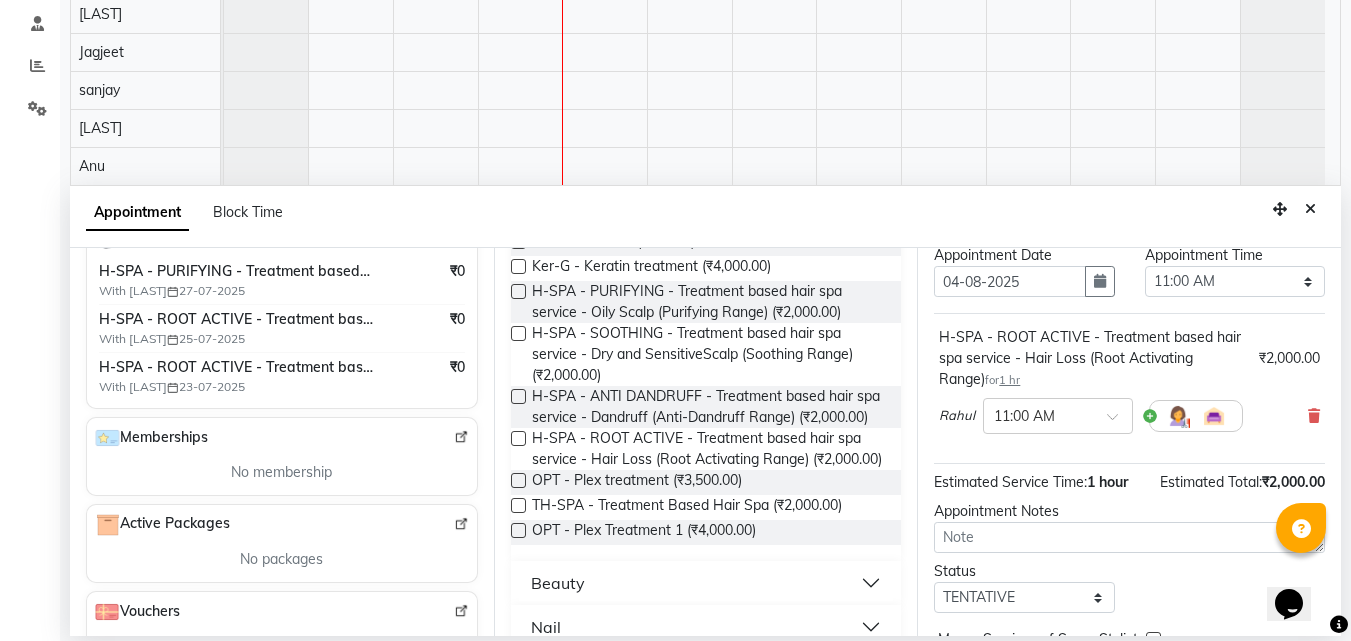 scroll, scrollTop: 162, scrollLeft: 0, axis: vertical 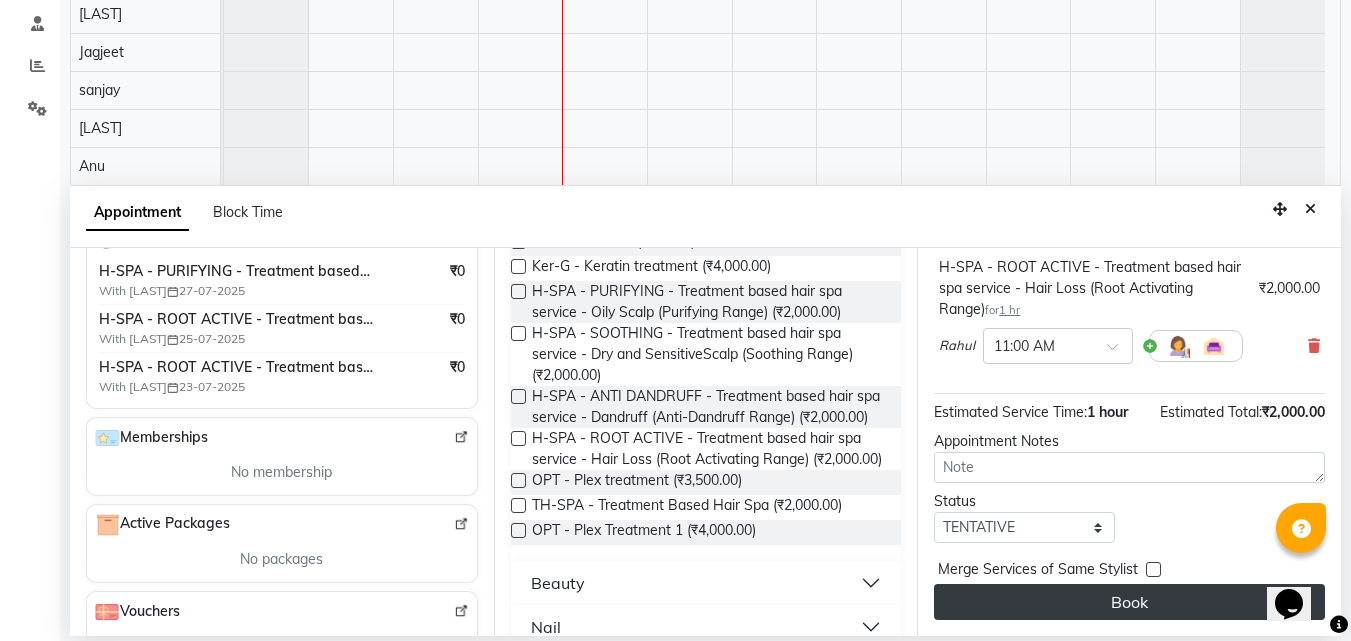 click on "Book" at bounding box center [1129, 602] 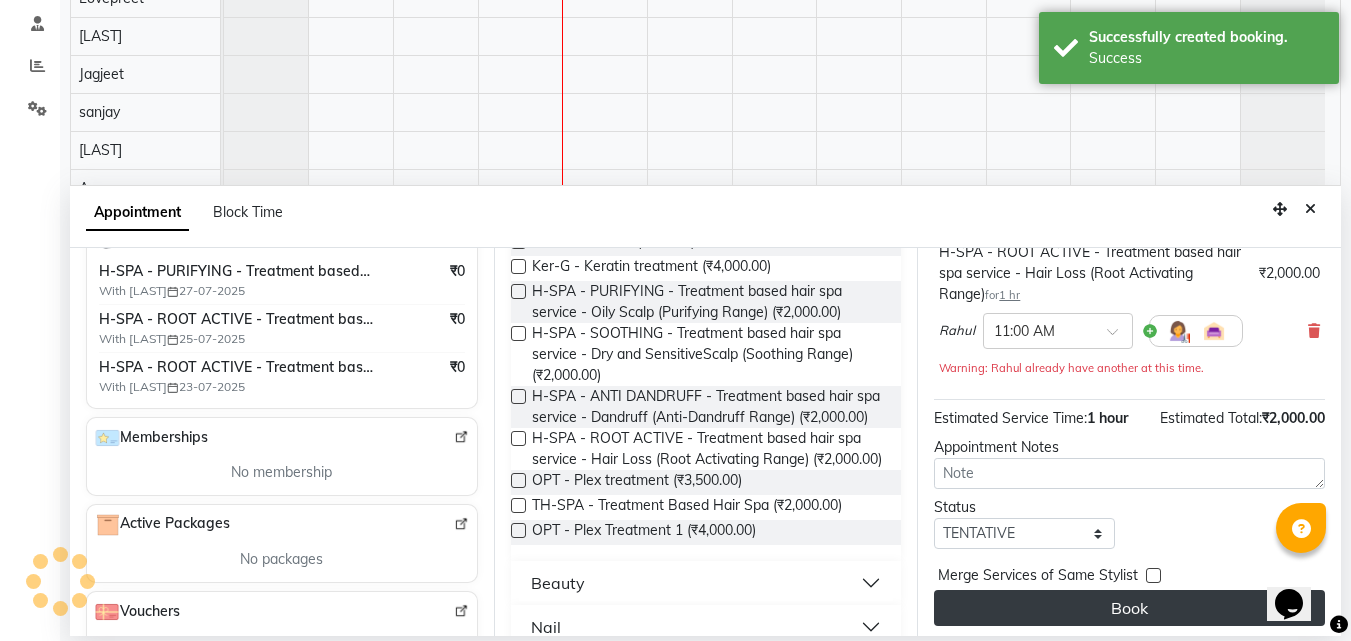 scroll, scrollTop: 4, scrollLeft: 0, axis: vertical 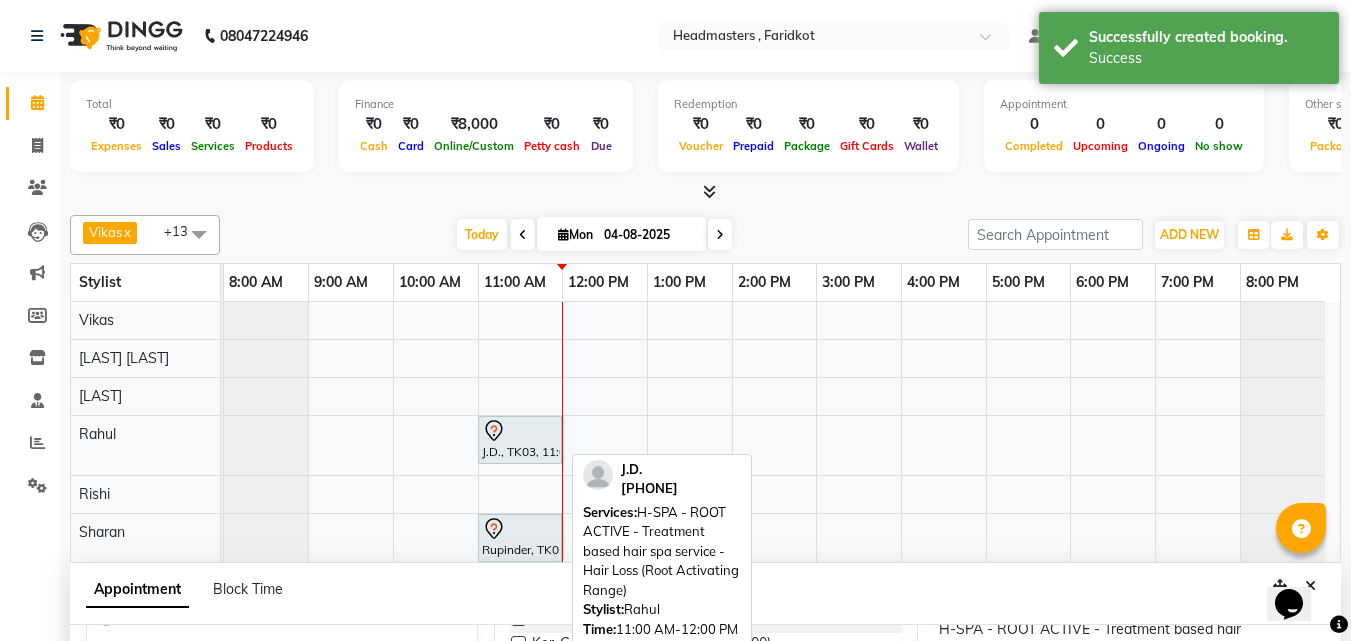 click at bounding box center [520, 431] 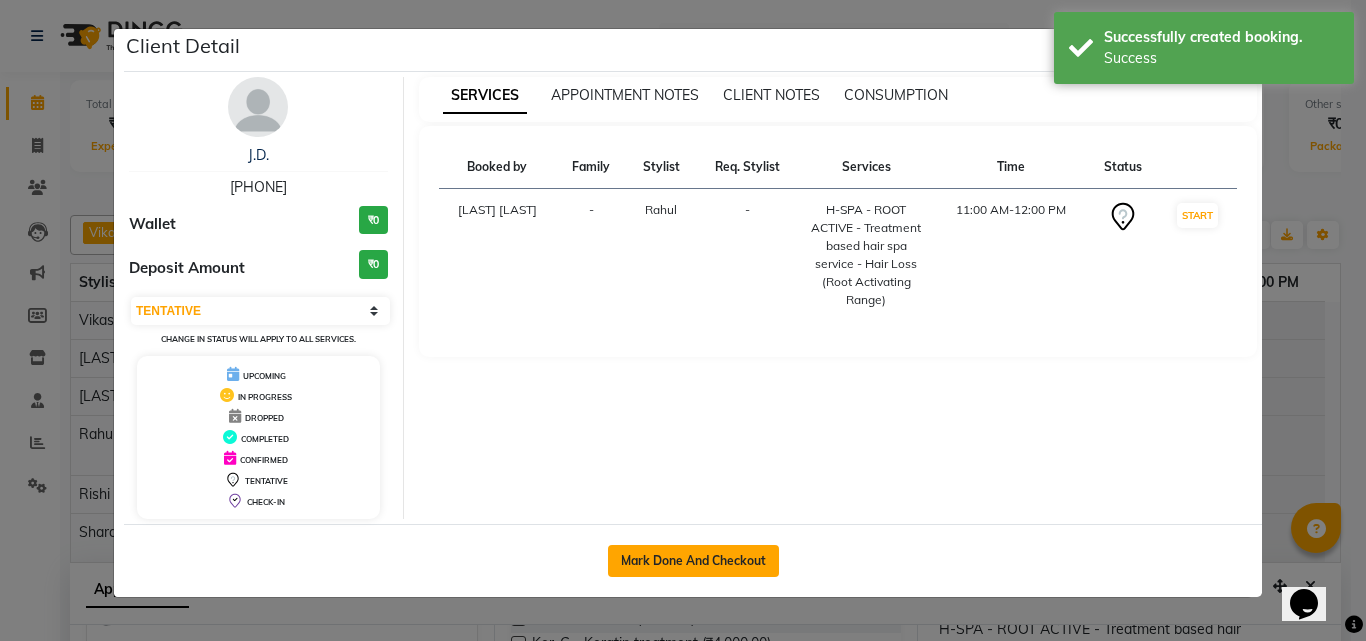 click on "Mark Done And Checkout" 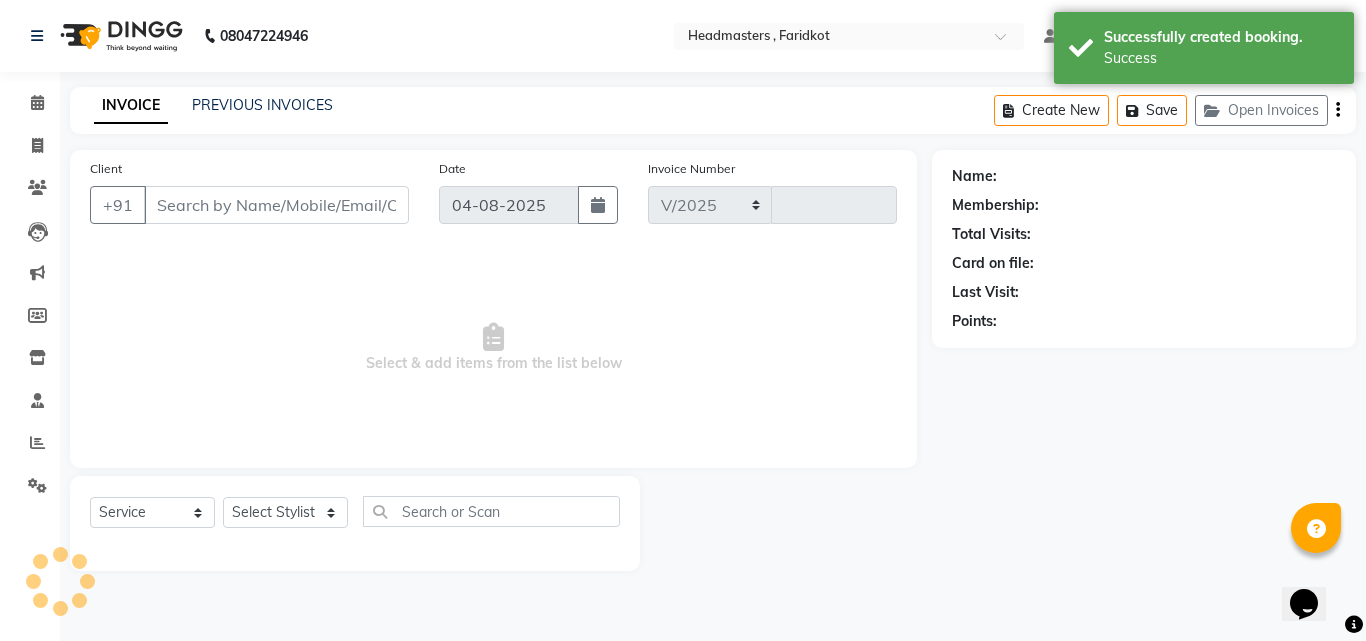 select on "7919" 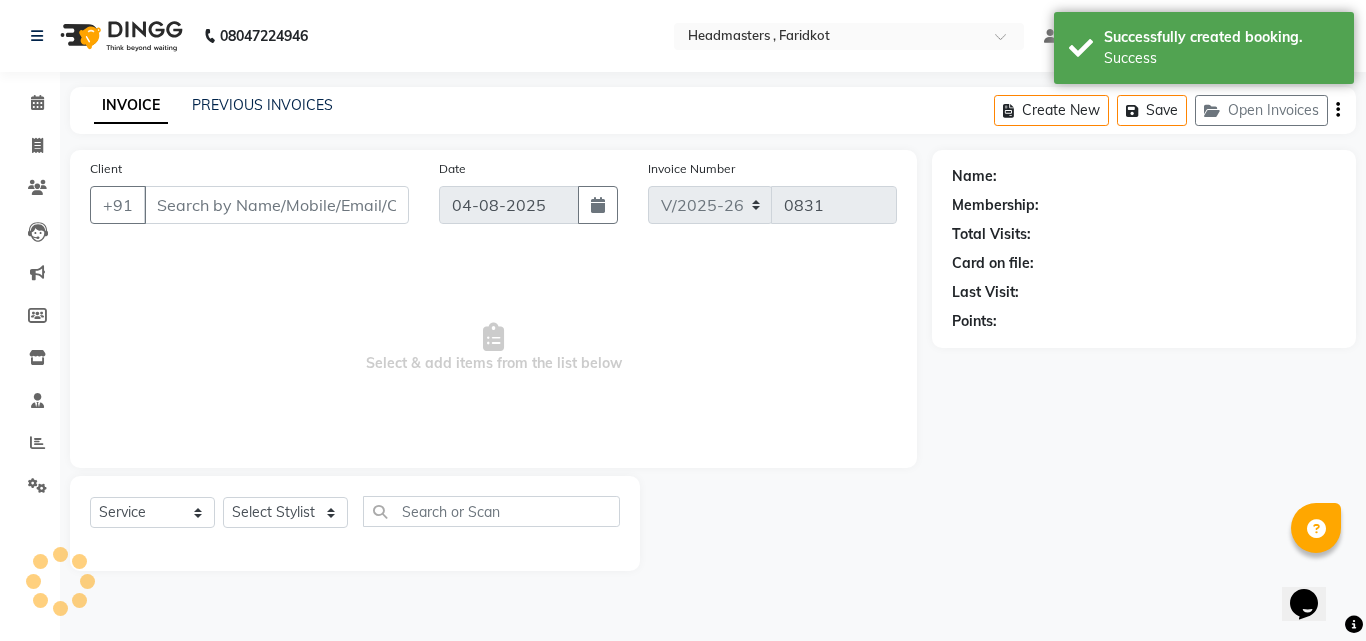 type on "[PHONE]" 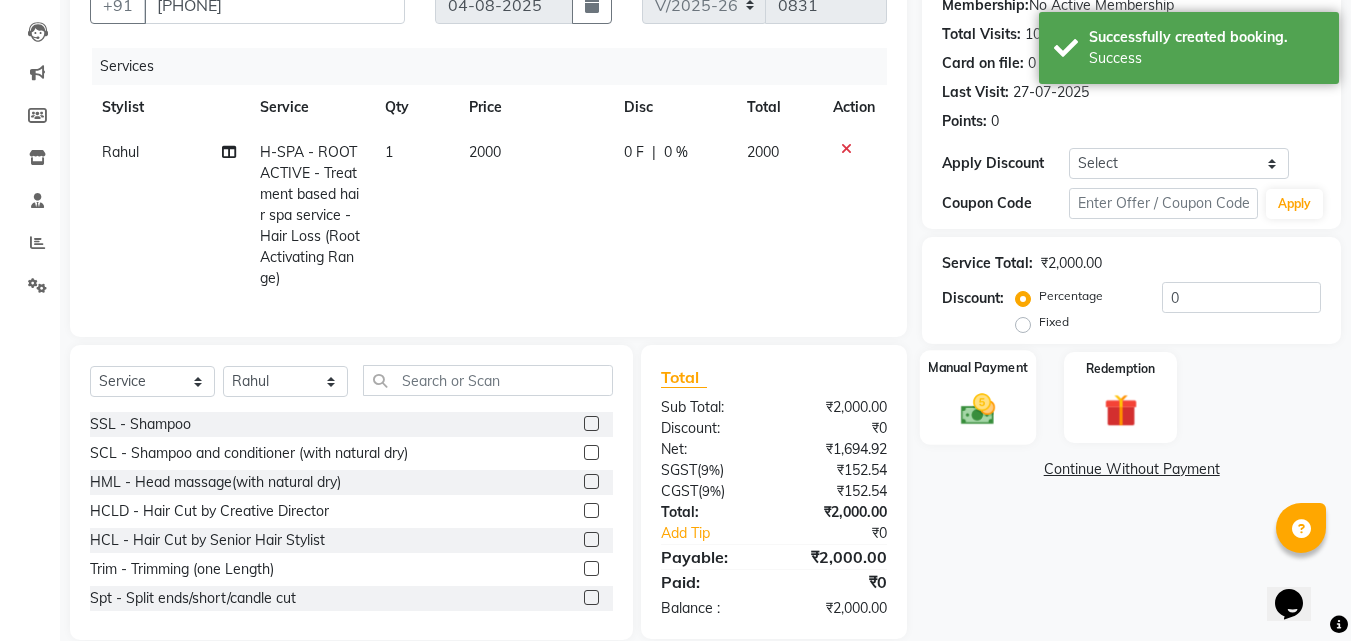 click 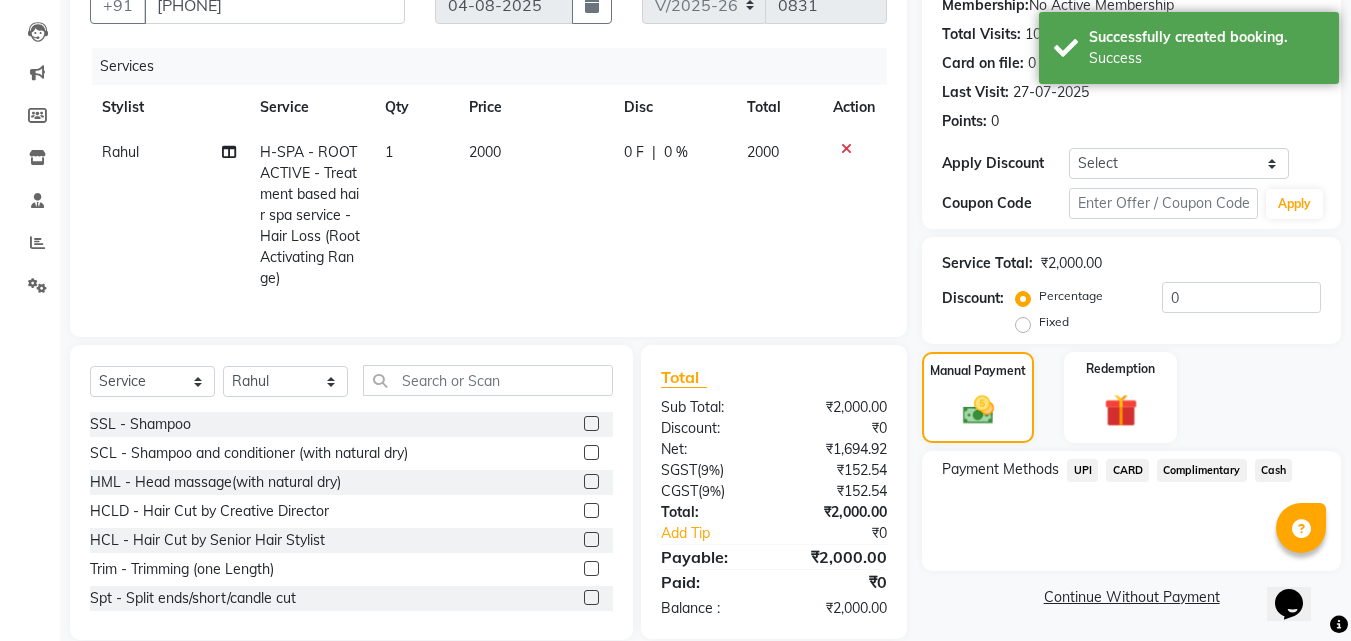 click on "Complimentary" 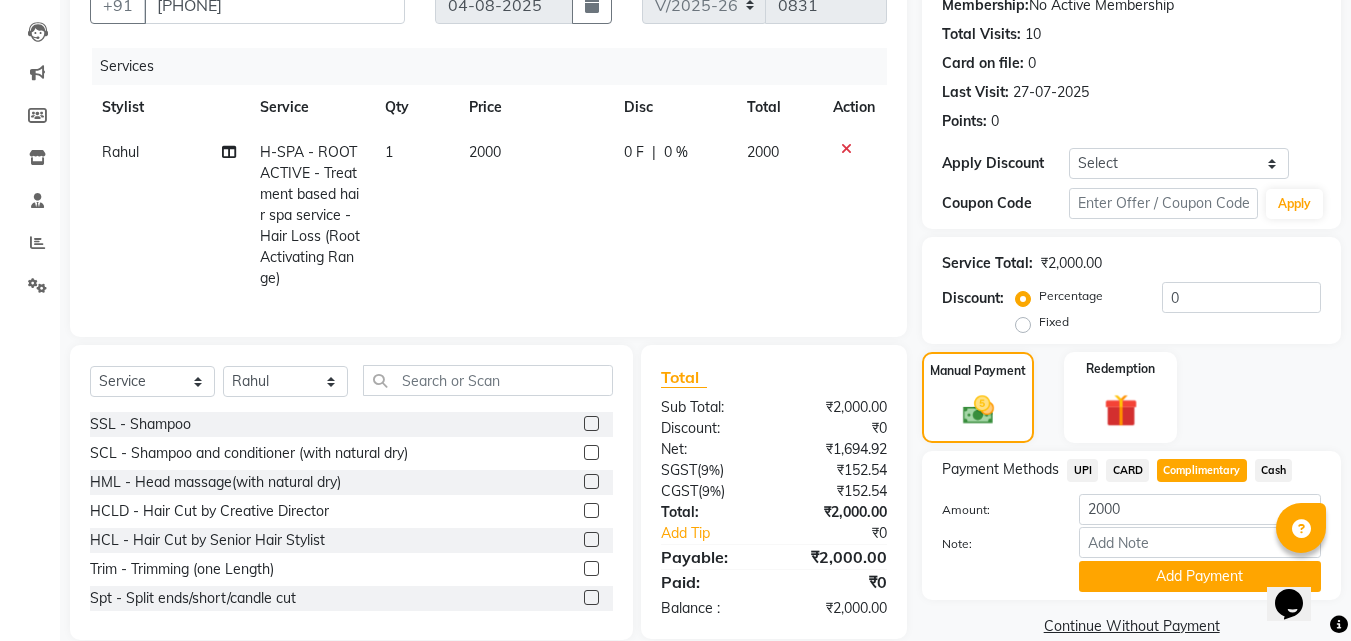click on "Client +91 9041183984 Date 04-08-2025 Invoice Number V/2025 V/2025-26 0831 Services Stylist Service Qty Price Disc Total Action Rahul H-SPA - ROOT ACTIVE - Treatment based hair spa service -  Hair Loss (Root Activating Range) 1 2000 0 F | 0 % 2000 Select  Service  Product  Membership  Package Voucher Prepaid Gift Card  Select Stylist Anu Azam Geetanjali Gulzar Jagdeep Singh Jagjeet Jasdeep Jashan Lovepreet Malkeet Micheal Rahul Rishi sanjay Sharan Simran Simran kaur Stalin tarun Vikas SSL - Shampoo  SCL - Shampoo and conditioner (with natural dry)  HML - Head massage(with natural dry)  HCLD - Hair Cut by Creative Director  HCL - Hair Cut by Senior Hair Stylist  Trim - Trimming (one Length)  Spt - Split ends/short/candle cut  BD - Blow dry  OS - Open styling  GL-igora - Igora Global  GL-essensity - Essensity Global  Hlts-L - Highlights  Bal - Balayage  Chunks  - Chunks  CR  - Color removal  CRF - Color refresh  Stk - Per streak  RT-IG - Igora Root Touchup(one inch only)  Reb - Rebonding  Krt-L - Keratin  Total" 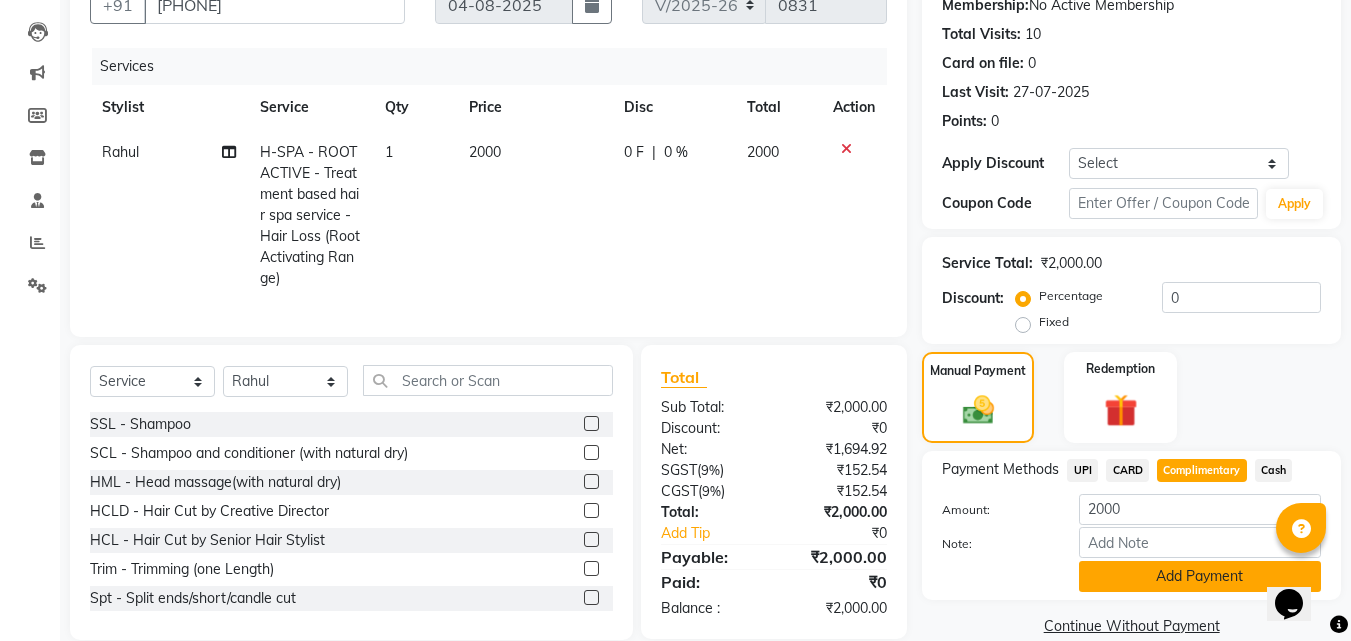 scroll, scrollTop: 244, scrollLeft: 0, axis: vertical 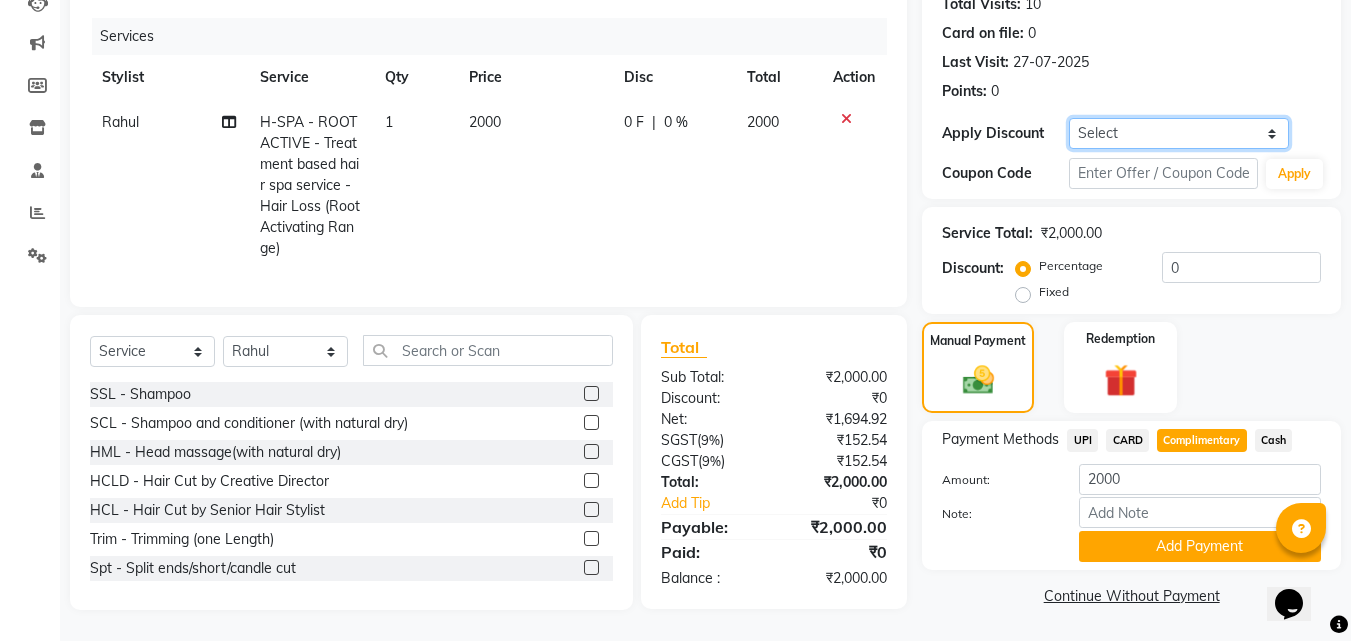 click on "Select Coupon → Wrong Job Card  Coupon → Complimentary Coupon → Correction  Coupon → First Wash  Coupon → Free Of Cost - Foc  Coupon → Staff Service  Coupon → Service Not Done  Coupon → Double Job Card  Coupon → Pending Payment" 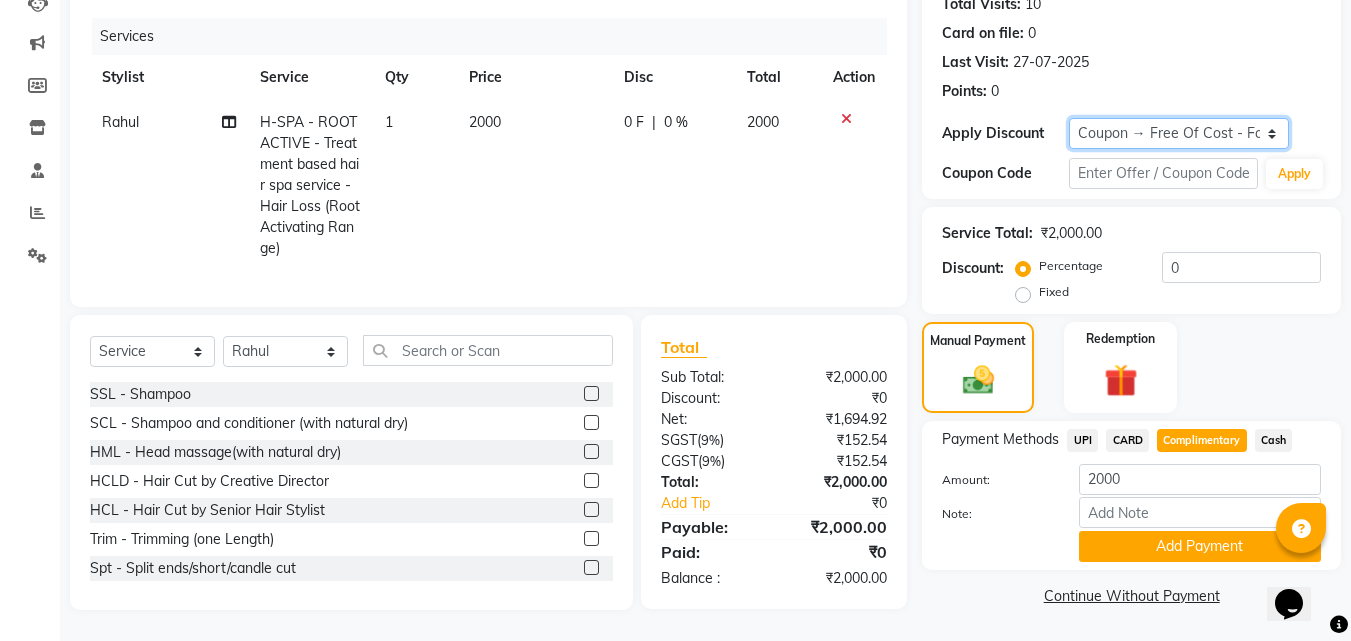click on "Select Coupon → Wrong Job Card  Coupon → Complimentary Coupon → Correction  Coupon → First Wash  Coupon → Free Of Cost - Foc  Coupon → Staff Service  Coupon → Service Not Done  Coupon → Double Job Card  Coupon → Pending Payment" 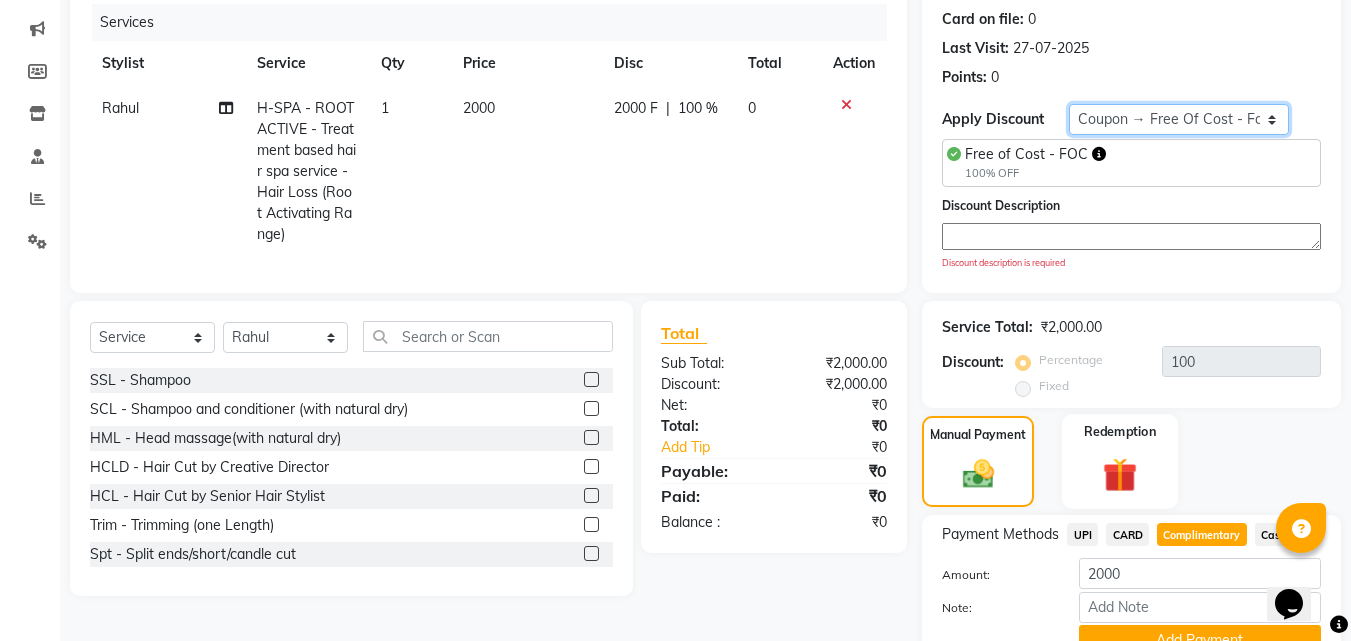 scroll, scrollTop: 338, scrollLeft: 0, axis: vertical 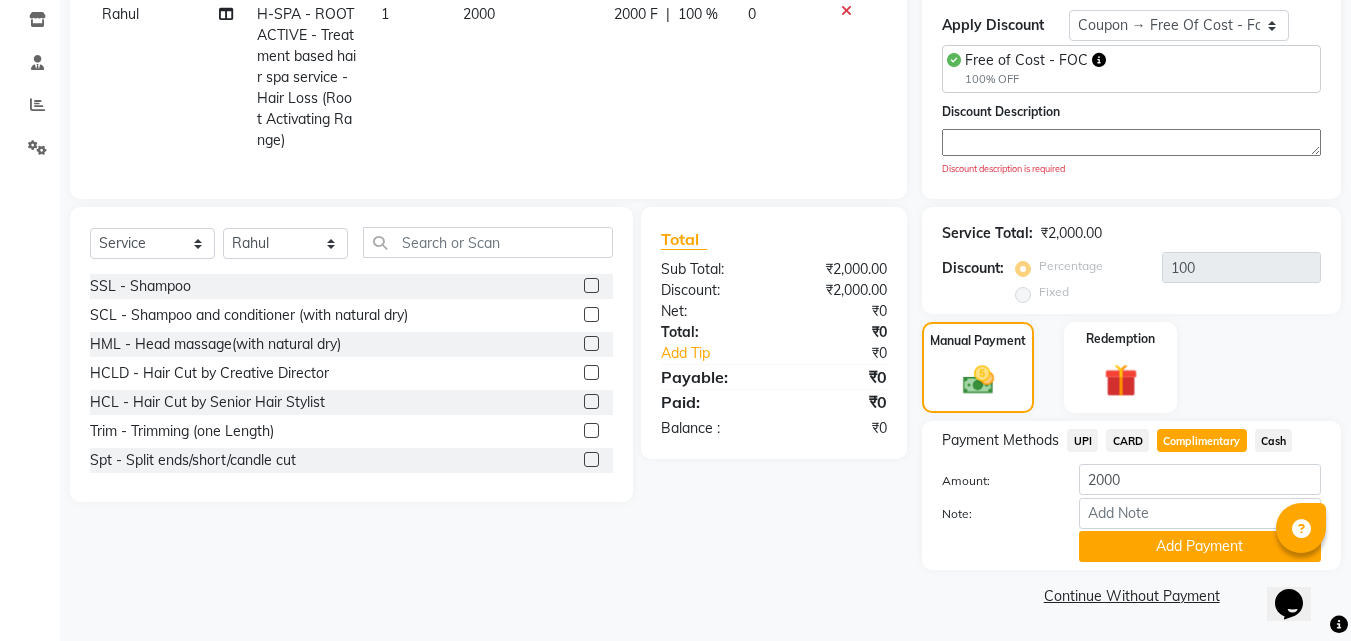 click 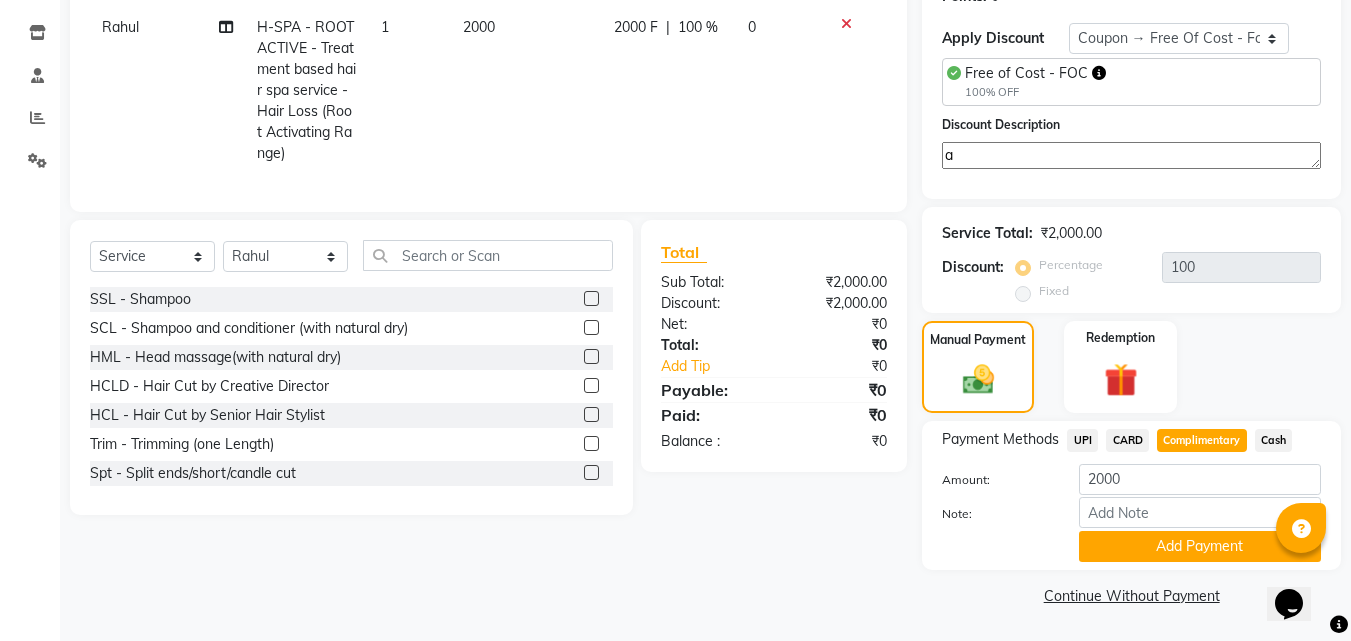 scroll, scrollTop: 325, scrollLeft: 0, axis: vertical 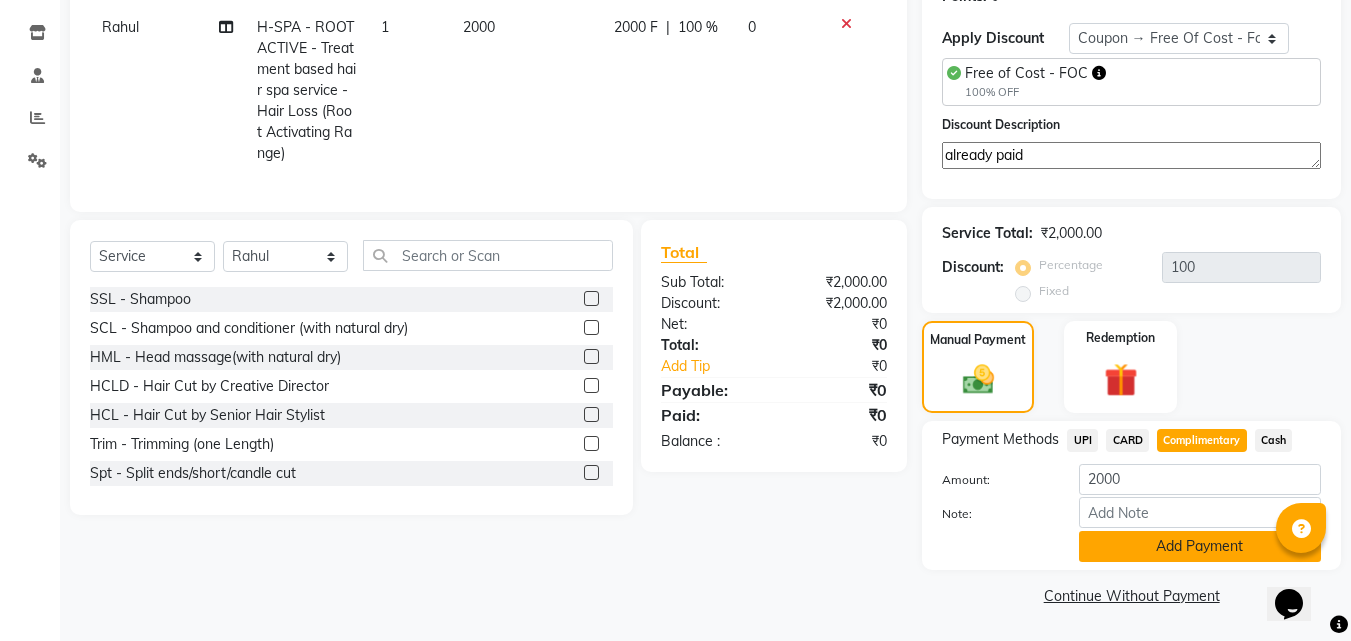 click on "Add Payment" 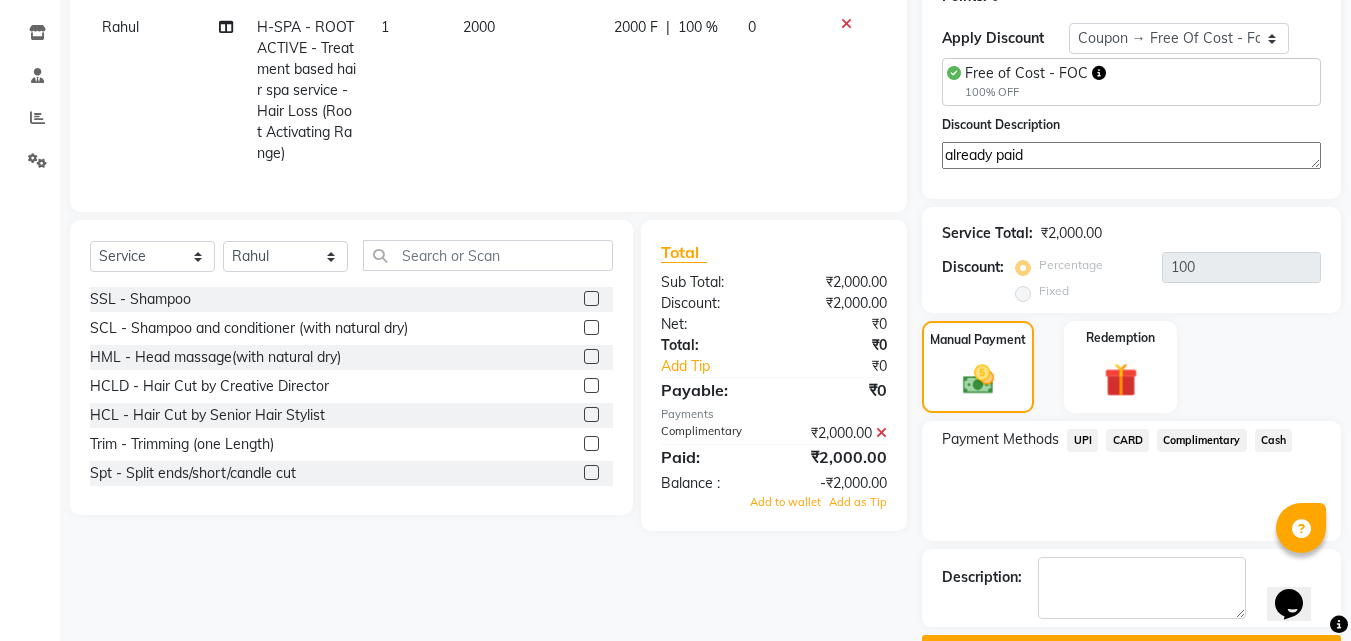 scroll, scrollTop: 380, scrollLeft: 0, axis: vertical 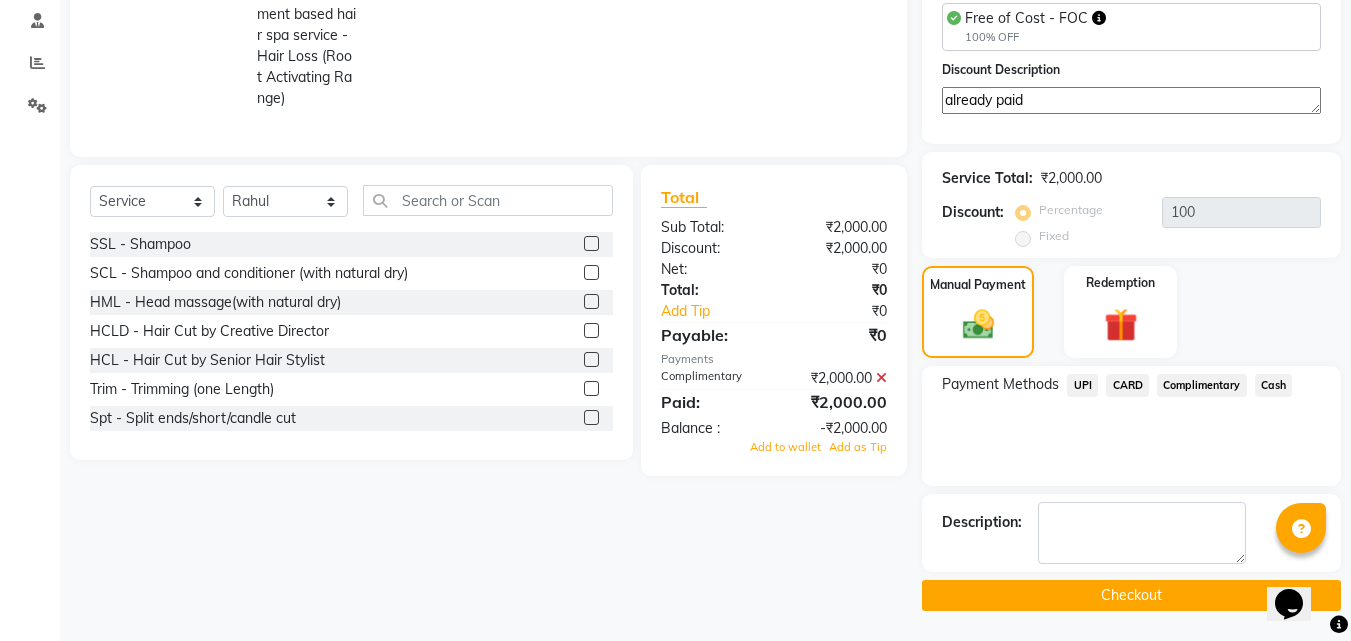 click 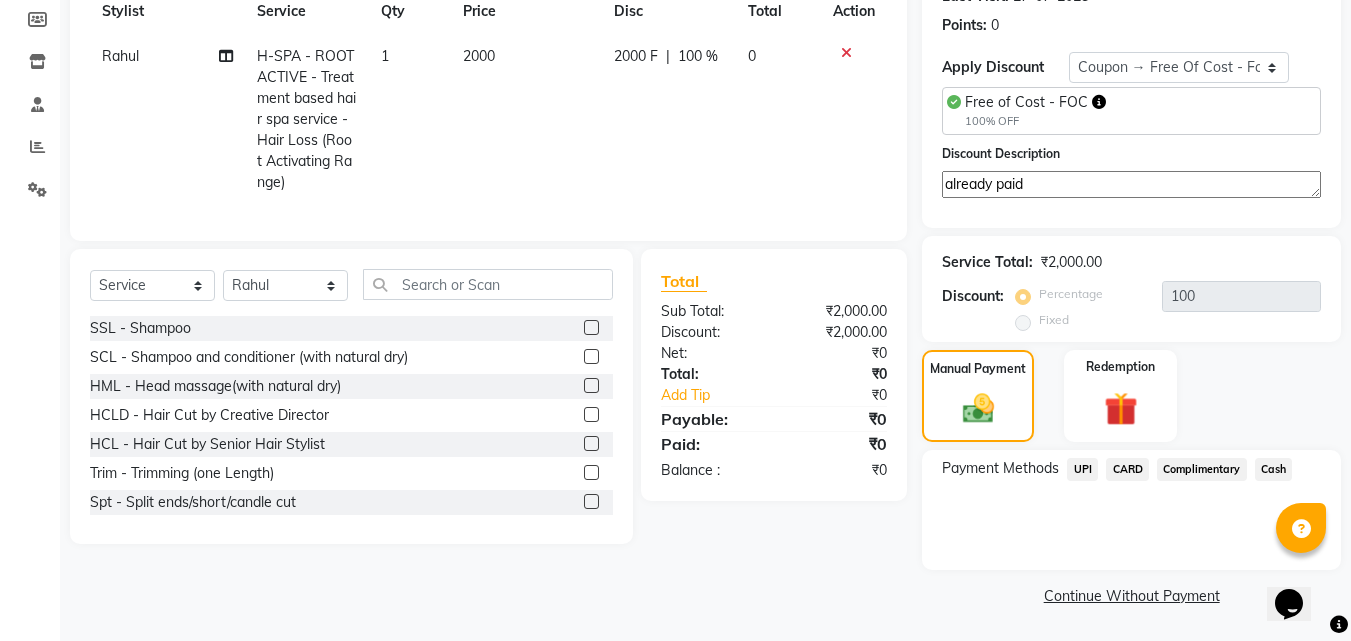 click on "Complimentary" 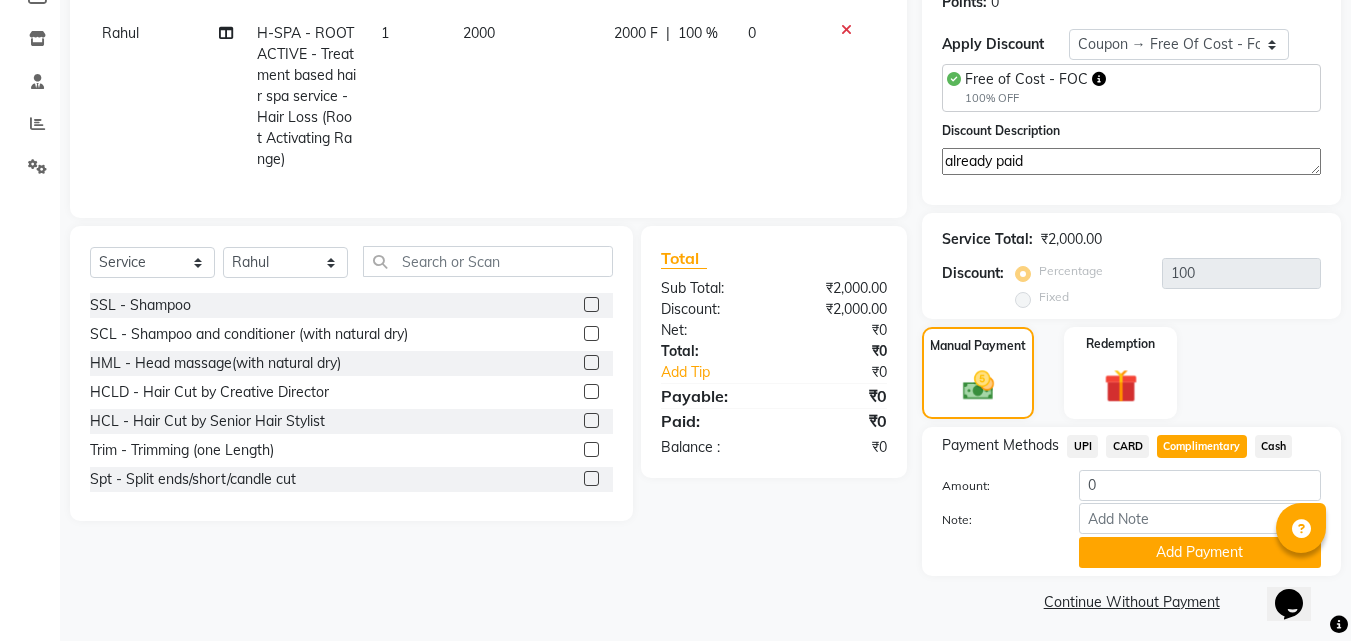 scroll, scrollTop: 325, scrollLeft: 0, axis: vertical 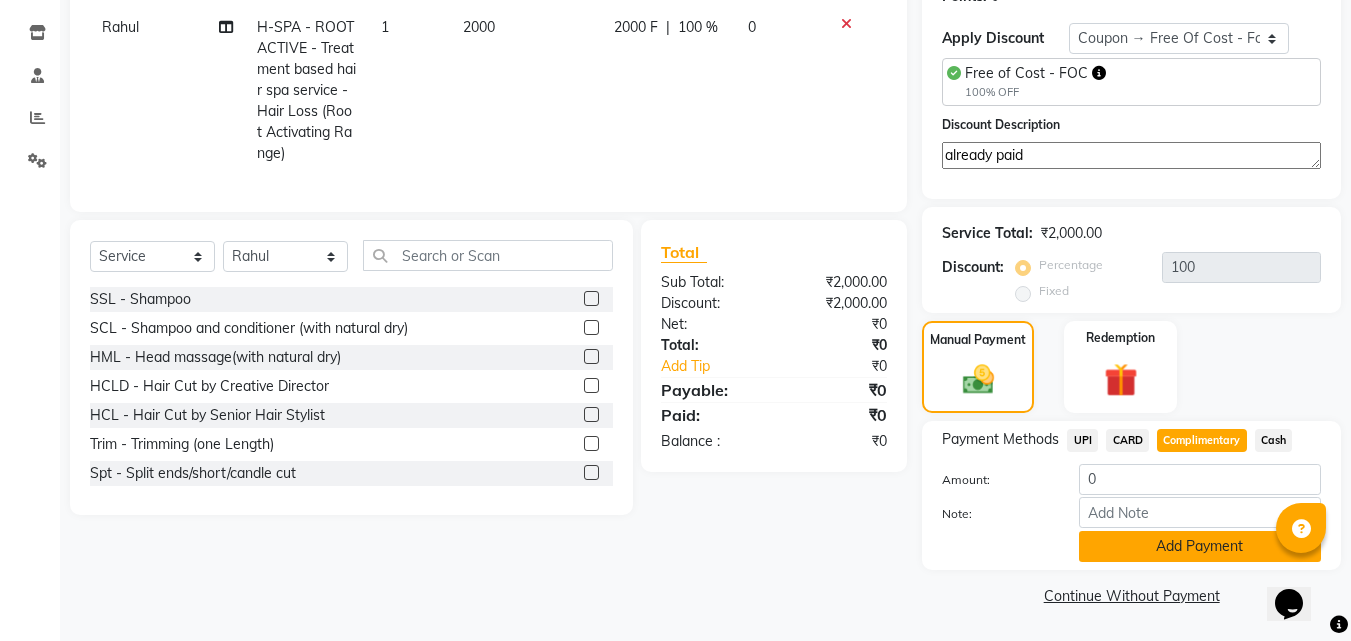 click on "Add Payment" 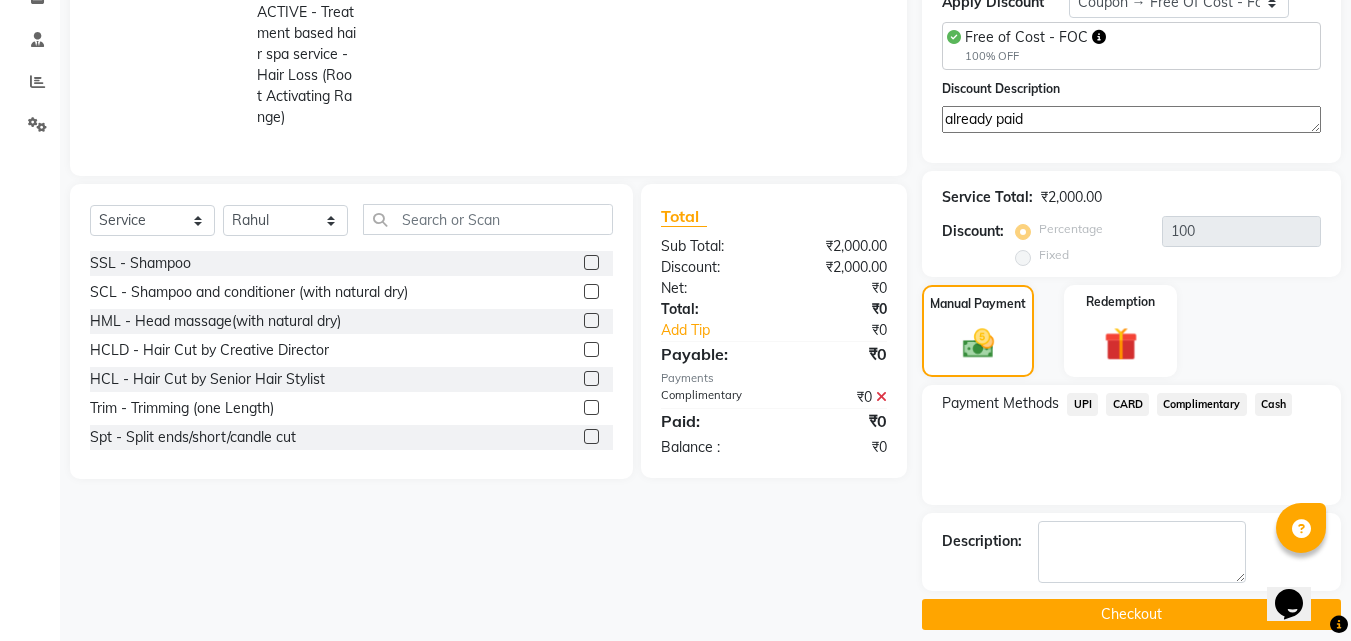 scroll, scrollTop: 380, scrollLeft: 0, axis: vertical 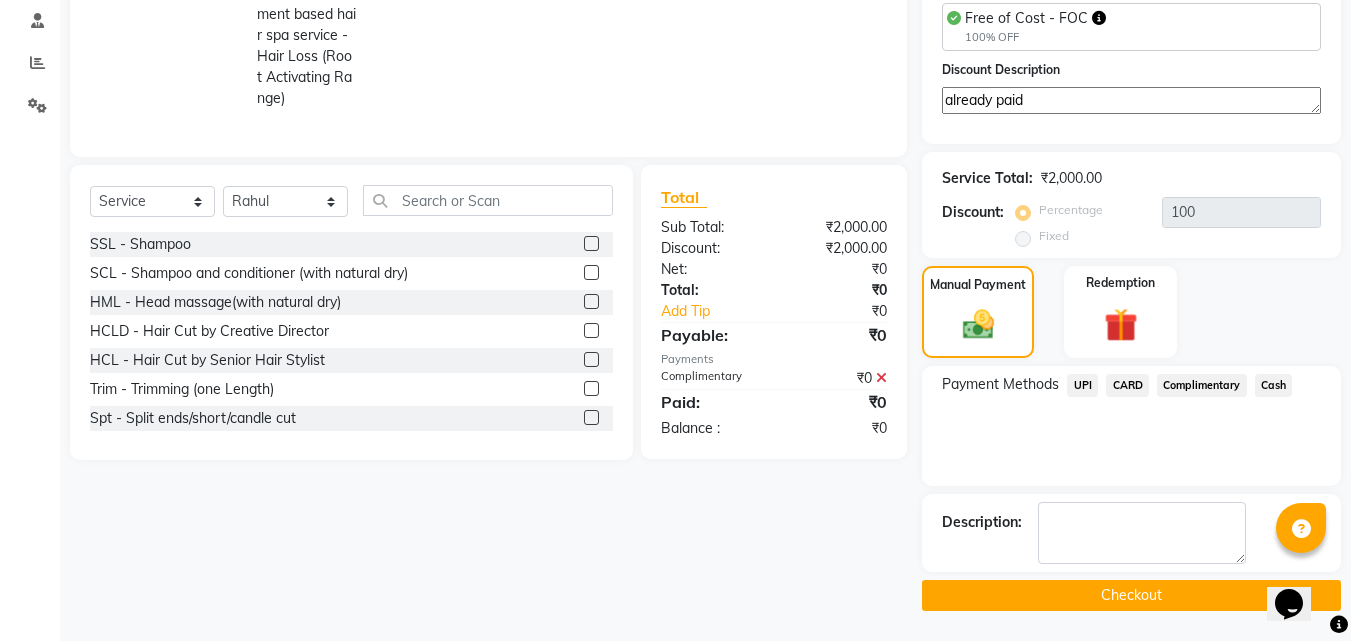 click 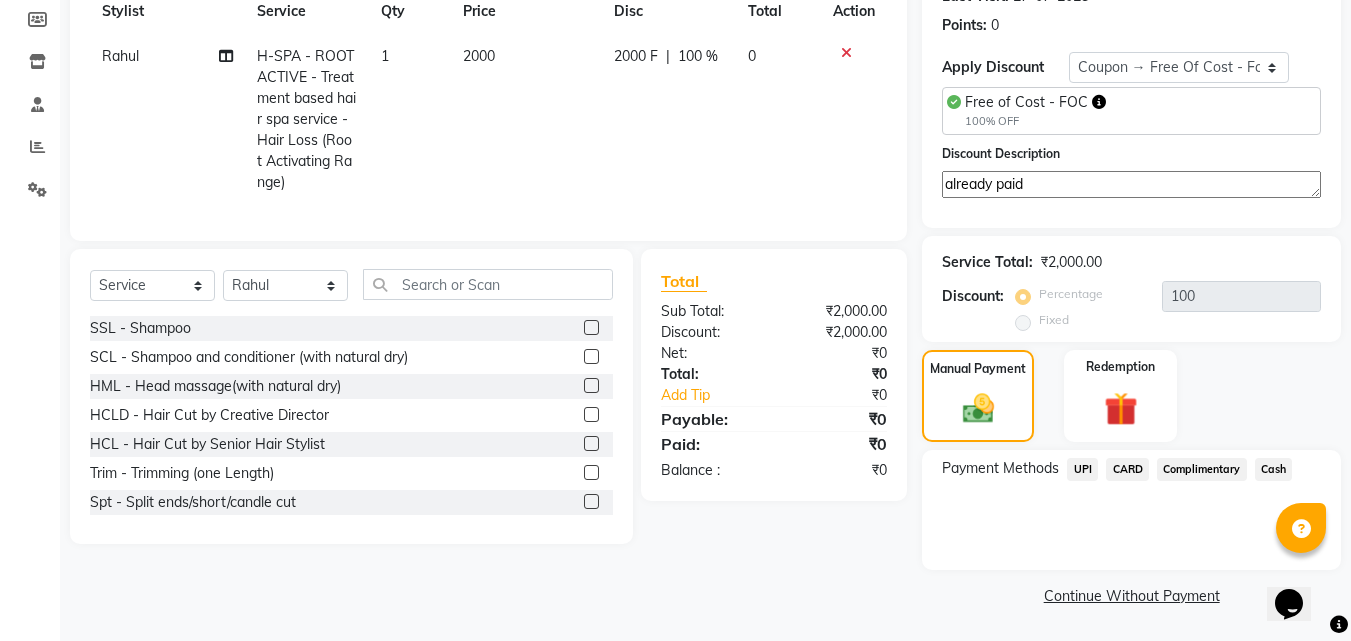 scroll, scrollTop: 296, scrollLeft: 0, axis: vertical 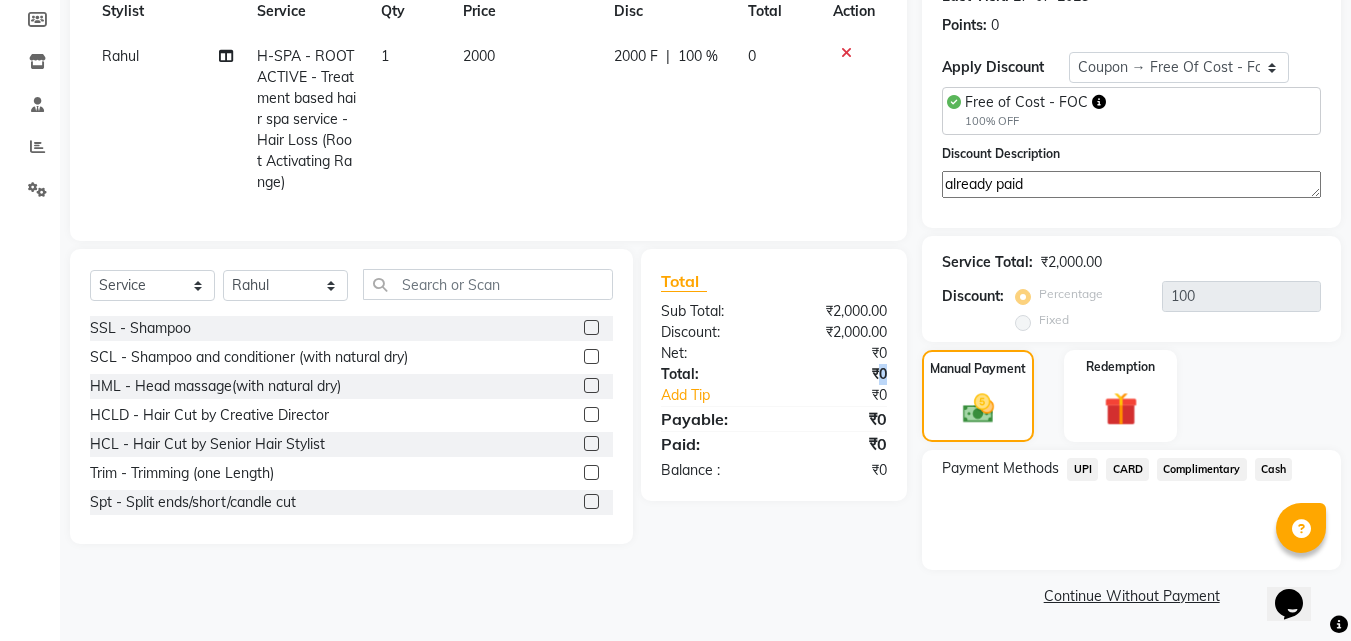 click on "₹0" 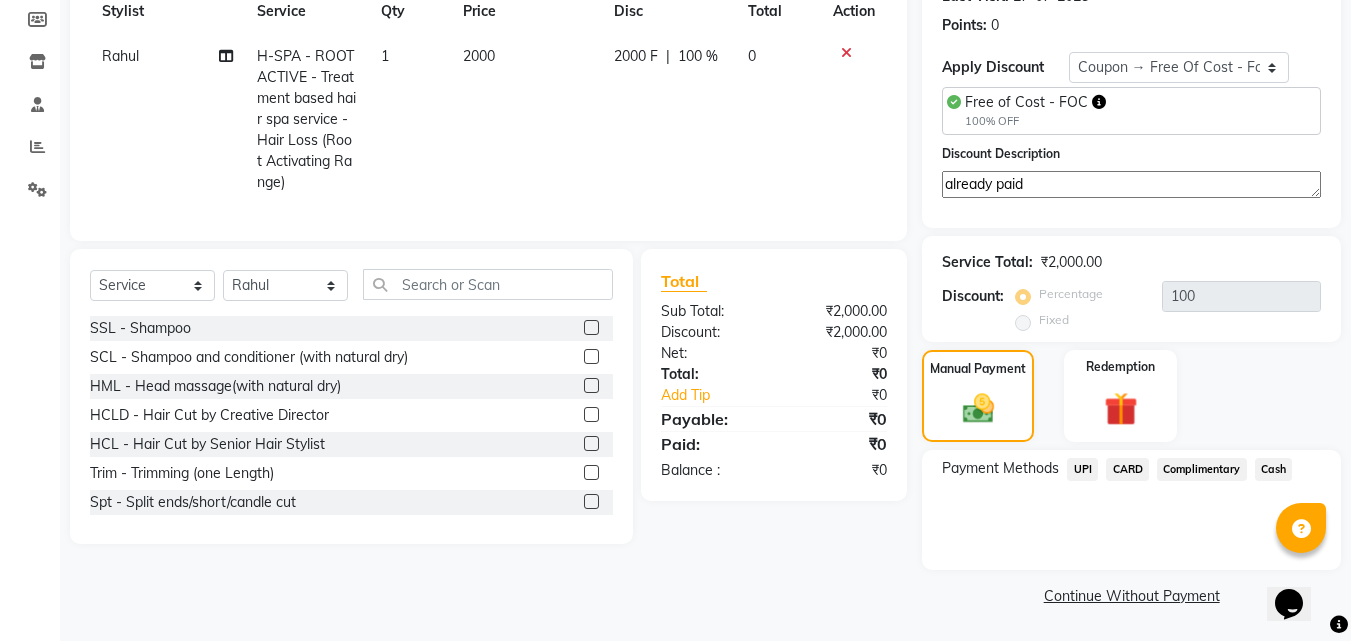 click on "Service Total:  ₹2,000.00  Discount:  Percentage   Fixed  100" 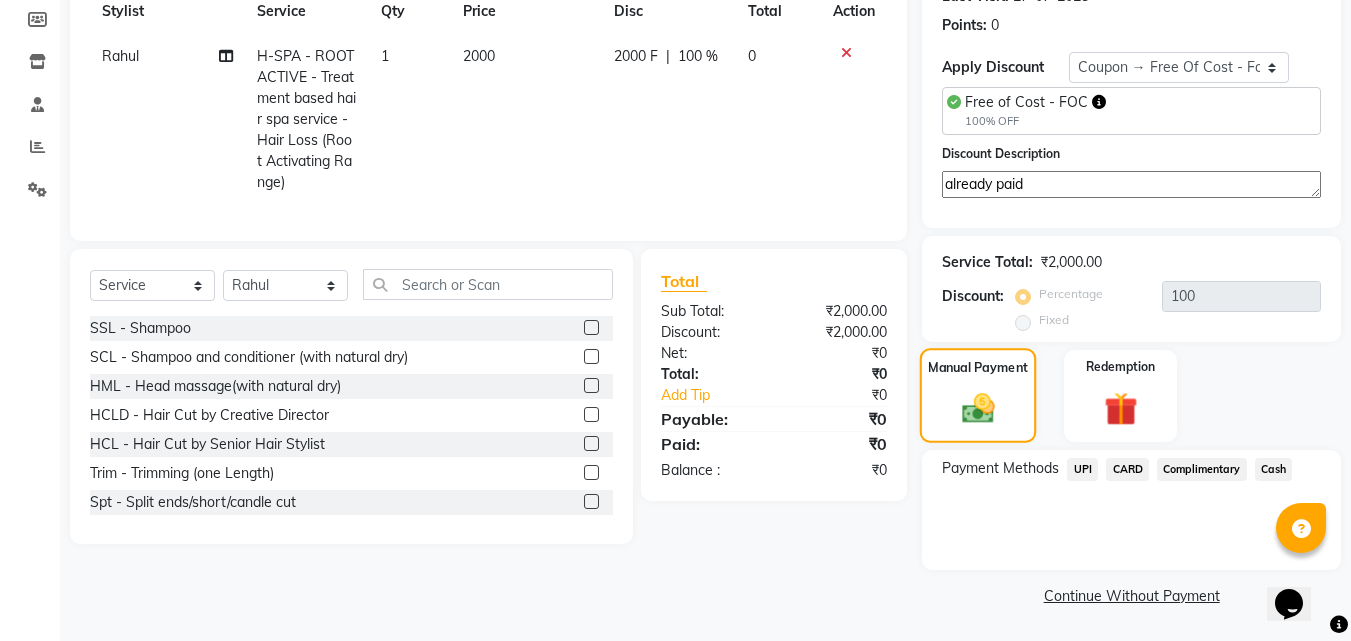 click on "Manual Payment" 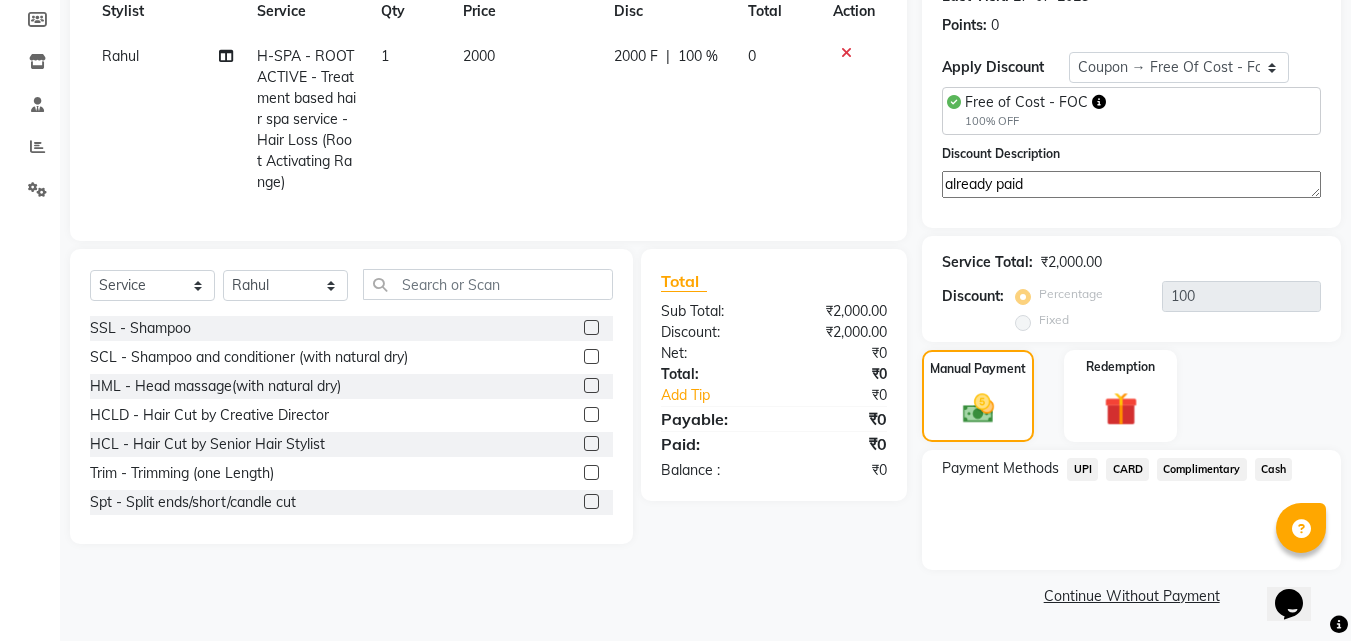 click on "already paid" 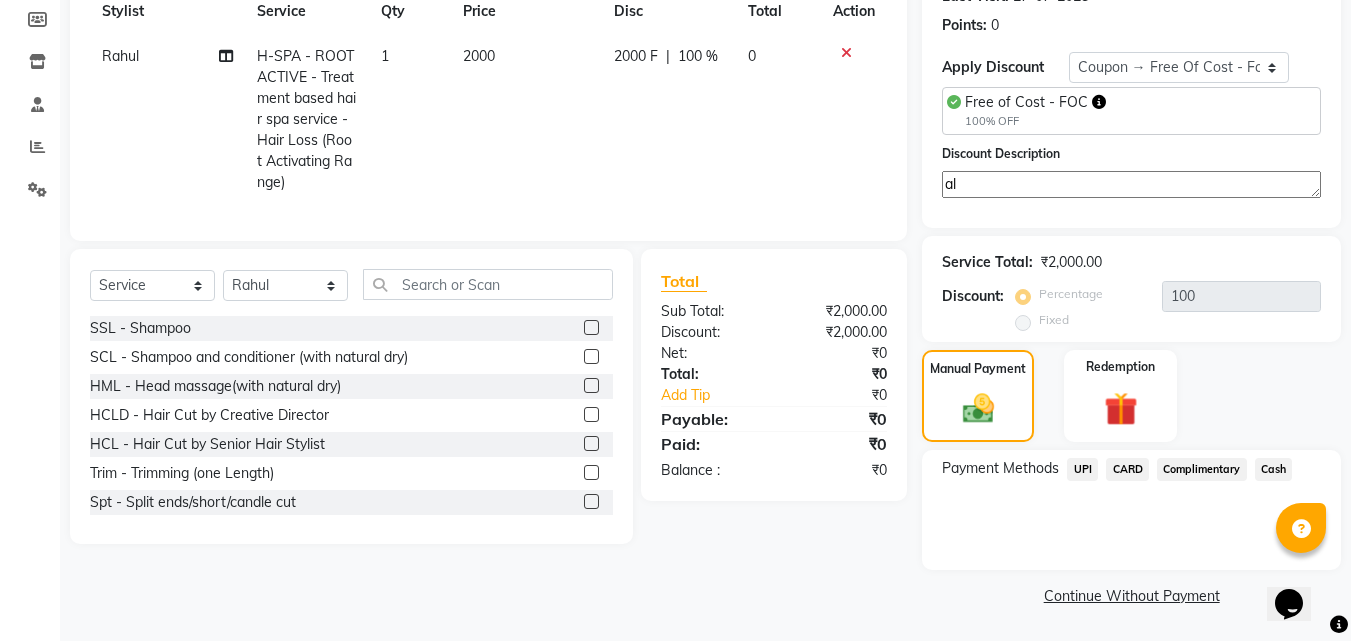 type on "a" 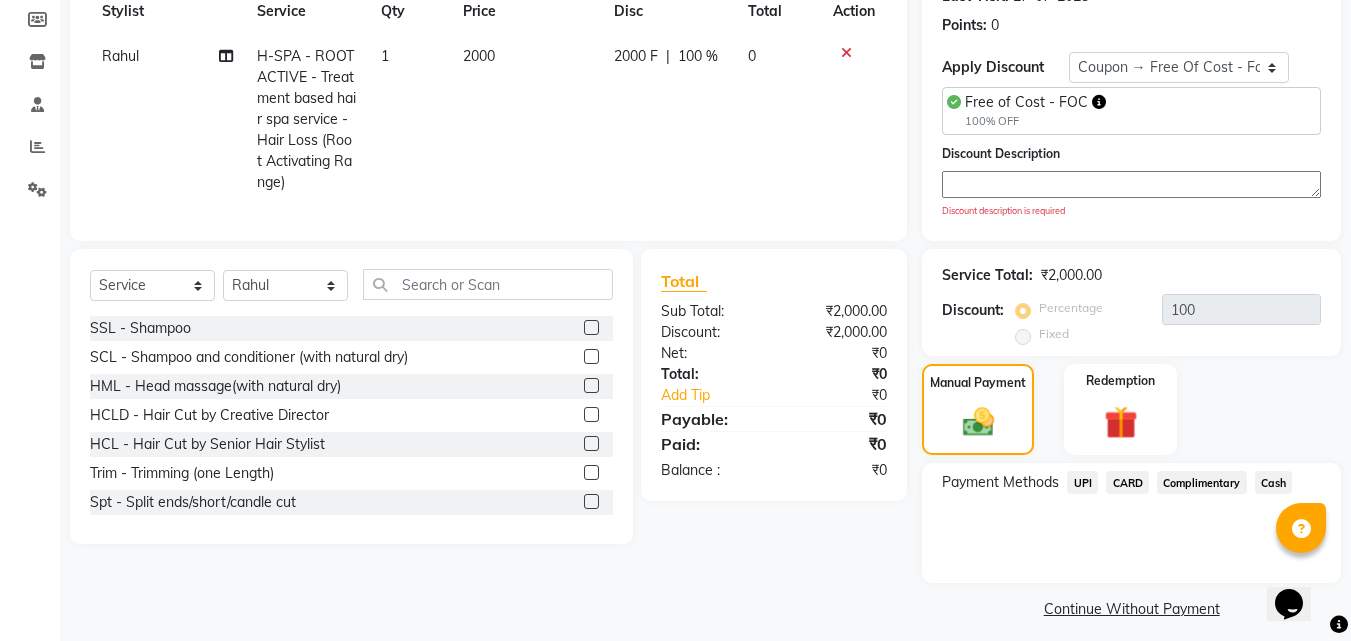 type 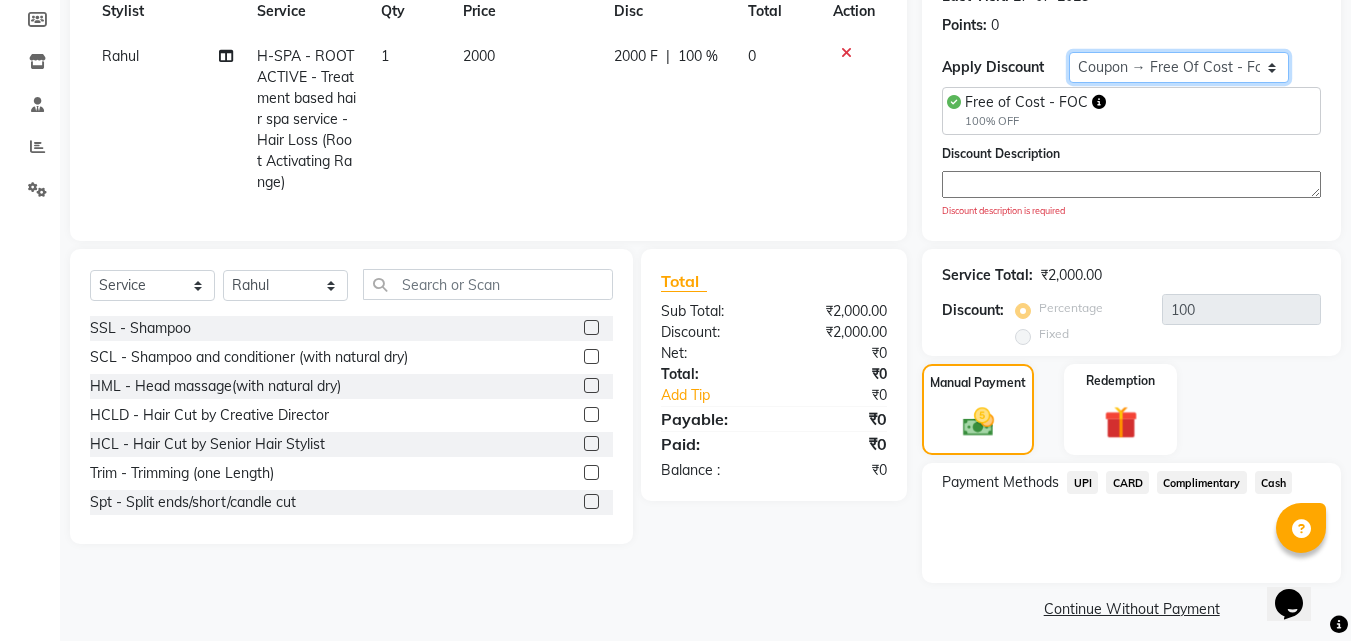 click on "Select Coupon → Wrong Job Card  Coupon → Complimentary Coupon → Correction  Coupon → First Wash  Coupon → Free Of Cost - Foc  Coupon → Staff Service  Coupon → Service Not Done  Coupon → Double Job Card  Coupon → Pending Payment" 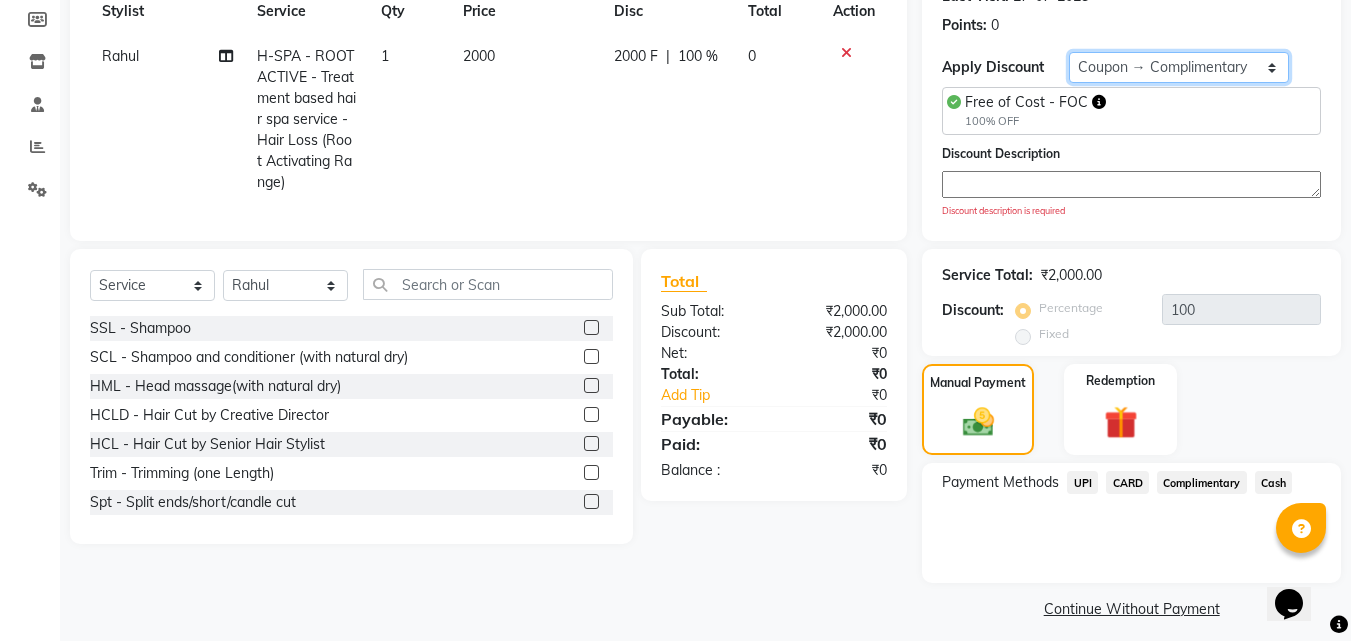 click on "Select Coupon → Wrong Job Card  Coupon → Complimentary Coupon → Correction  Coupon → First Wash  Coupon → Free Of Cost - Foc  Coupon → Staff Service  Coupon → Service Not Done  Coupon → Double Job Card  Coupon → Pending Payment" 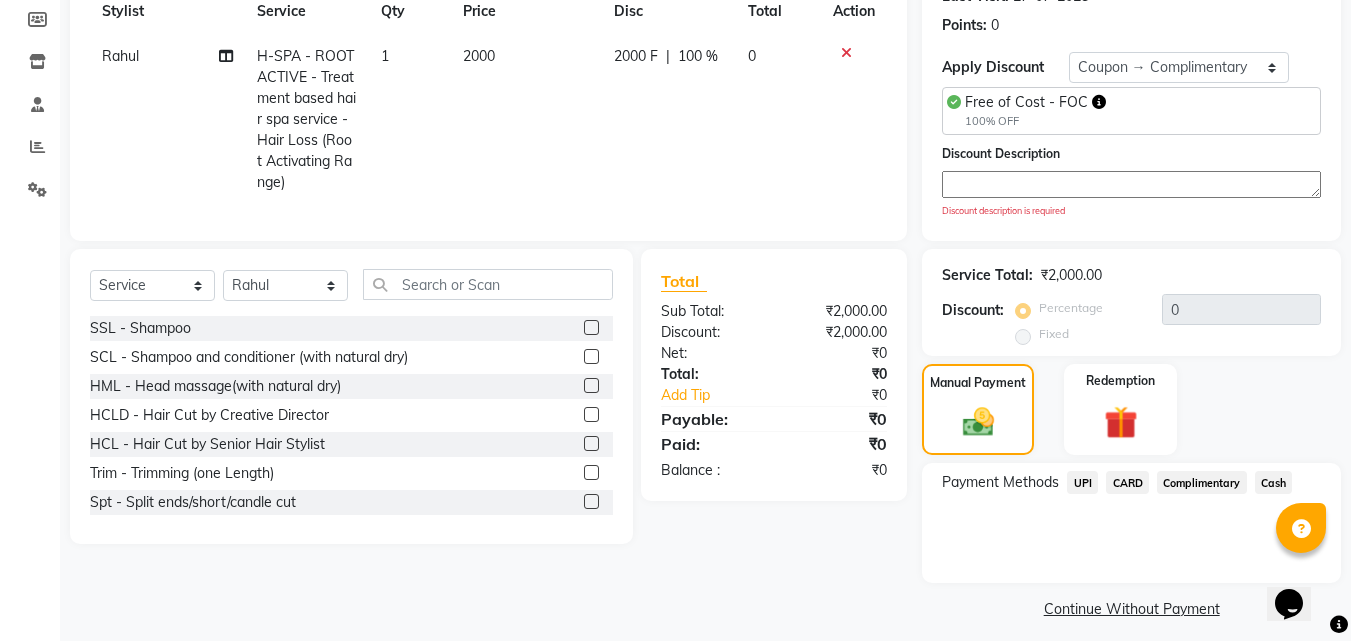 click on "Service Total:  ₹2,000.00  Discount:  Percentage   Fixed  0" 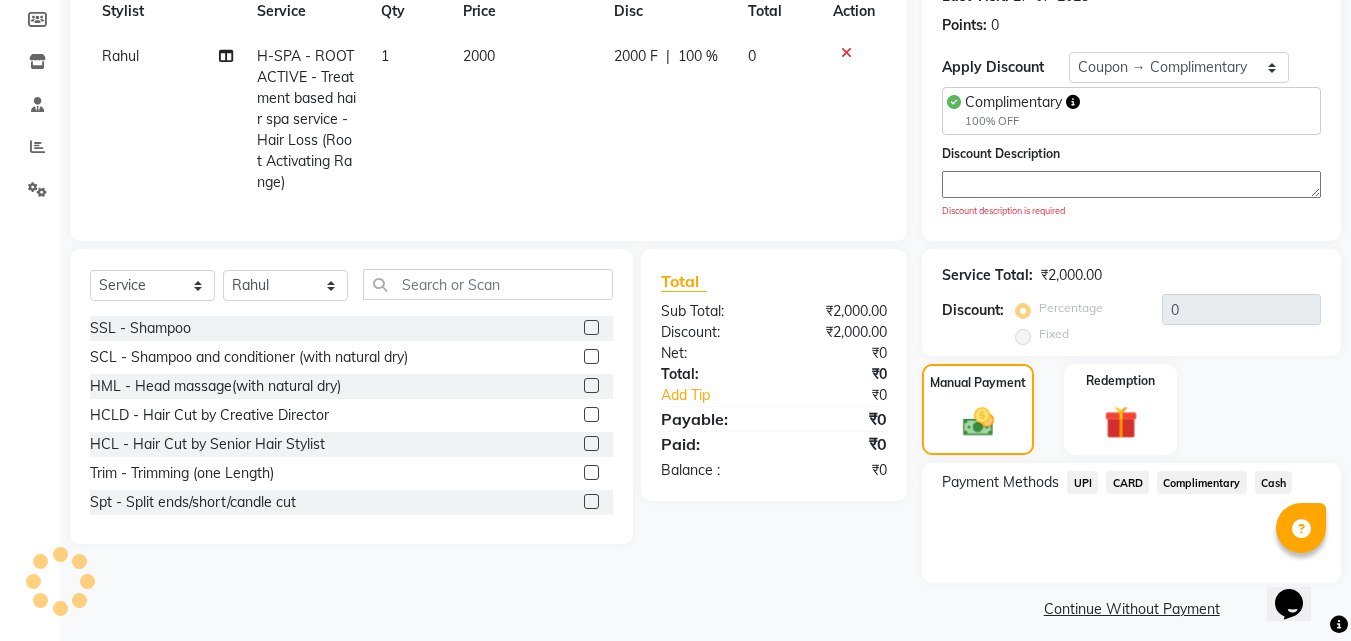 type on "100" 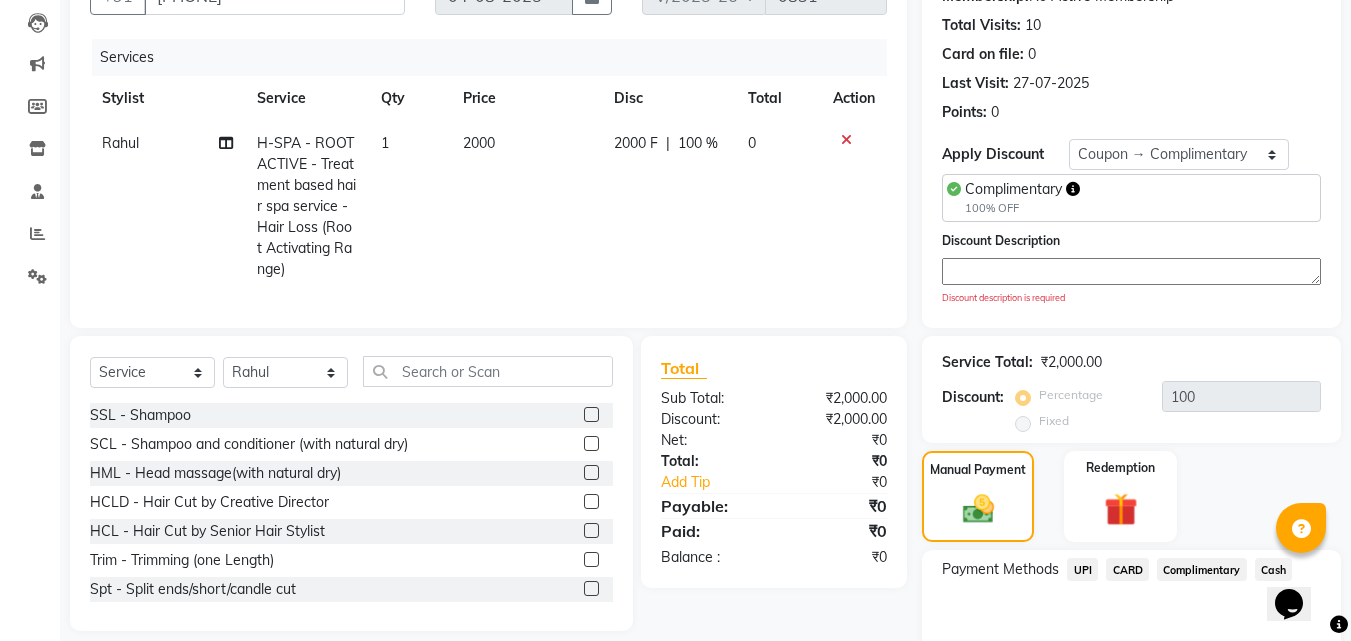 scroll, scrollTop: 309, scrollLeft: 0, axis: vertical 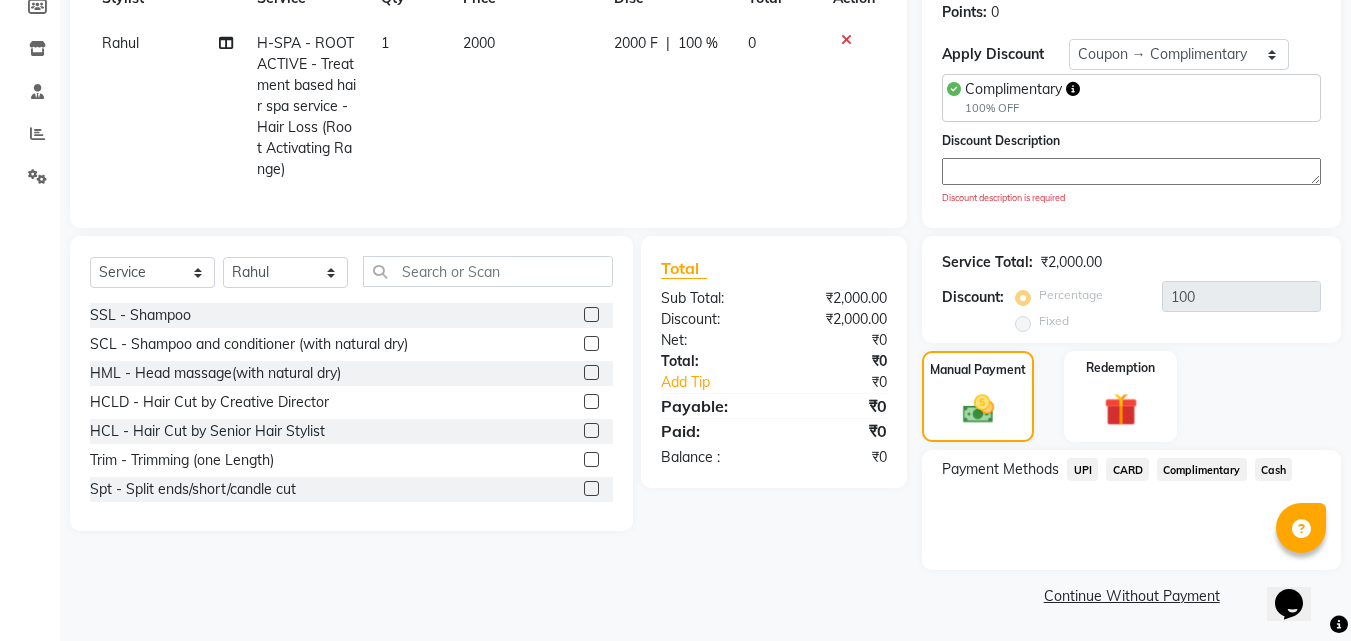 click on "Complimentary" 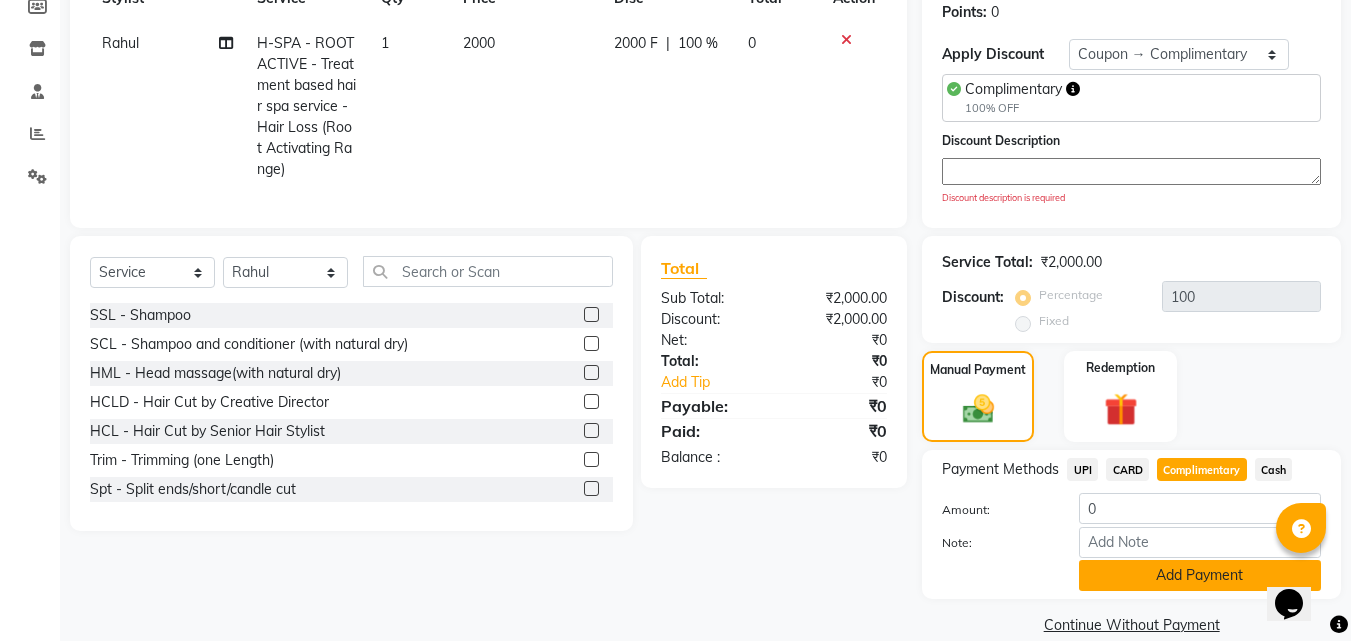 click on "Add Payment" 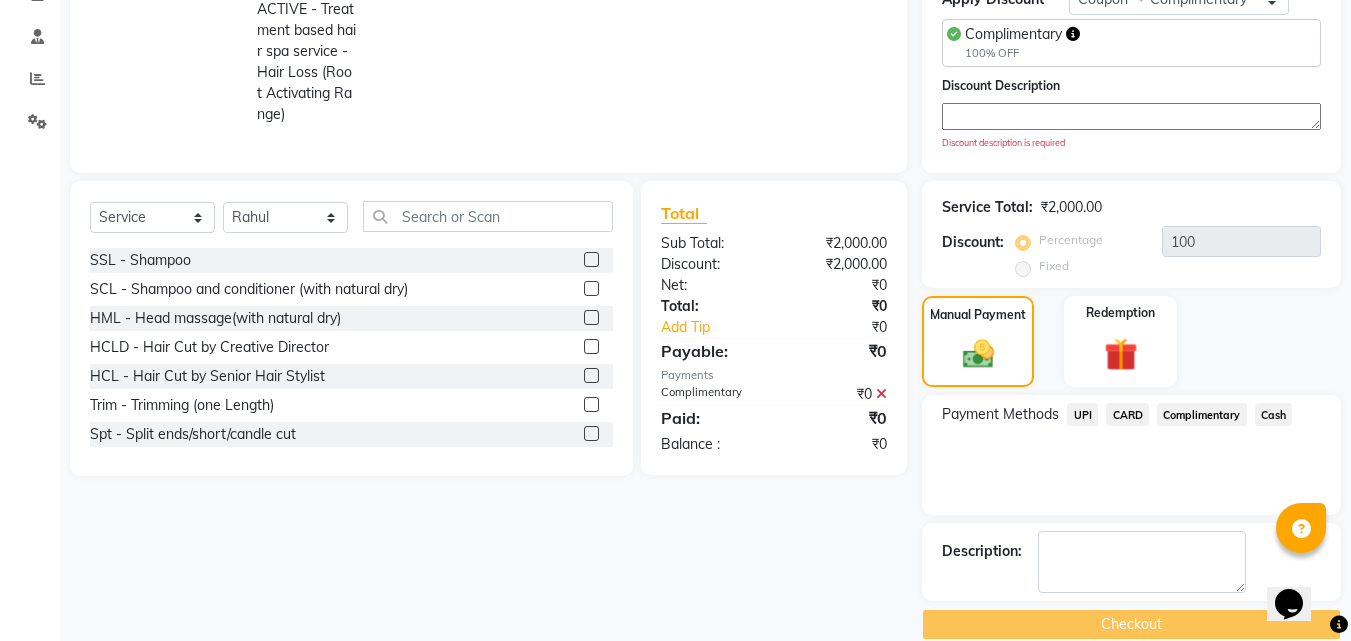 scroll, scrollTop: 393, scrollLeft: 0, axis: vertical 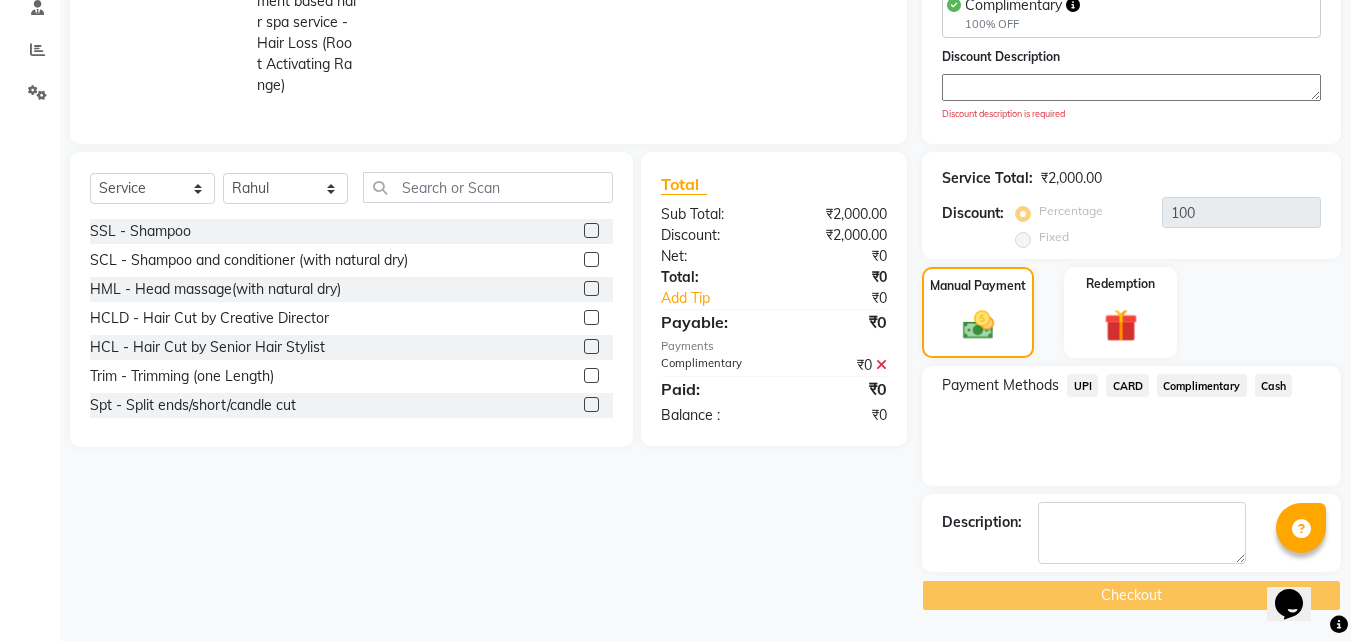 click 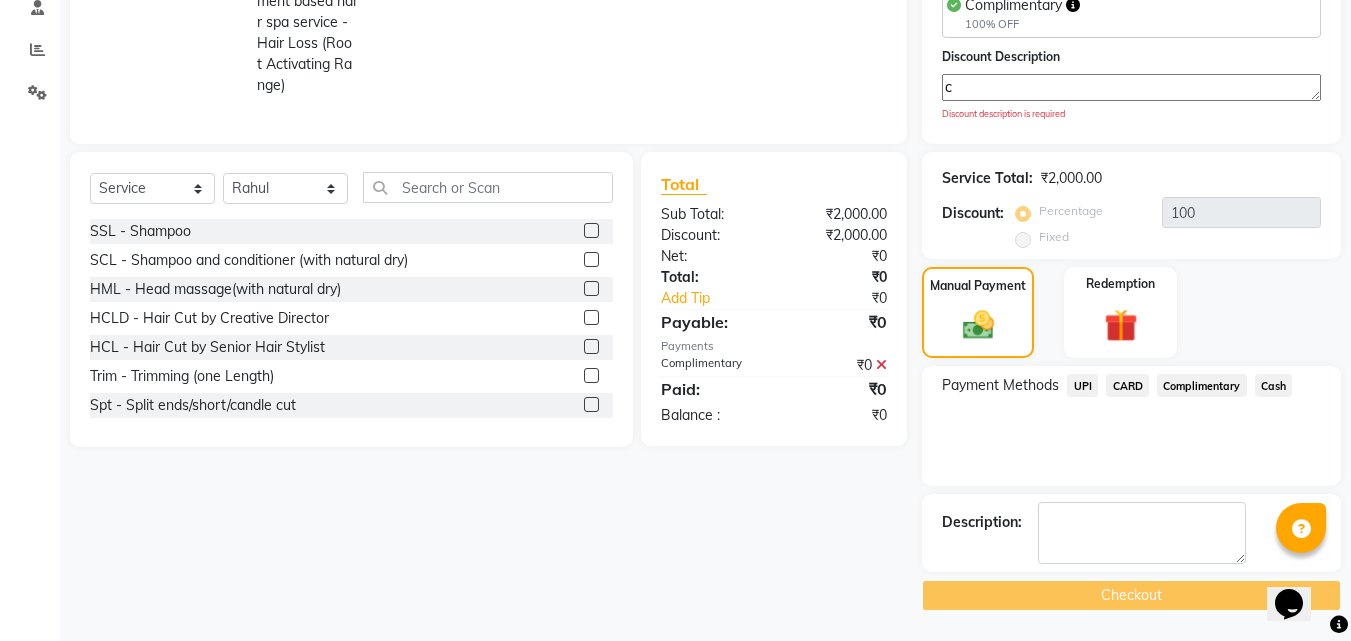 scroll, scrollTop: 380, scrollLeft: 0, axis: vertical 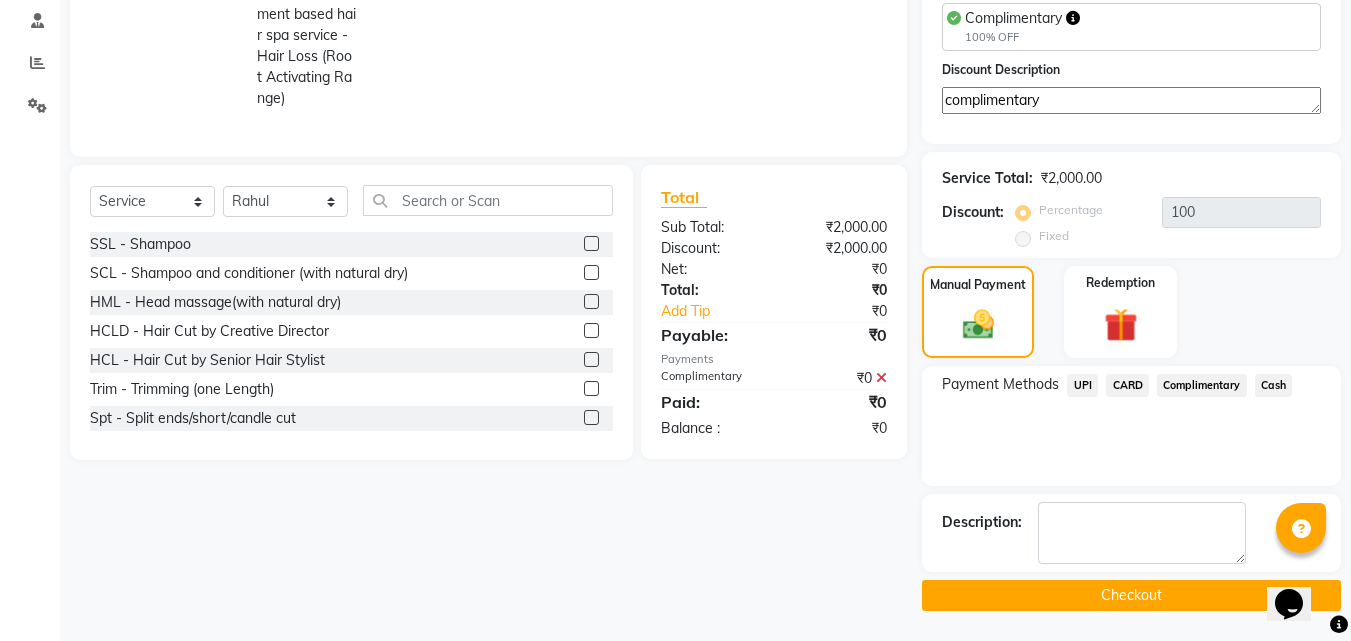 type on "complimentary" 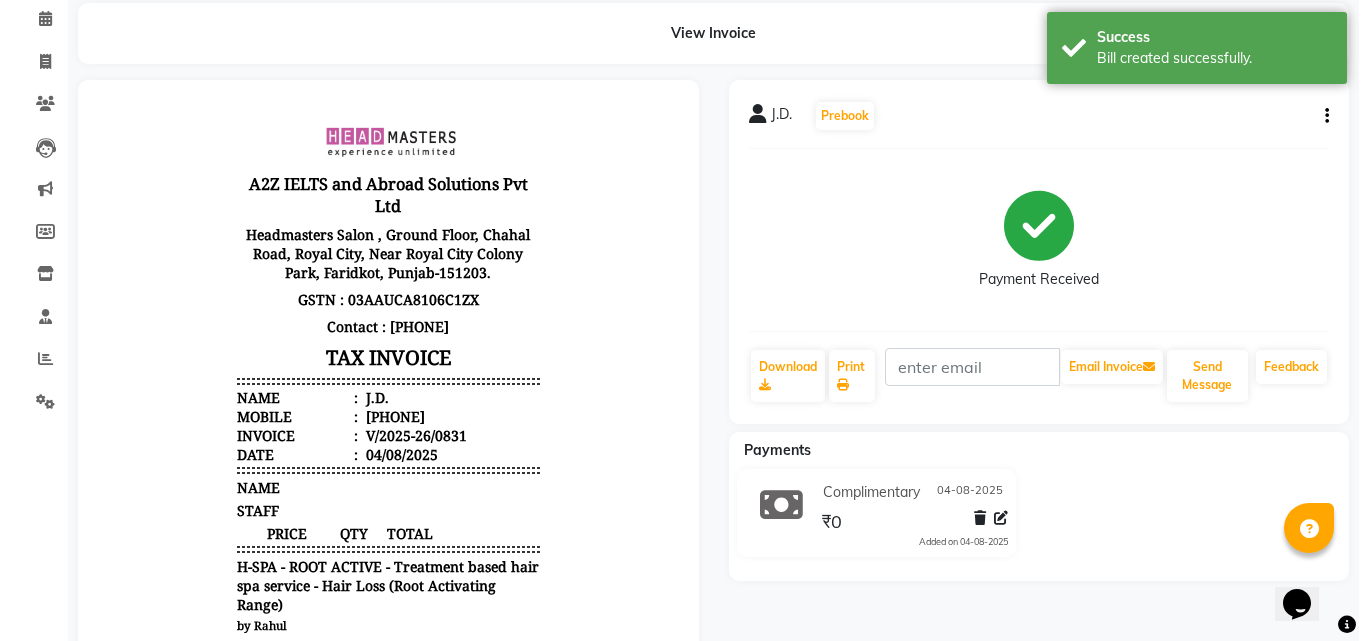 scroll, scrollTop: 0, scrollLeft: 0, axis: both 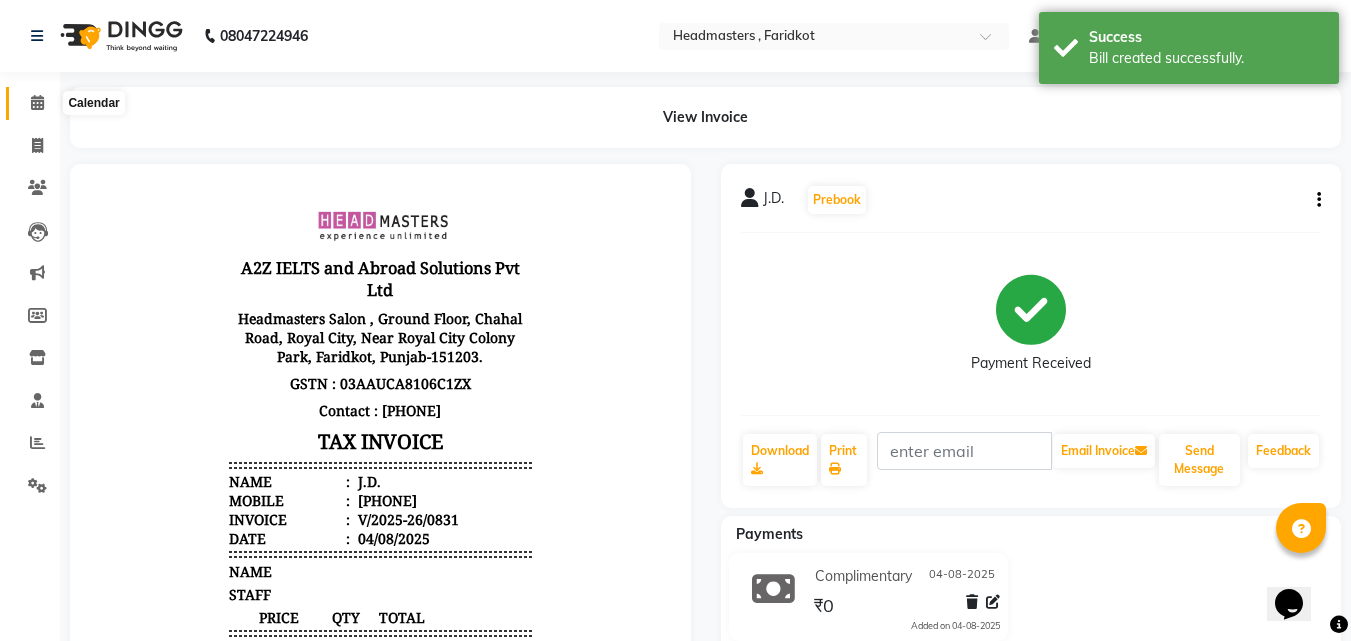 click 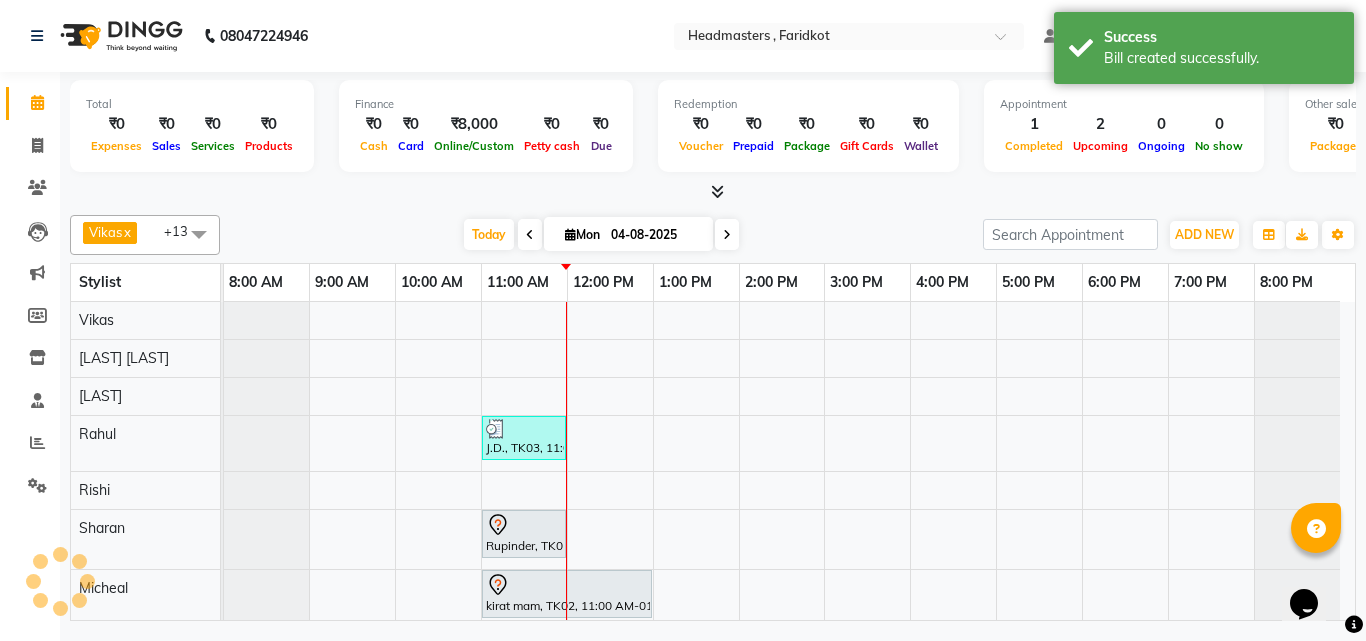 scroll, scrollTop: 275, scrollLeft: 0, axis: vertical 